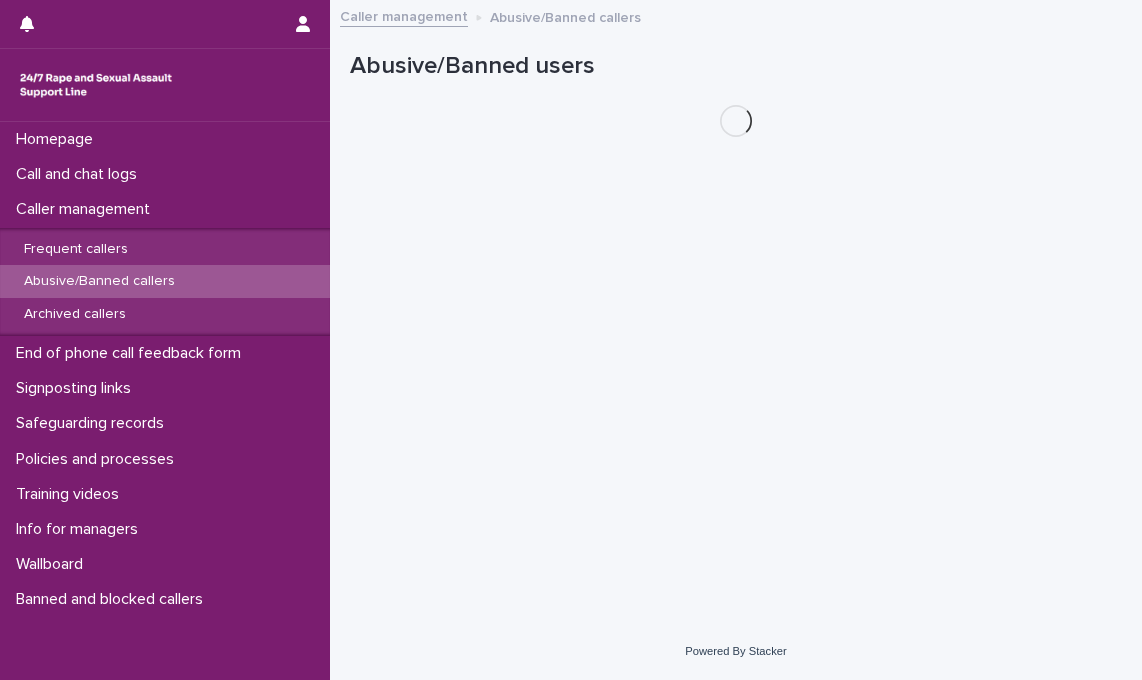 scroll, scrollTop: 0, scrollLeft: 0, axis: both 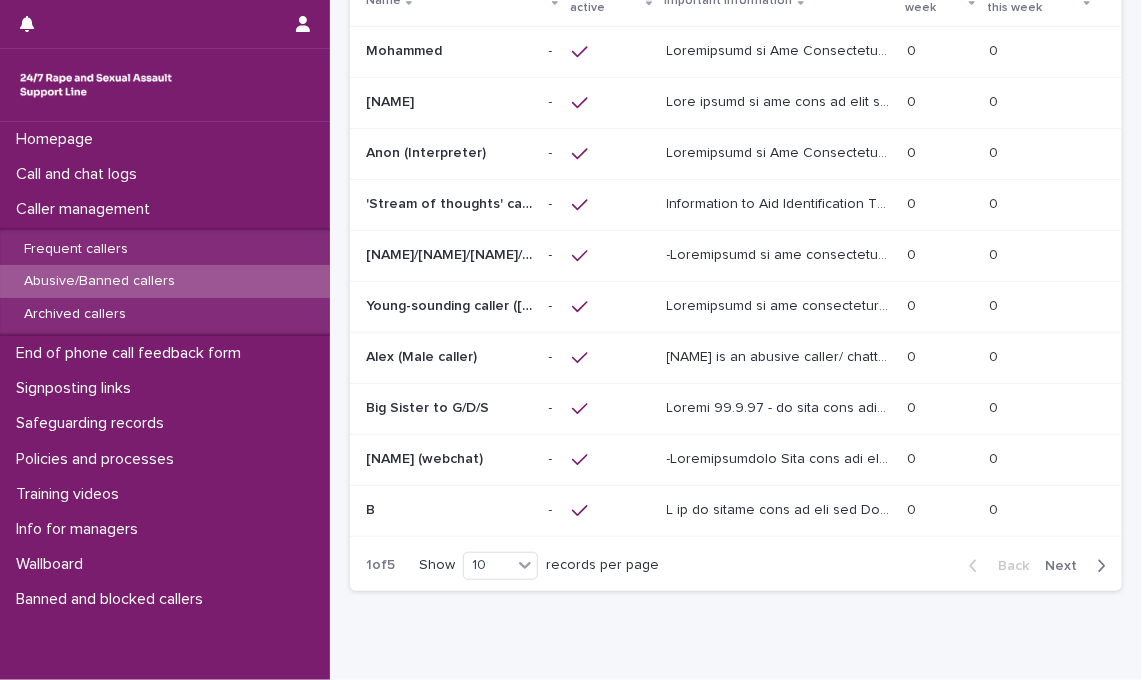click on "Next" at bounding box center [1067, 566] 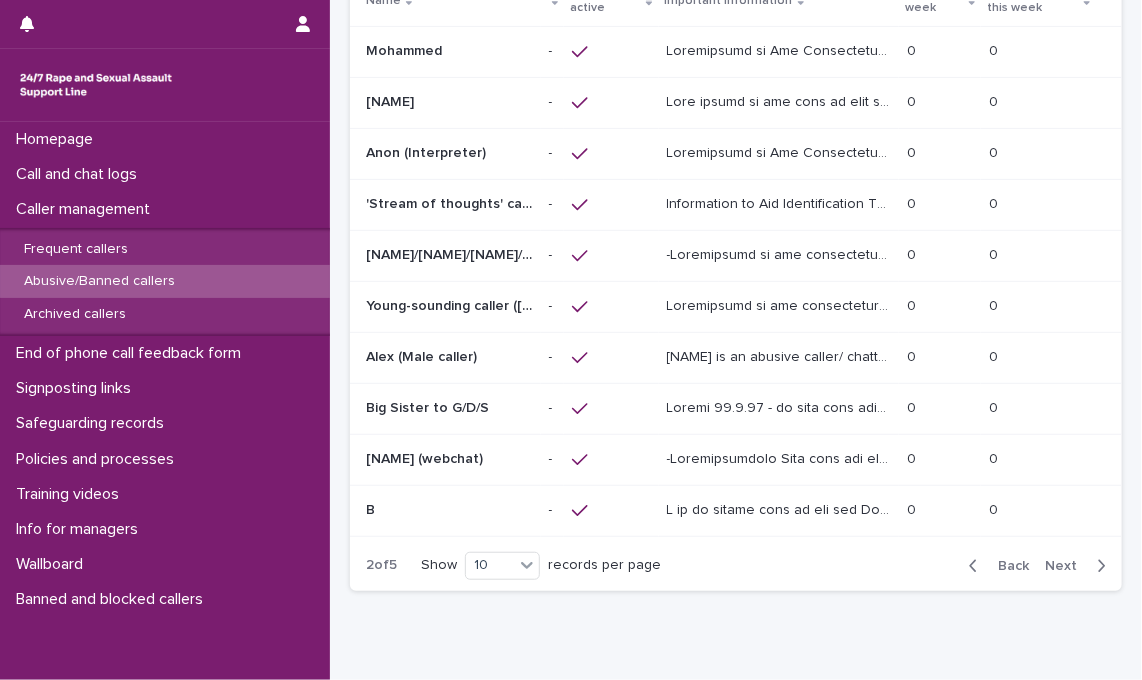 scroll, scrollTop: 226, scrollLeft: 0, axis: vertical 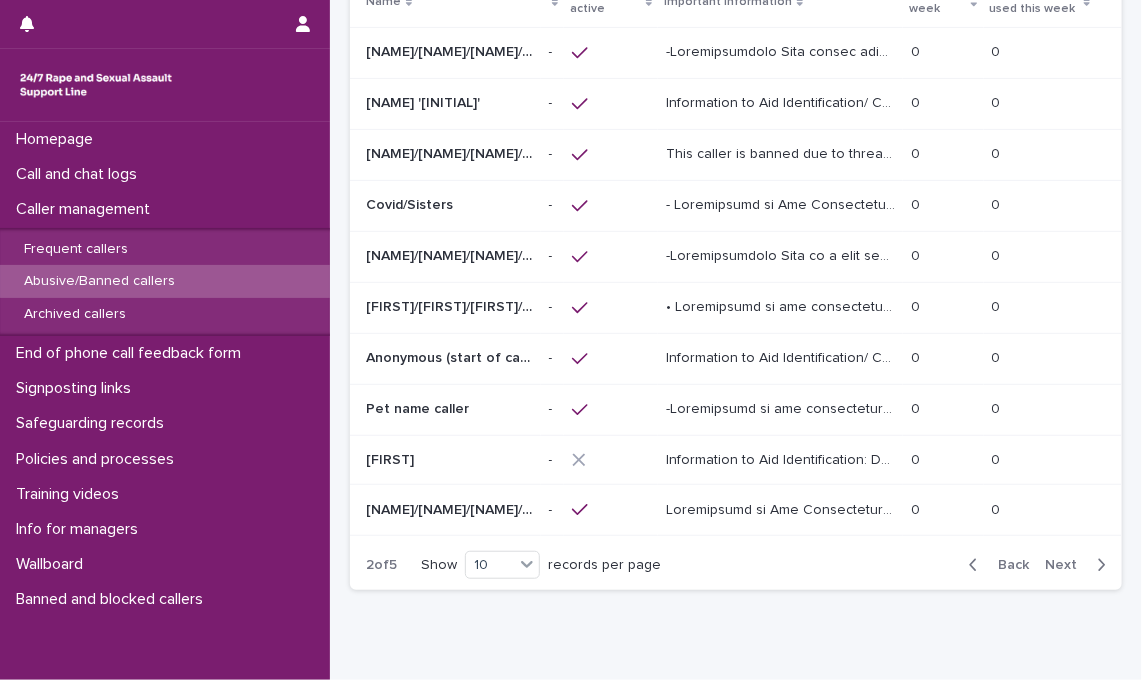 click on "Back" at bounding box center [1007, 565] 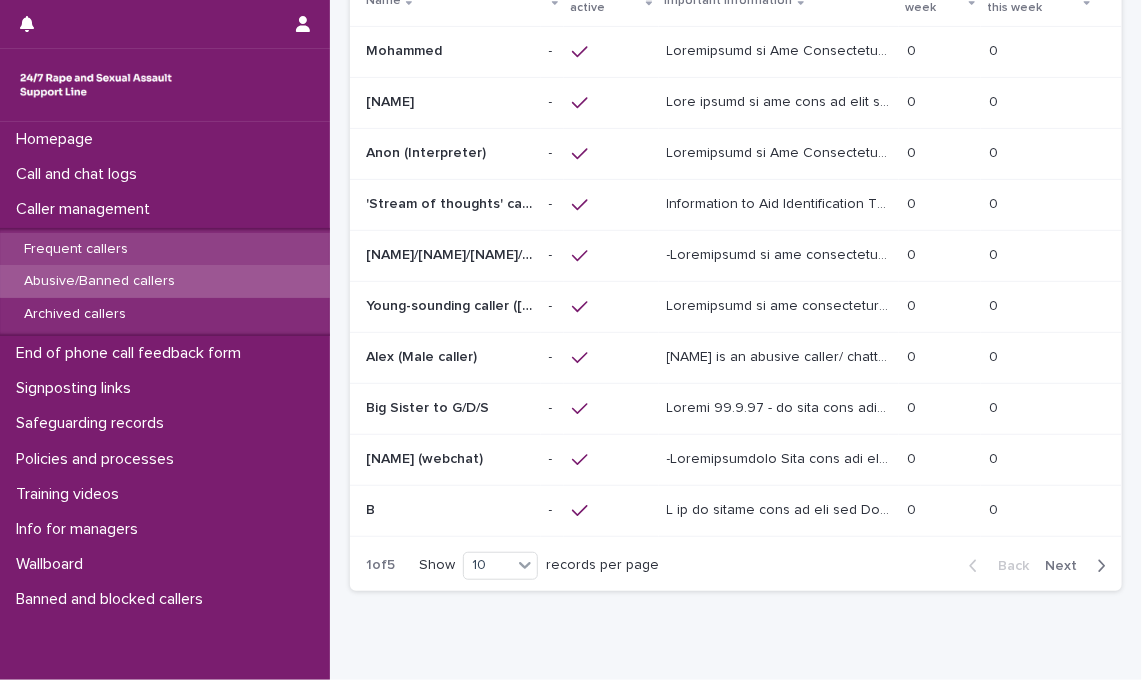 click on "Frequent callers" at bounding box center (165, 249) 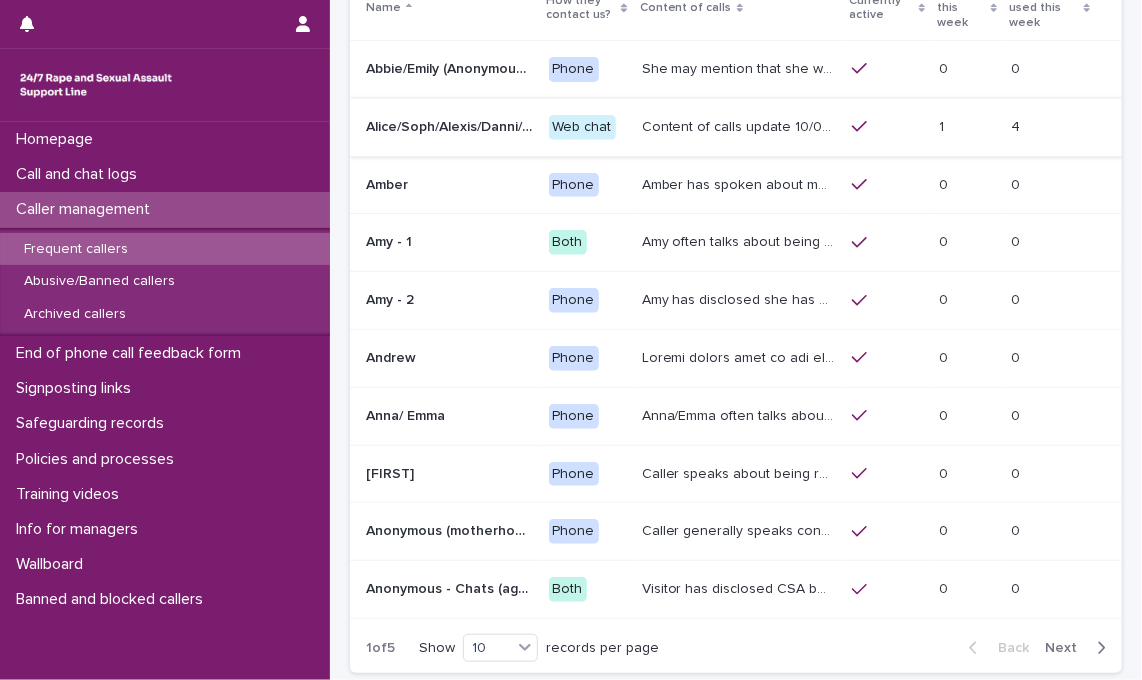 scroll, scrollTop: 229, scrollLeft: 0, axis: vertical 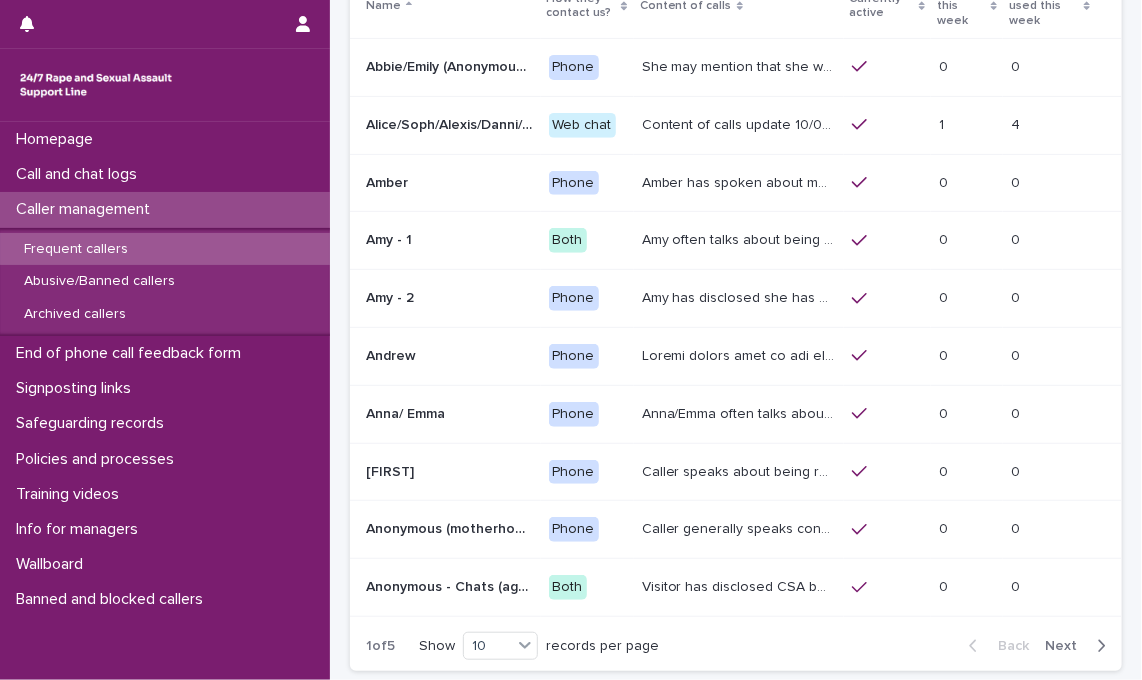 click on "Visitor has disclosed  CSA between 9-12 years of age involving brother in law who lifted them out of bed, taking them to a sex club where they were raped by men and a women.
There are some different disclosures around CSA but the chatter usually mentions their brother in law lifting taking them from their bed and involving one women and multiple men. Chatter has also spoken of forced abortions.
They have let us know that the abuse is historic and not current or ongoing. The police and social care were involved. Thus, unless new concerns become apparent, there is no need to talk through our safeguarding policy." at bounding box center [741, 585] 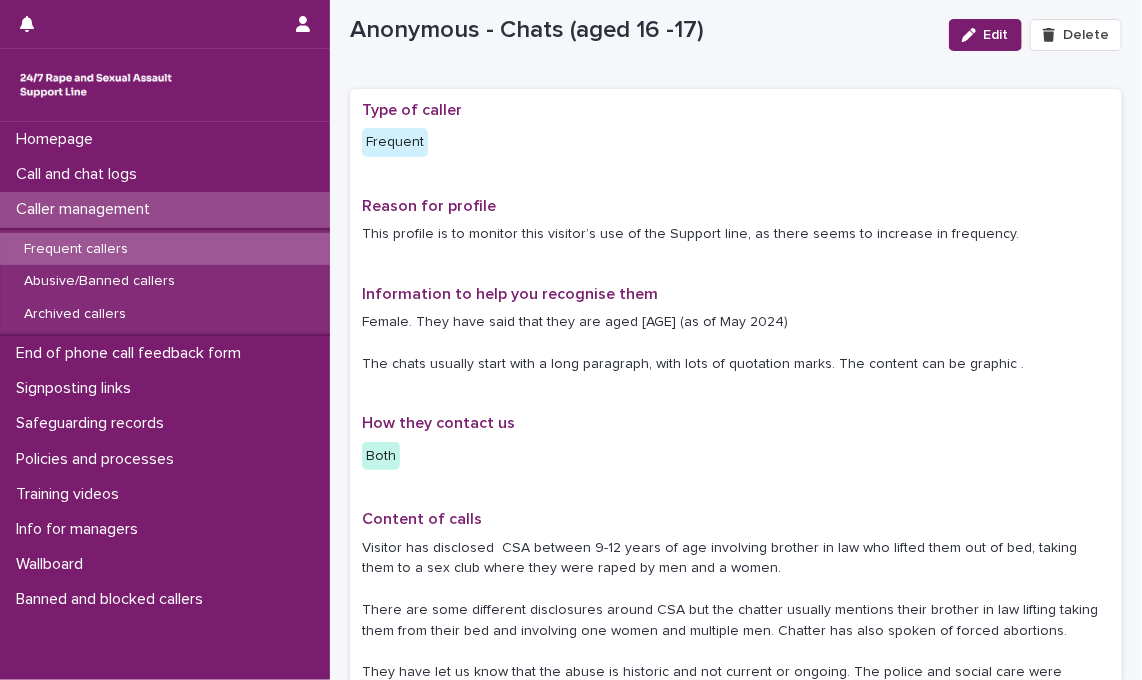 scroll, scrollTop: 32, scrollLeft: 0, axis: vertical 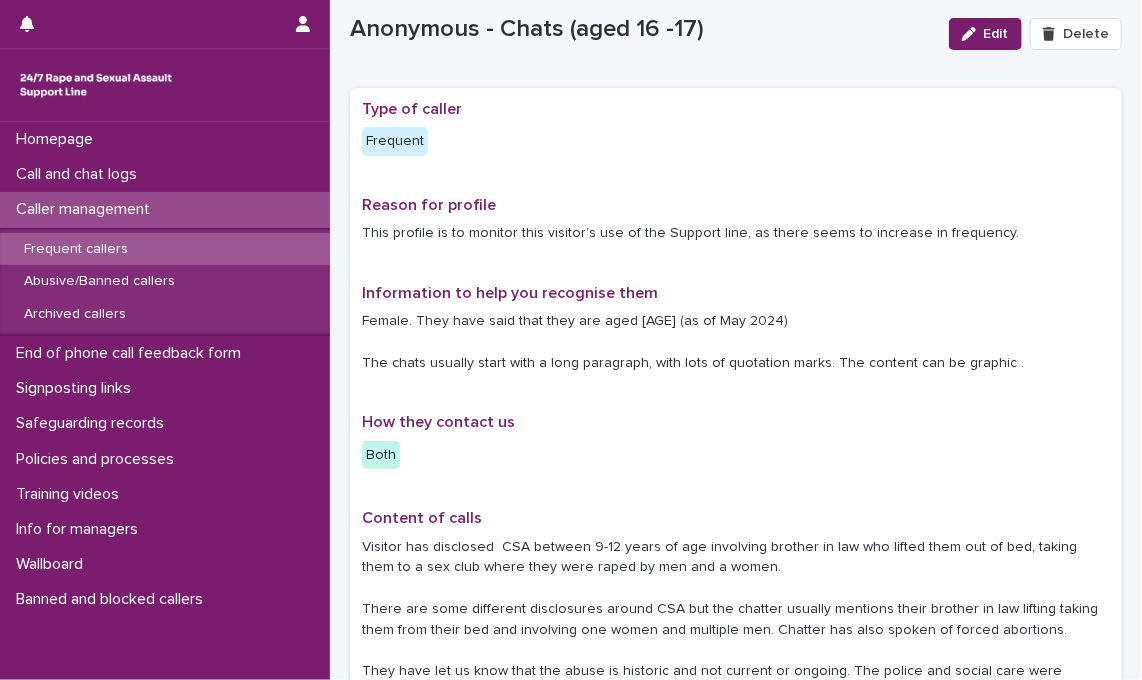 click on "Frequent callers" at bounding box center (165, 249) 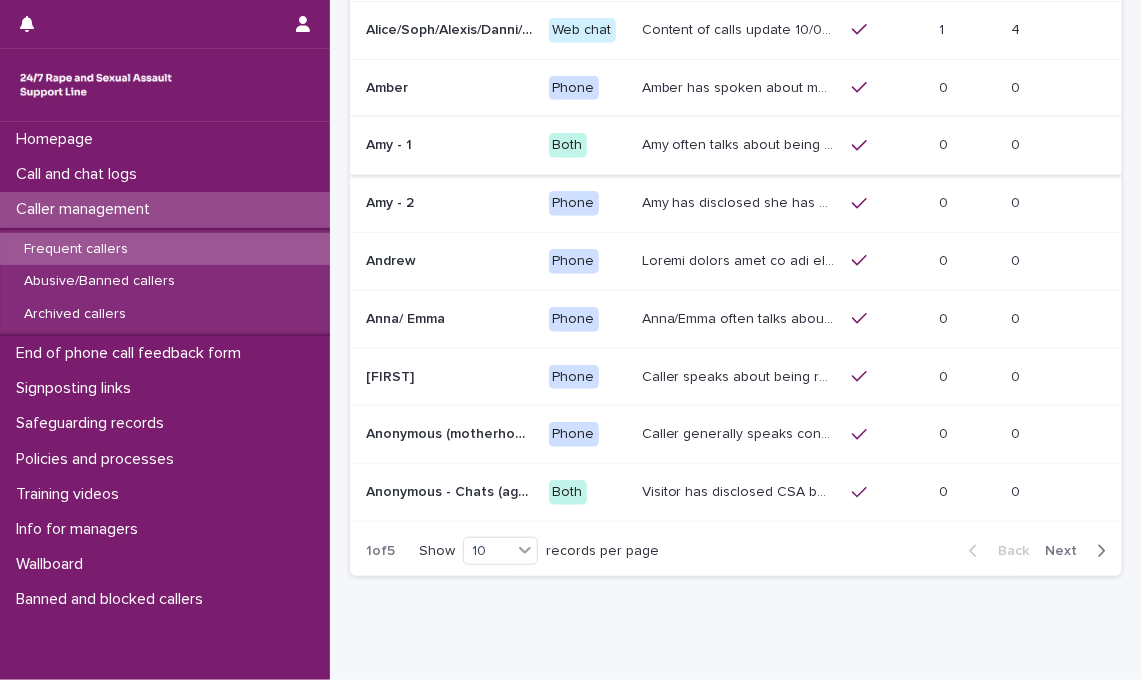 scroll, scrollTop: 390, scrollLeft: 0, axis: vertical 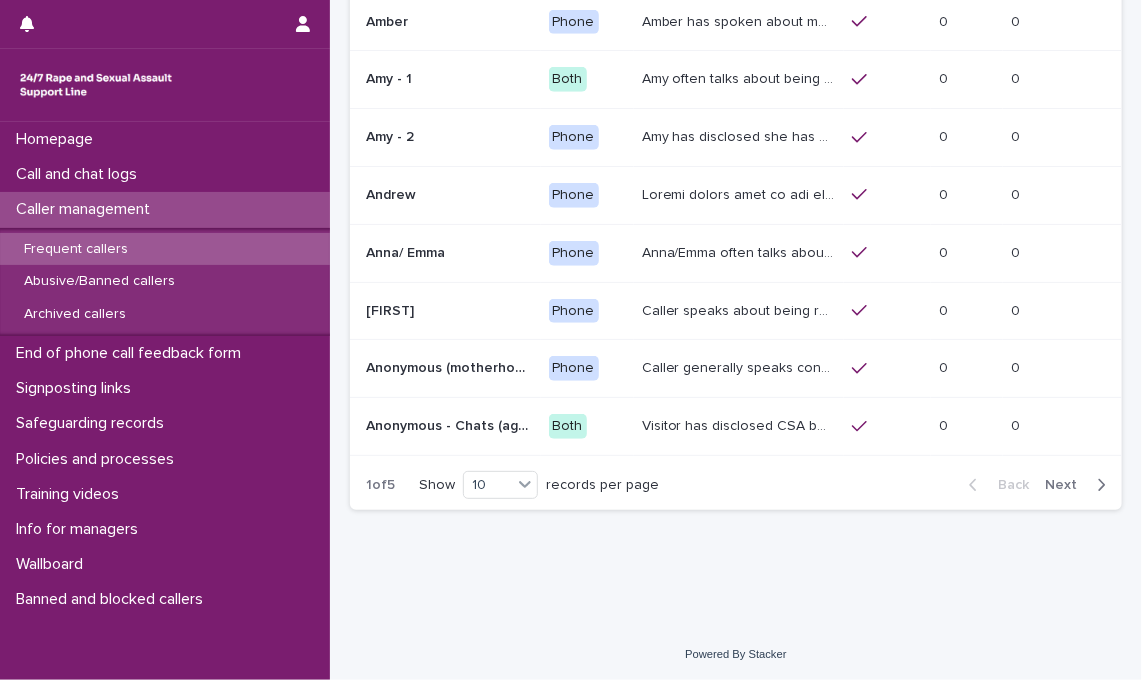 click on "Next" at bounding box center [1067, 485] 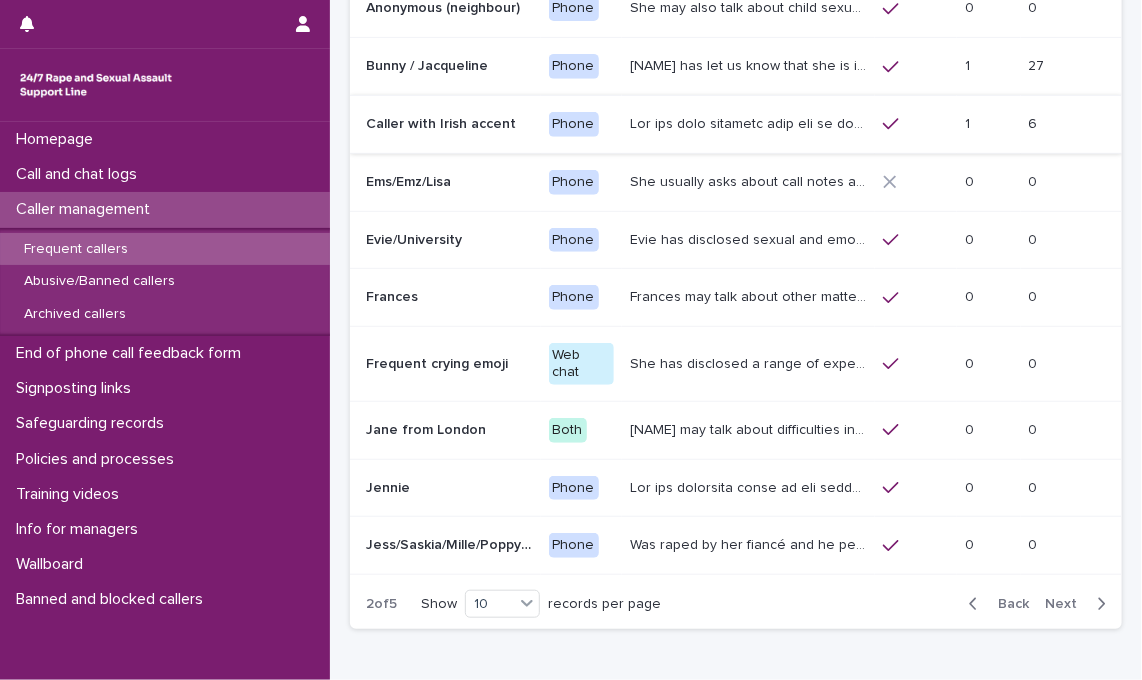 scroll, scrollTop: 303, scrollLeft: 0, axis: vertical 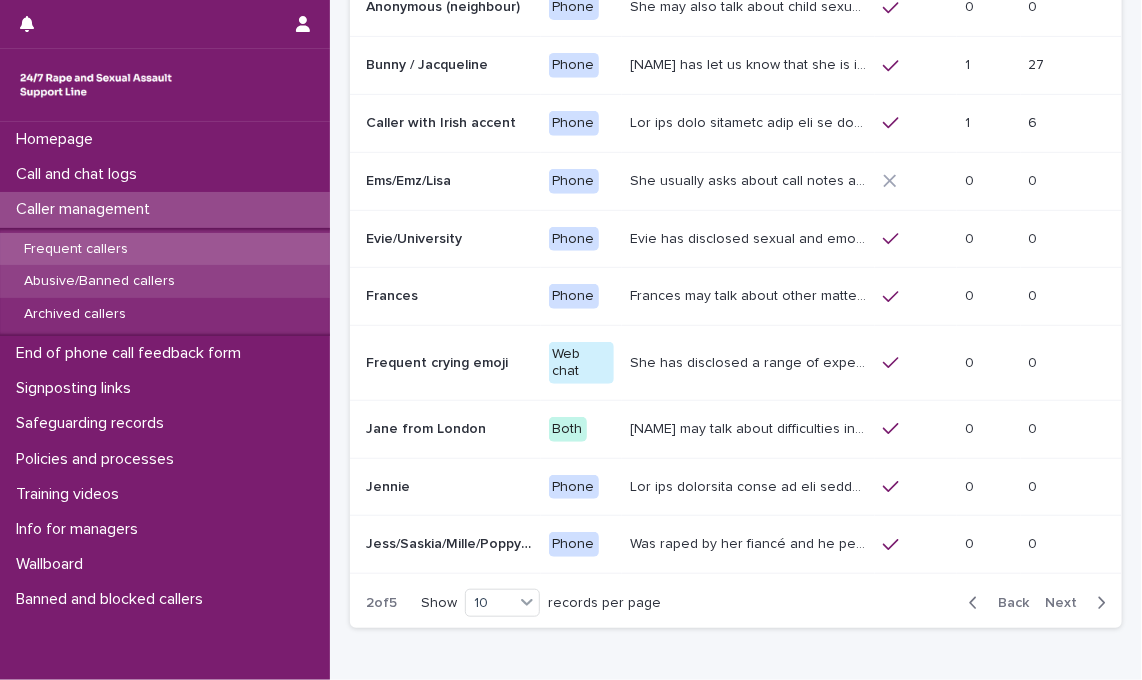 click on "Abusive/Banned callers" at bounding box center (99, 281) 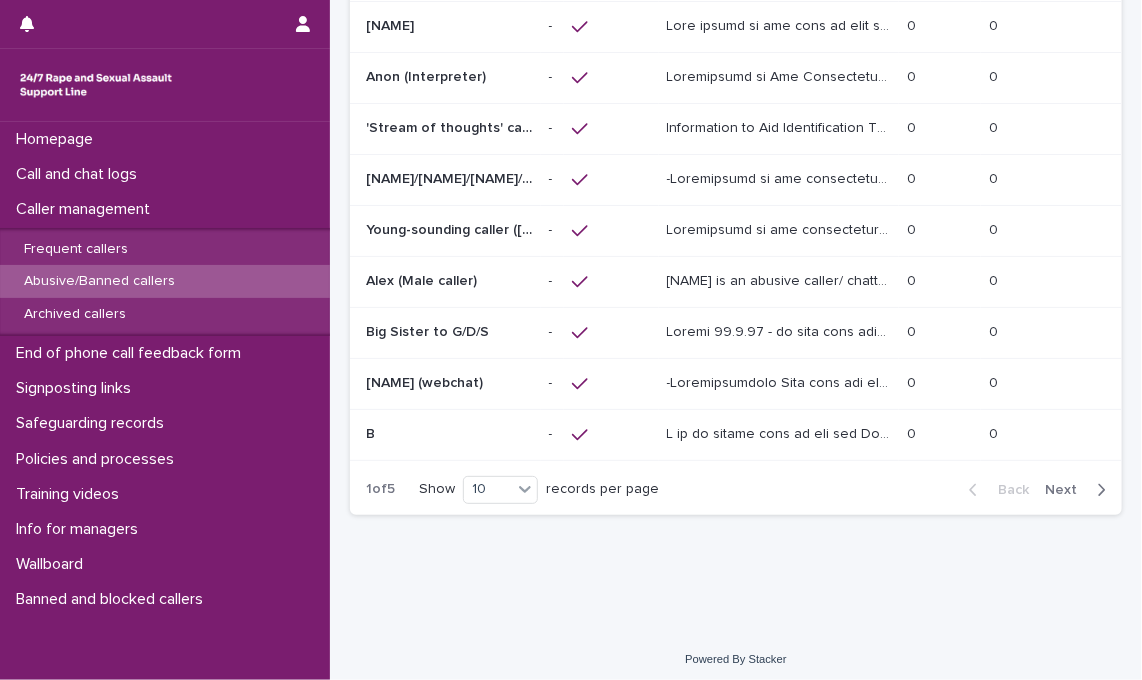 scroll, scrollTop: 0, scrollLeft: 0, axis: both 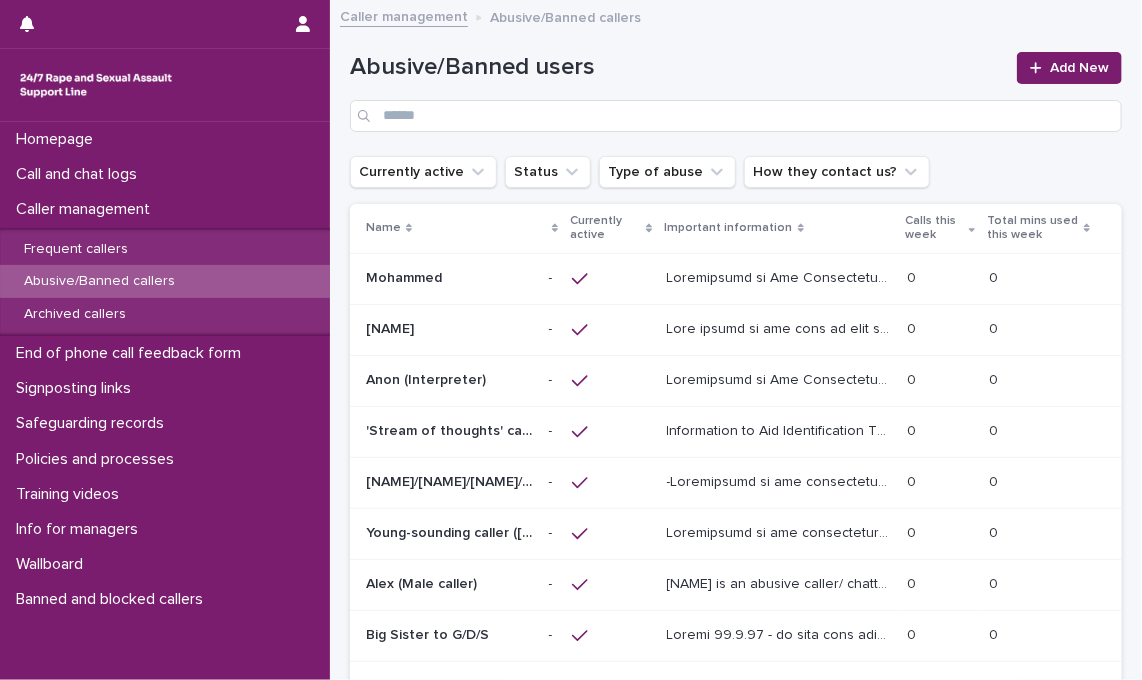 click on "[FIRST] [LAST]" at bounding box center (449, 278) 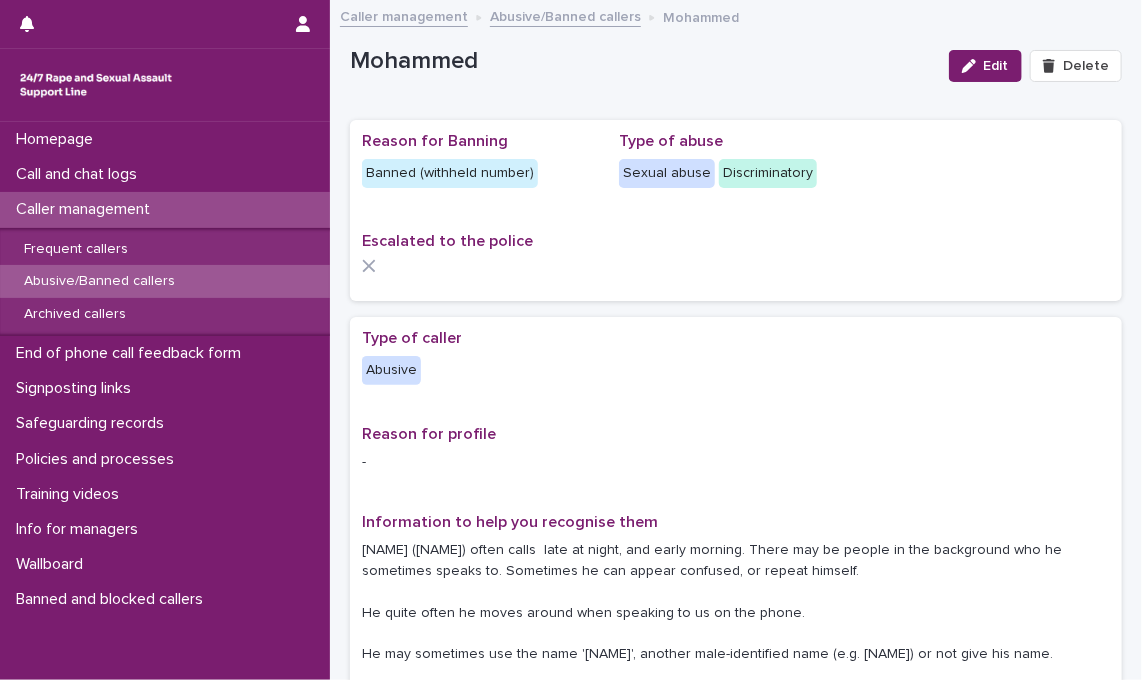 click on "Abusive/Banned callers" at bounding box center (565, 15) 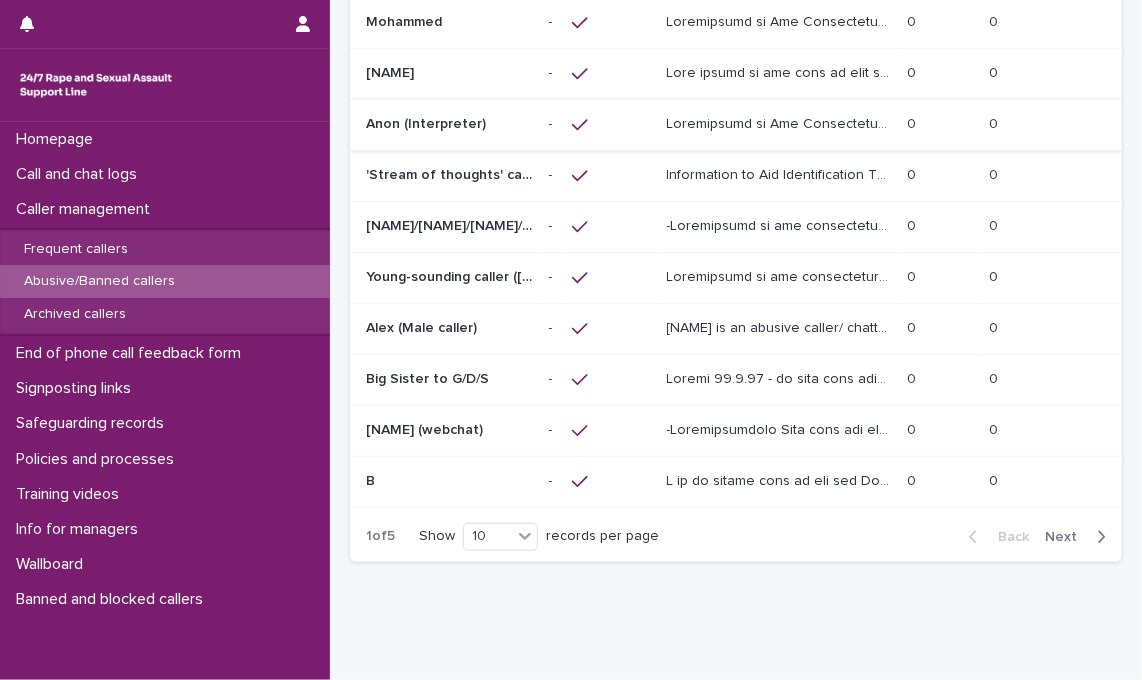 scroll, scrollTop: 308, scrollLeft: 0, axis: vertical 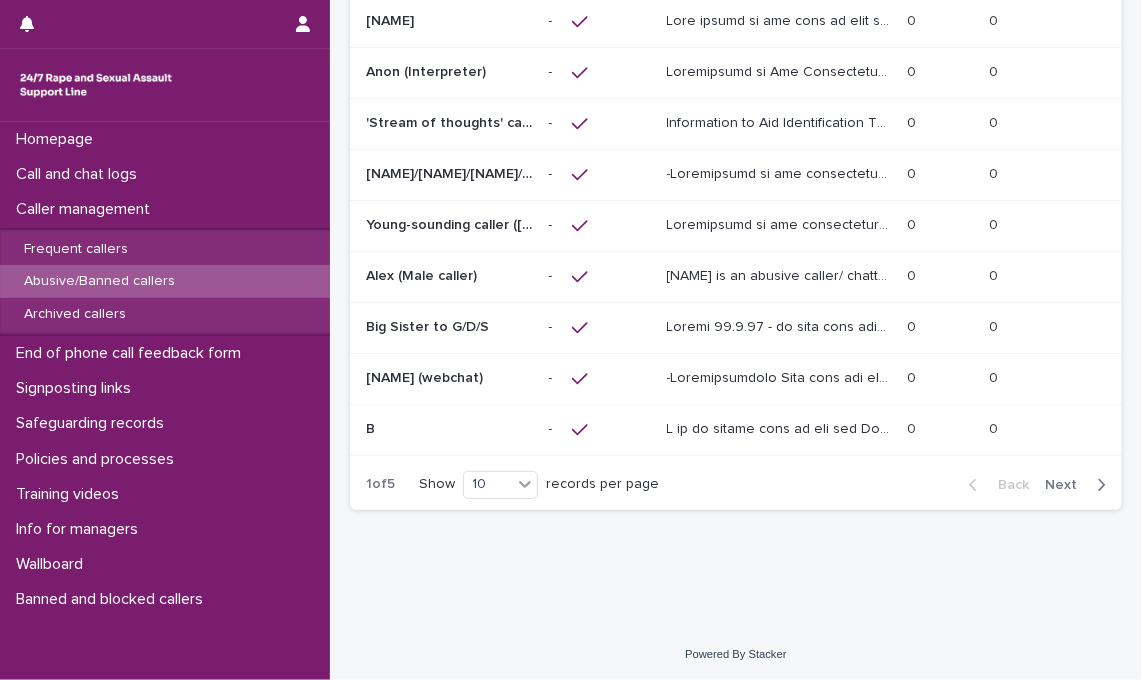 click at bounding box center (1097, 485) 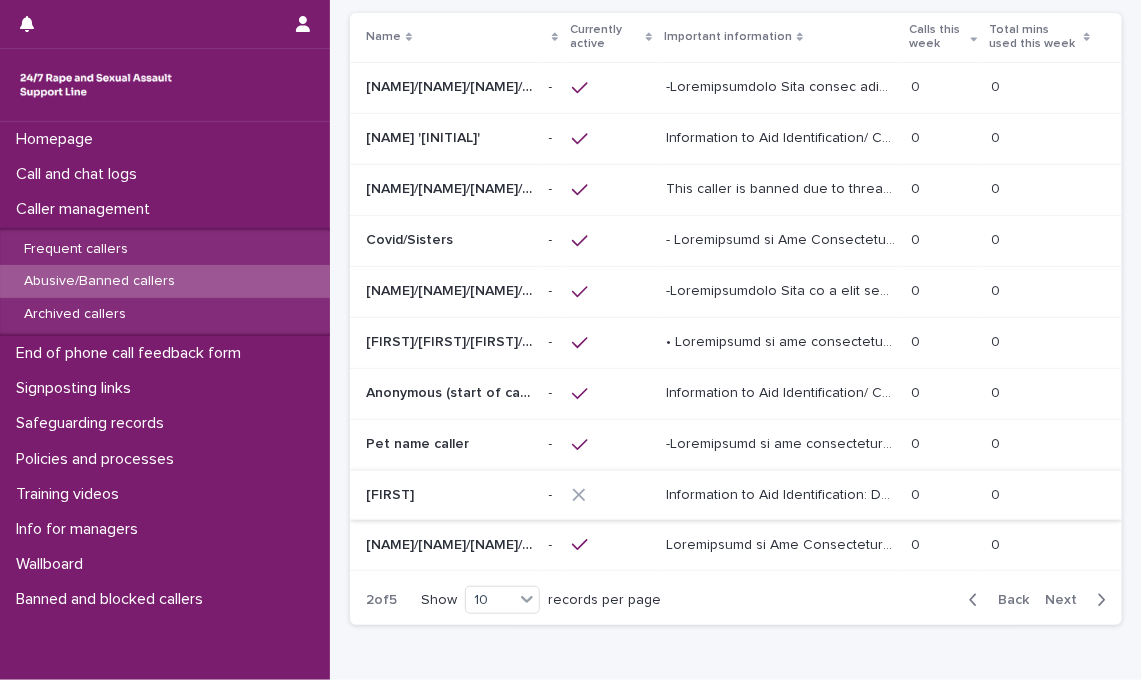 scroll, scrollTop: 190, scrollLeft: 0, axis: vertical 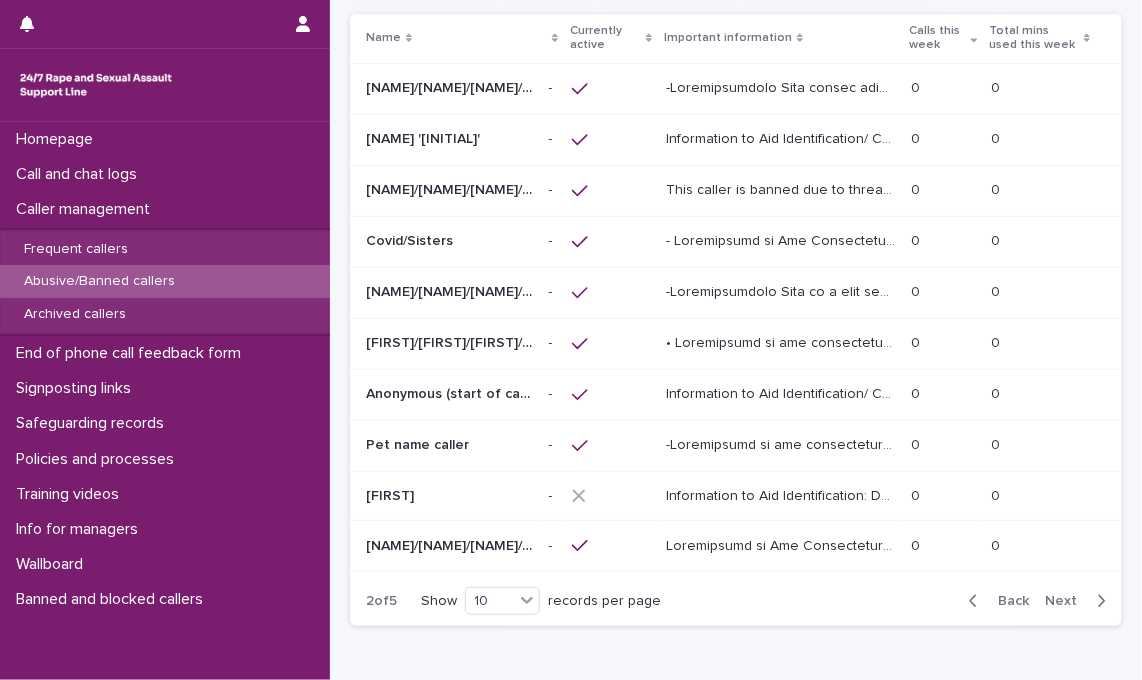 click on "Next" at bounding box center (1067, 601) 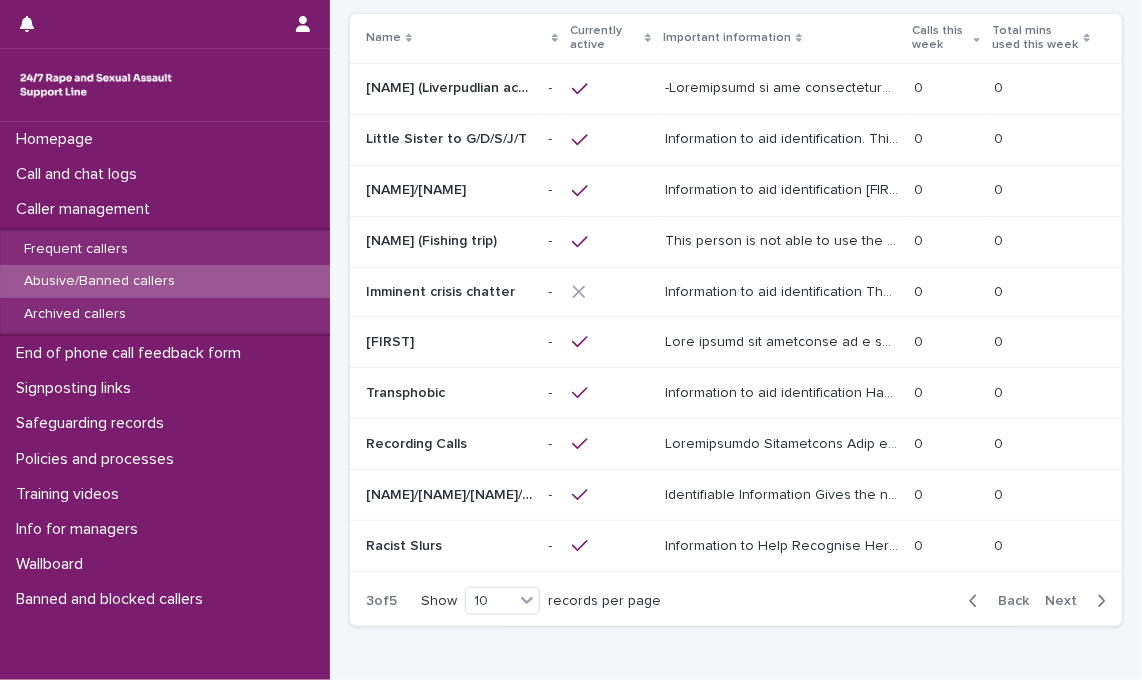 click on "Next" at bounding box center [1067, 601] 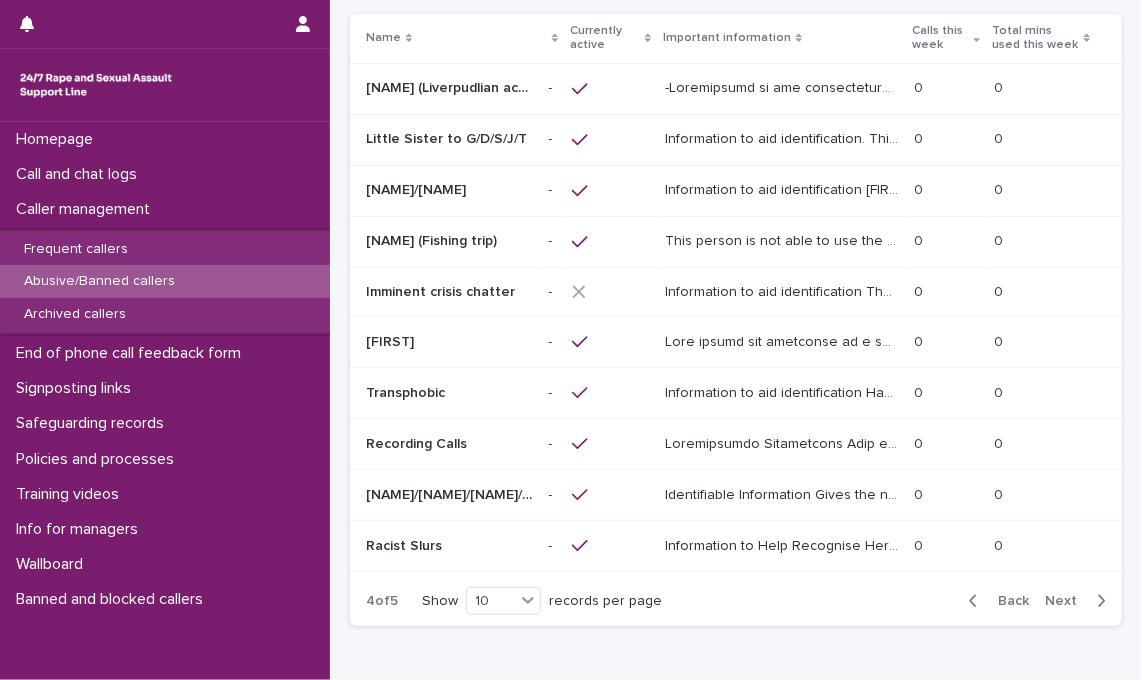 scroll, scrollTop: 191, scrollLeft: 0, axis: vertical 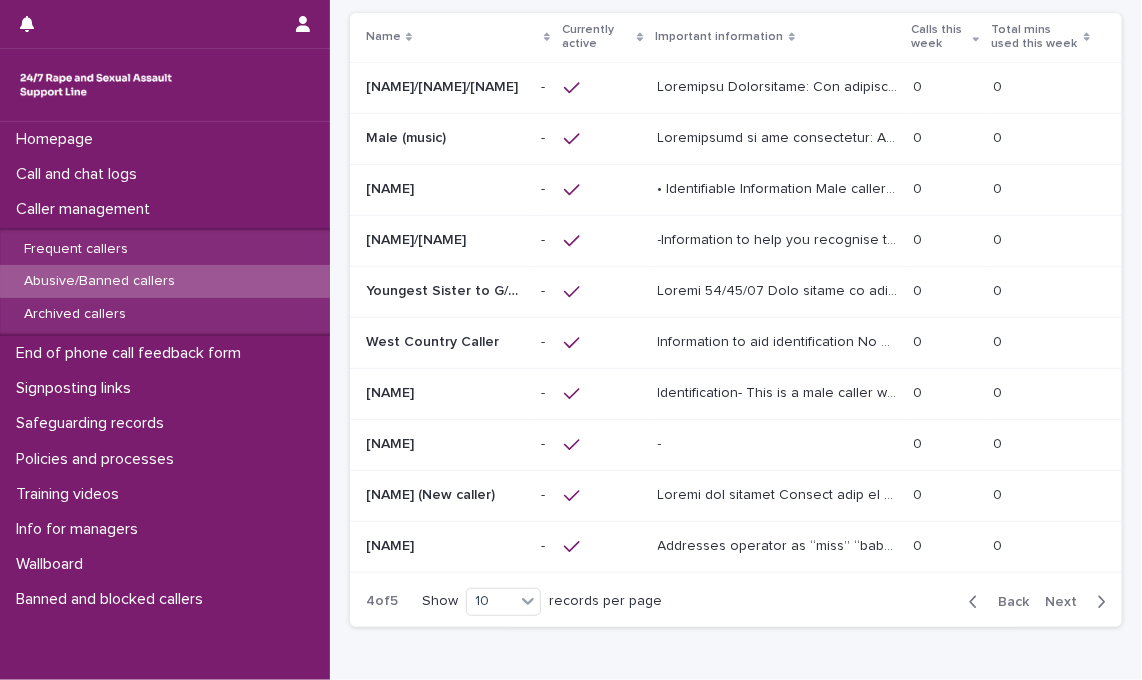 click on "Next" at bounding box center [1067, 602] 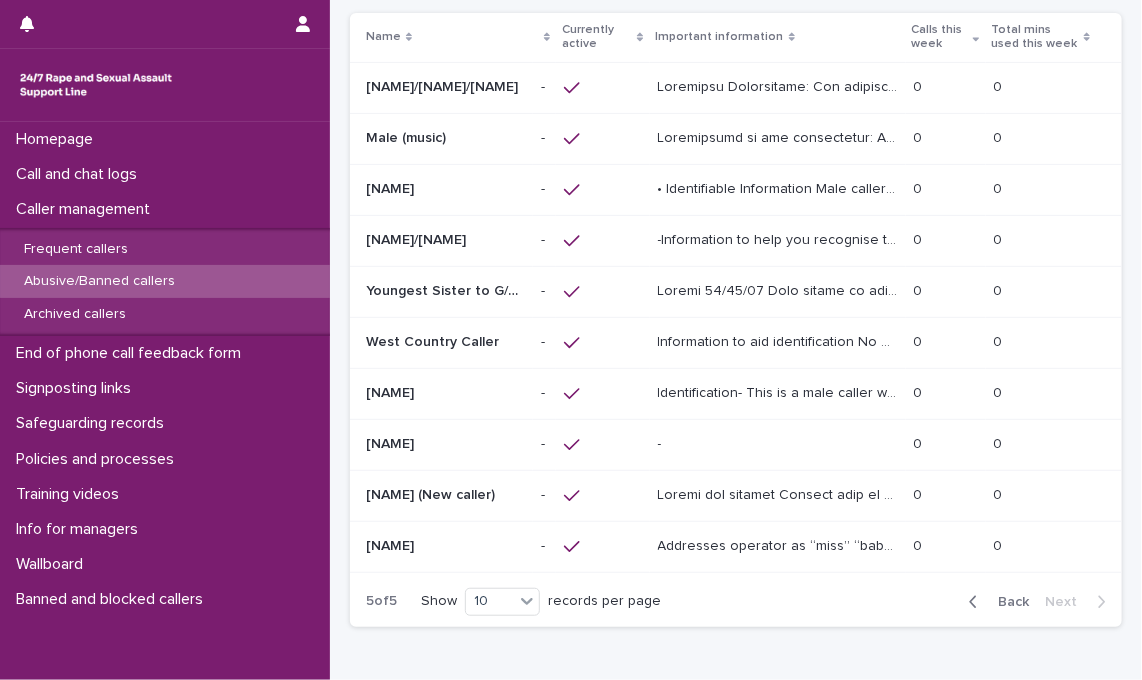scroll, scrollTop: 0, scrollLeft: 0, axis: both 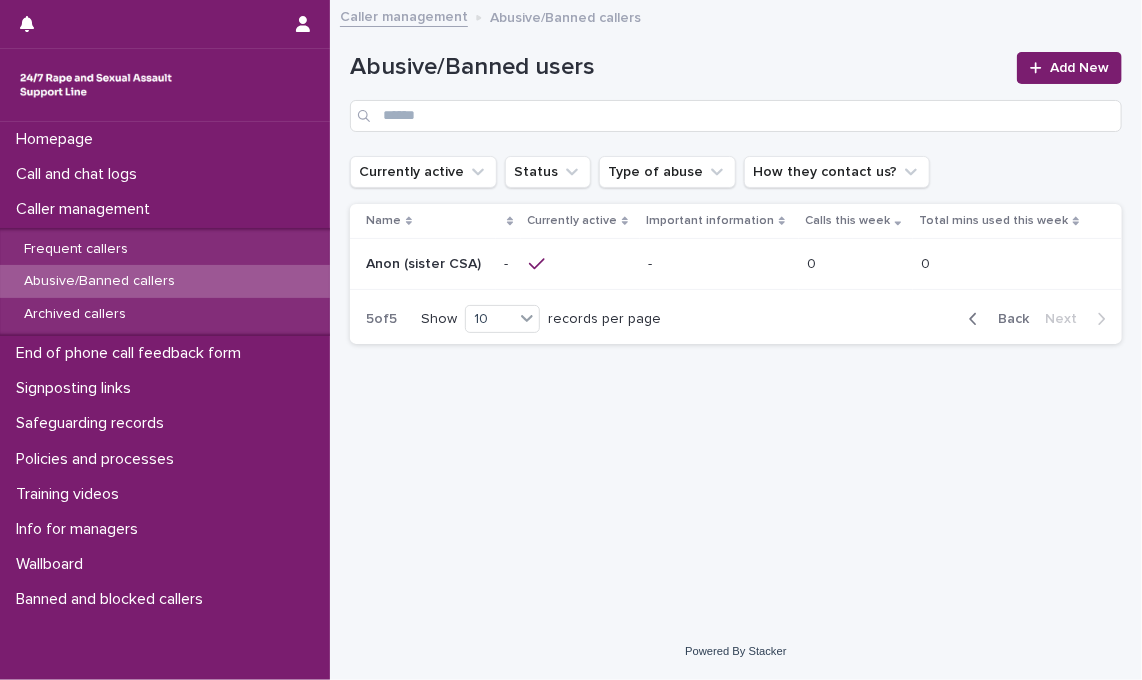 click on "Anon (sister CSA) Anon (sister CSA)" at bounding box center [427, 264] 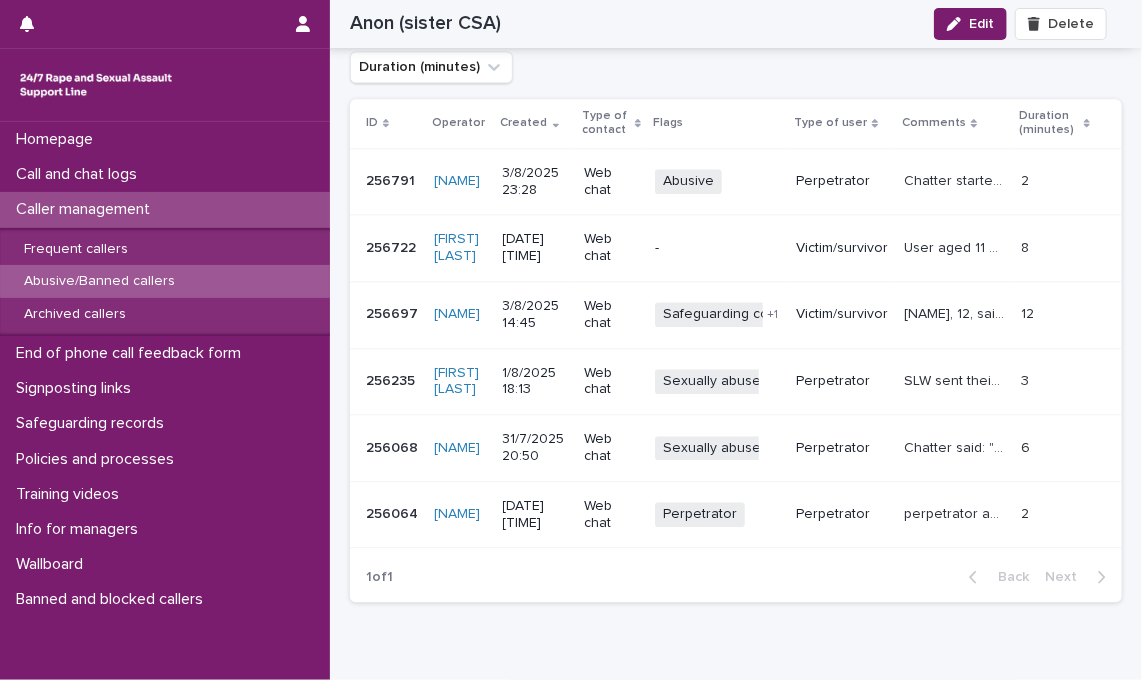 scroll, scrollTop: 1636, scrollLeft: 0, axis: vertical 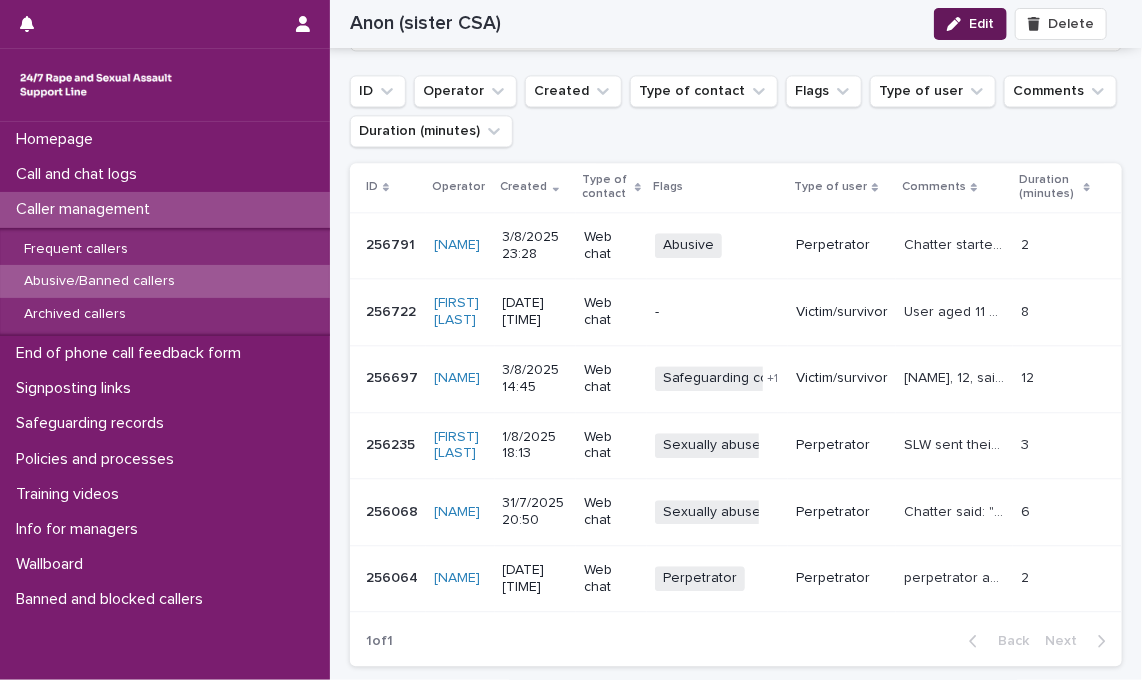 click at bounding box center [958, 24] 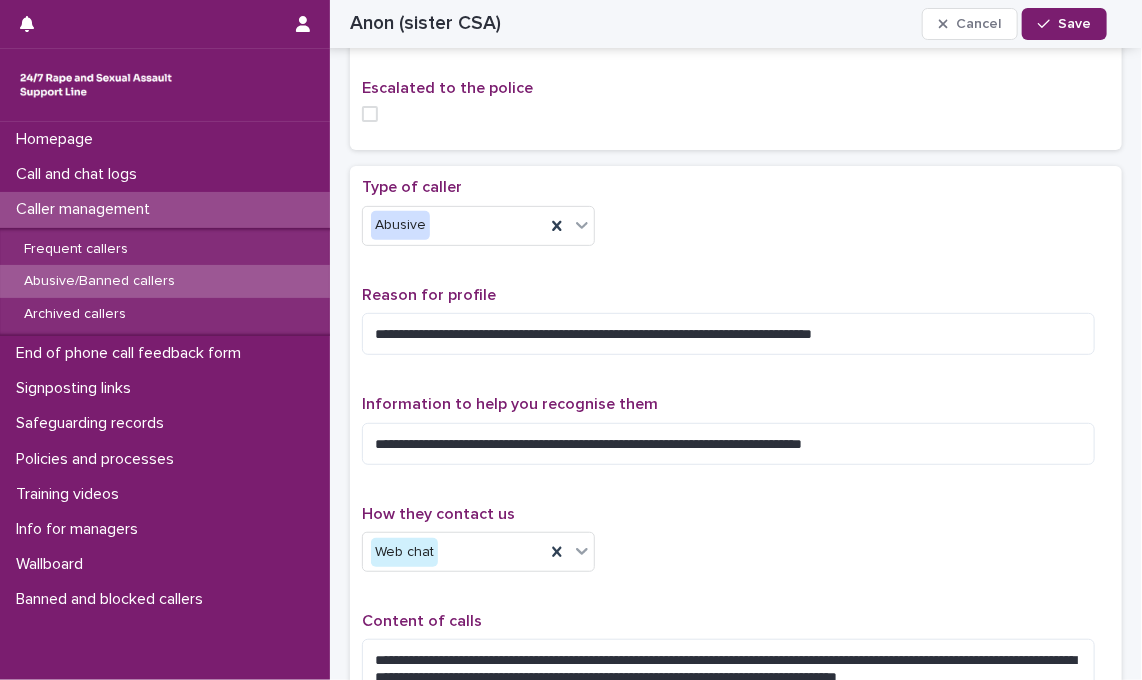 scroll, scrollTop: 0, scrollLeft: 0, axis: both 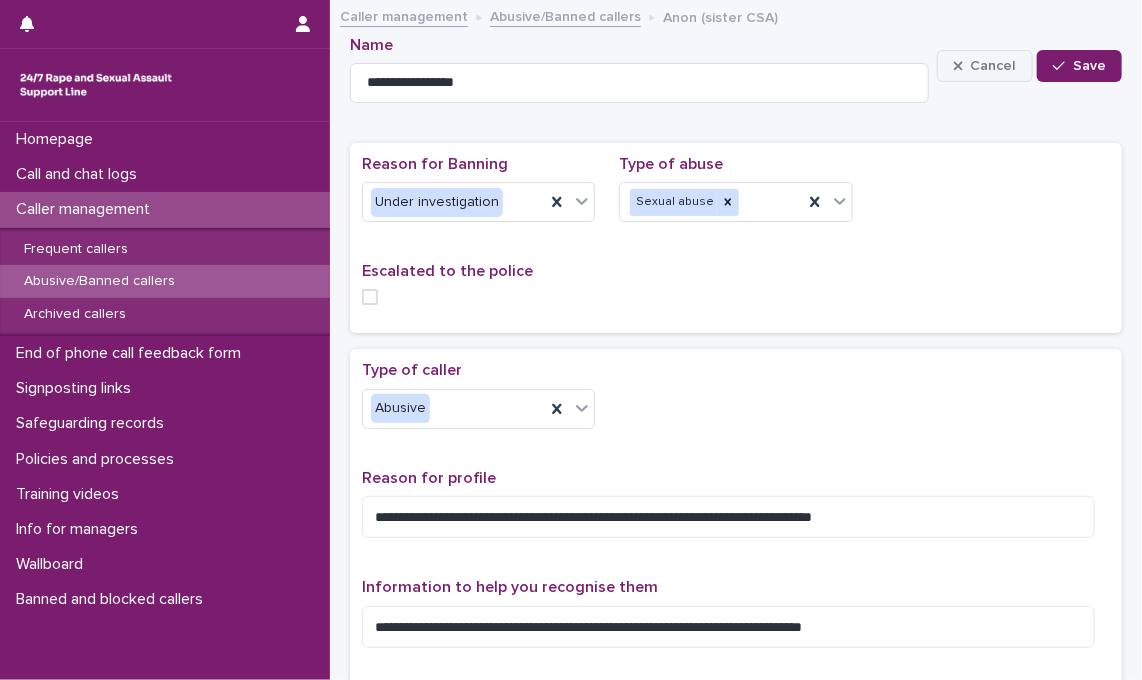 click on "Cancel" at bounding box center [993, 66] 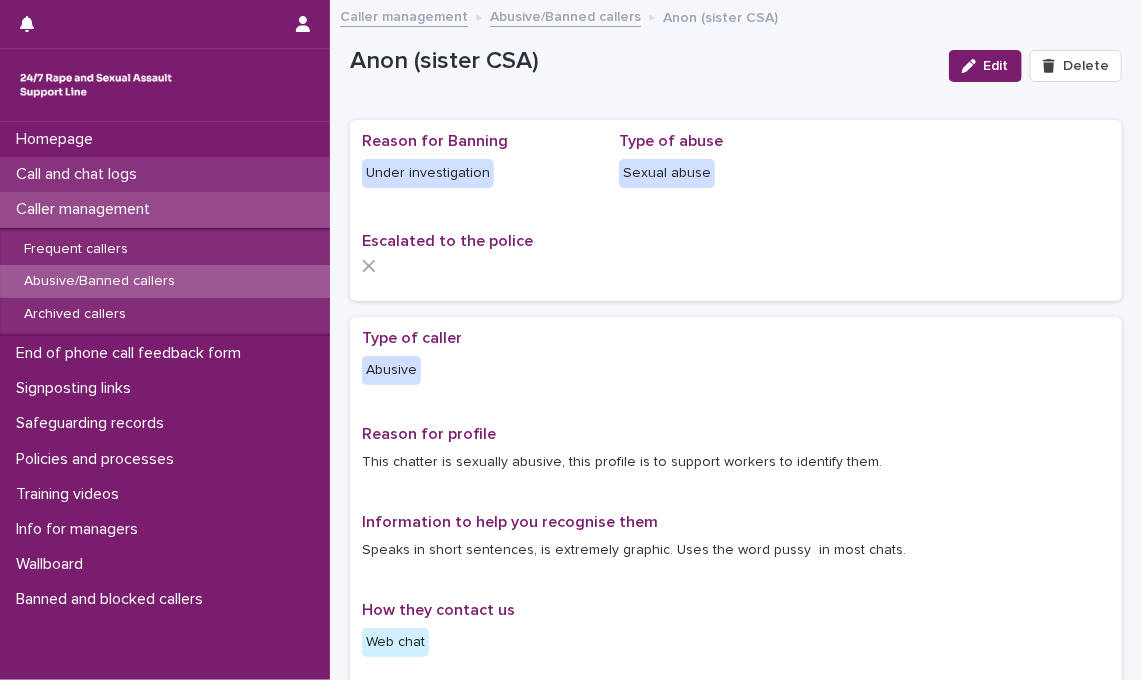 click on "Call and chat logs" at bounding box center (165, 174) 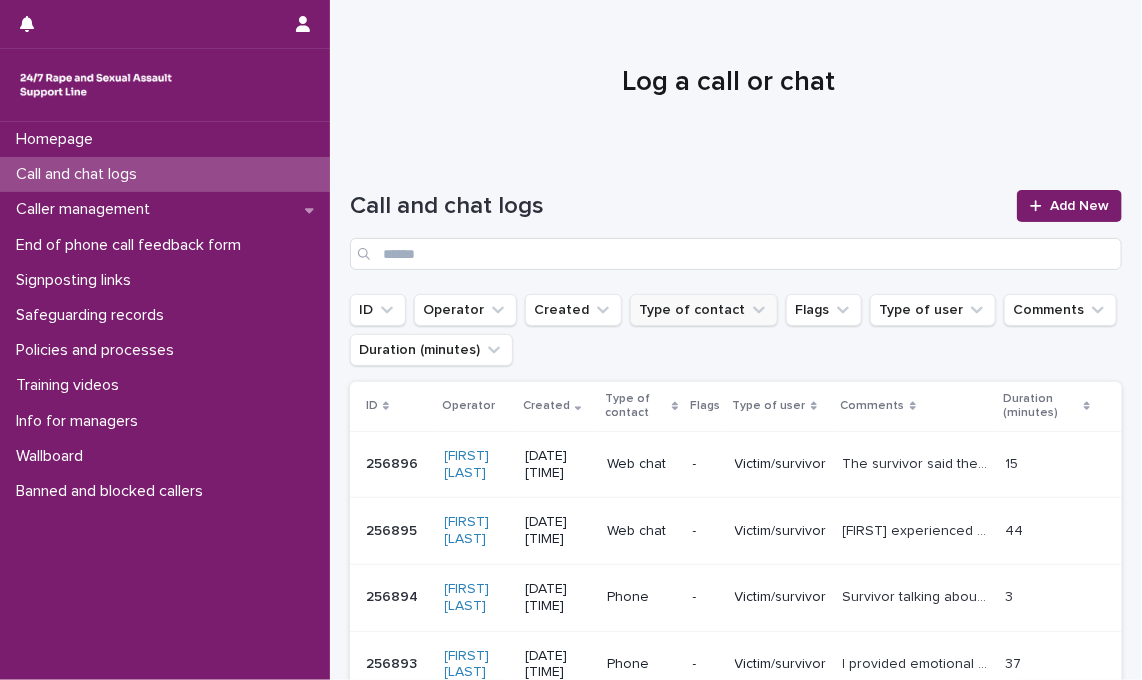 click 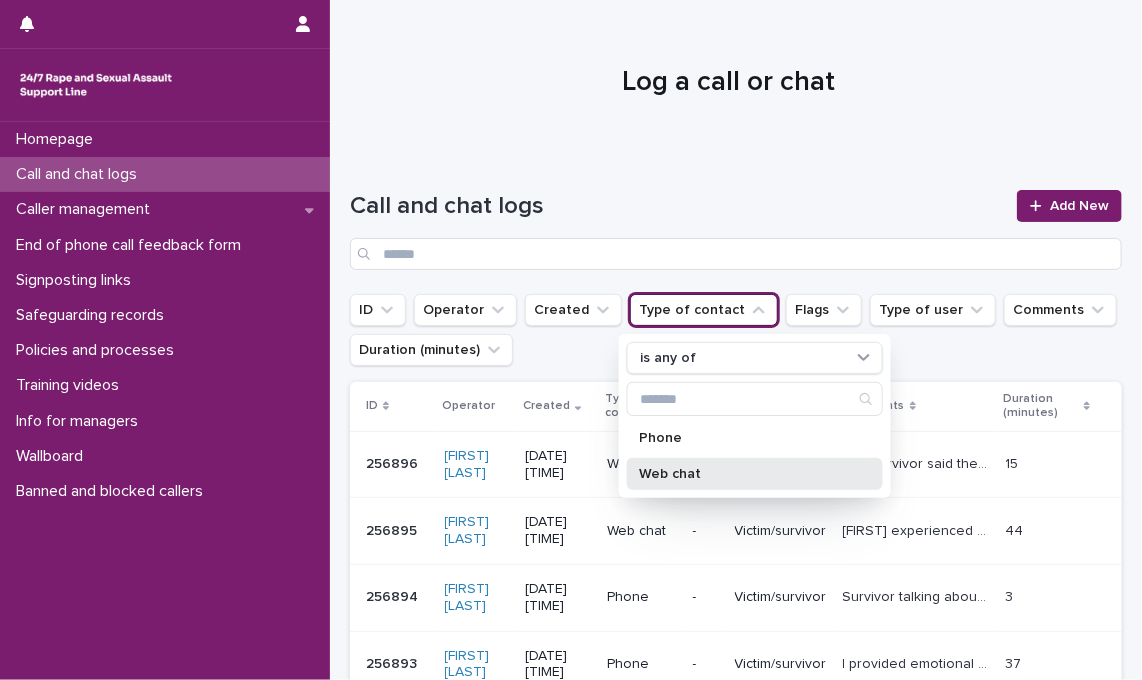 click on "Web chat" at bounding box center (745, 474) 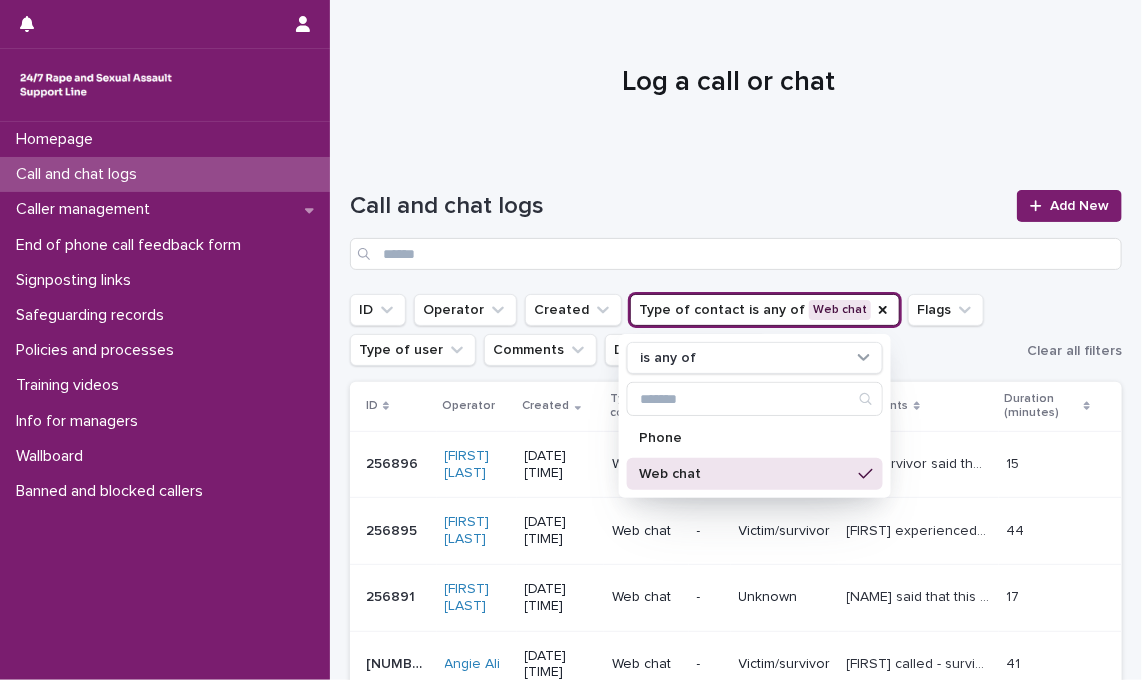 click on "ID Operator Created Type of contact is any of Web chat is any of Phone Web chat Flags Type of user Comments Duration (minutes)" at bounding box center (684, 330) 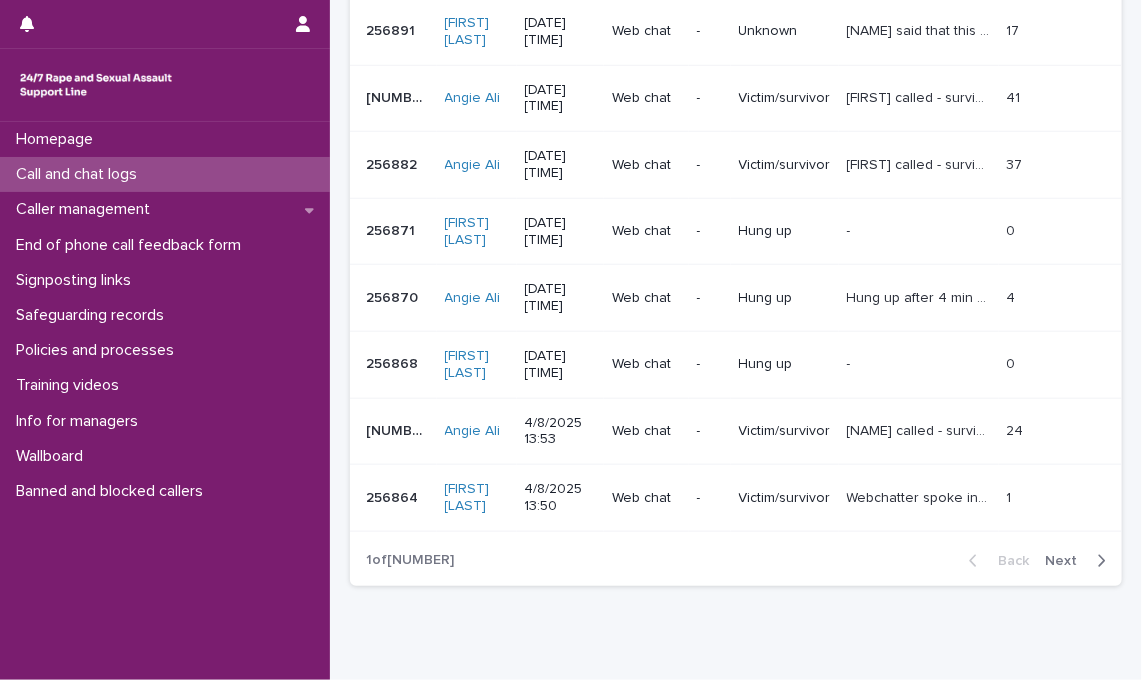 scroll, scrollTop: 641, scrollLeft: 0, axis: vertical 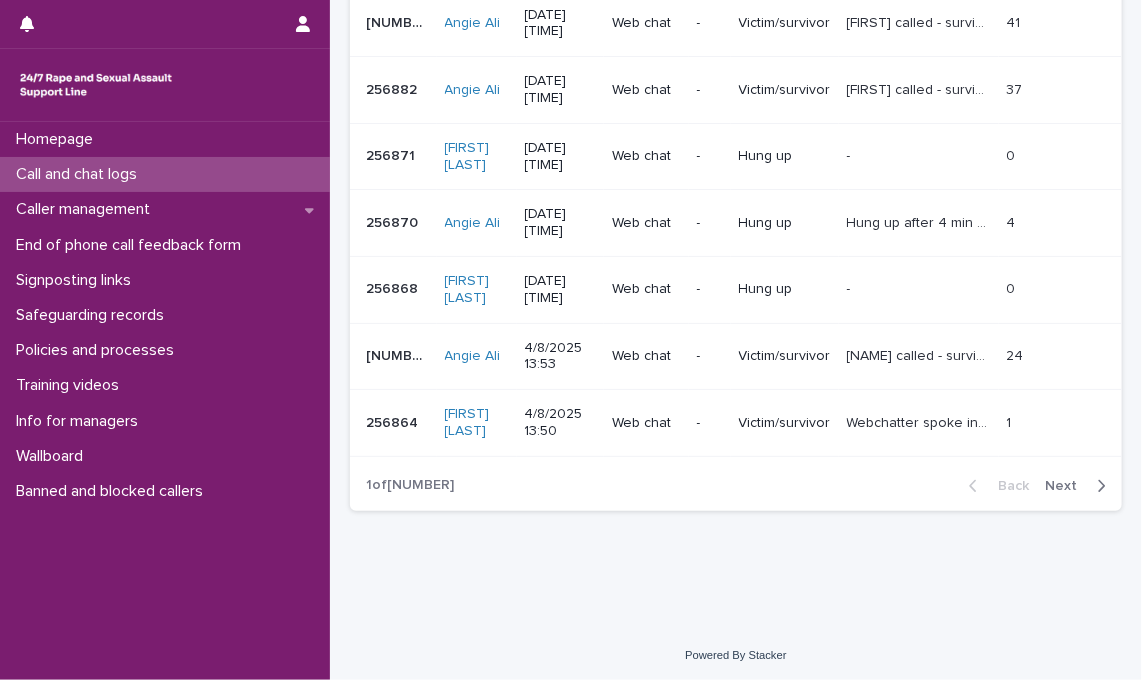 click on "Next" at bounding box center [1067, 486] 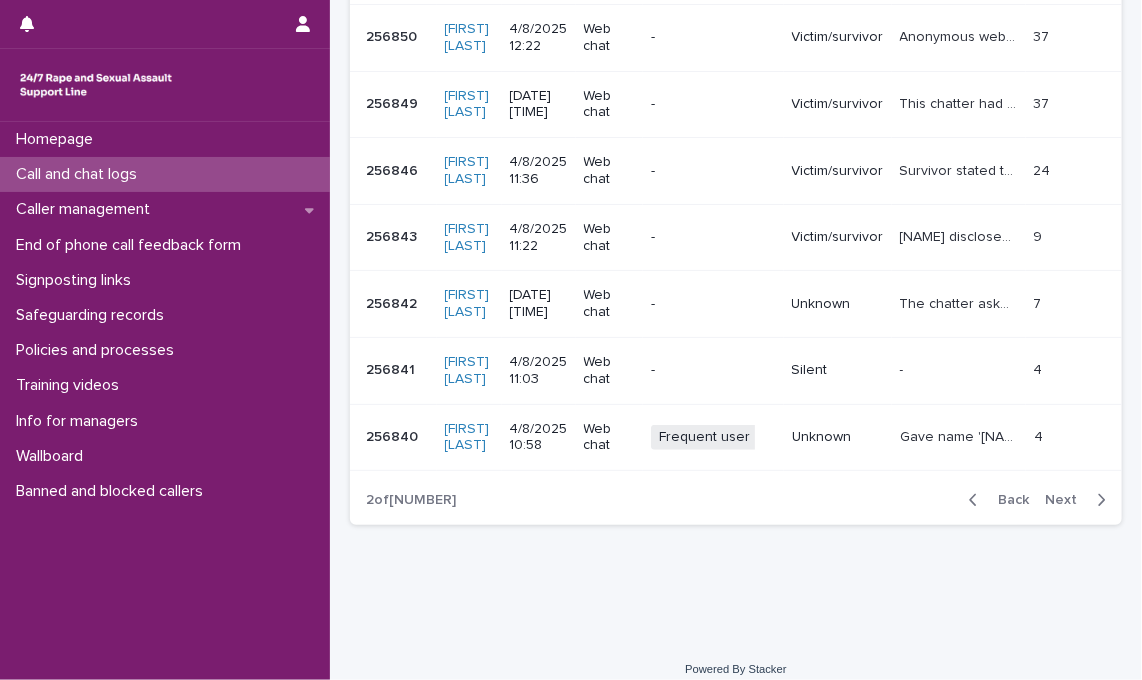 scroll, scrollTop: 658, scrollLeft: 0, axis: vertical 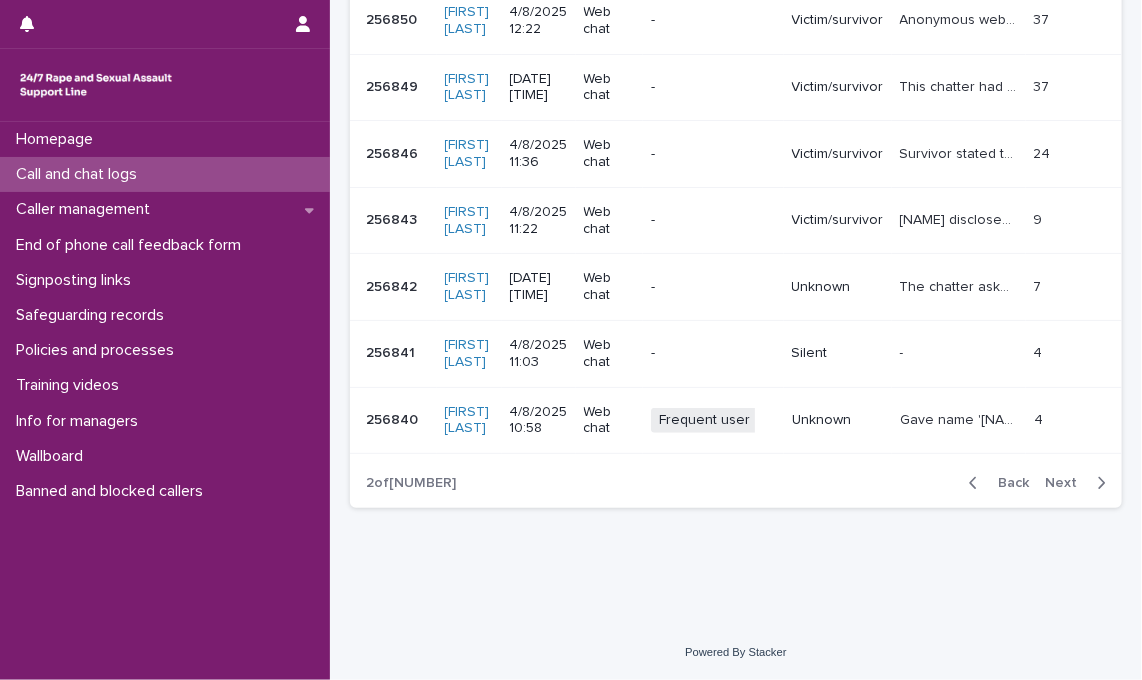 click on "Next" at bounding box center (1067, 483) 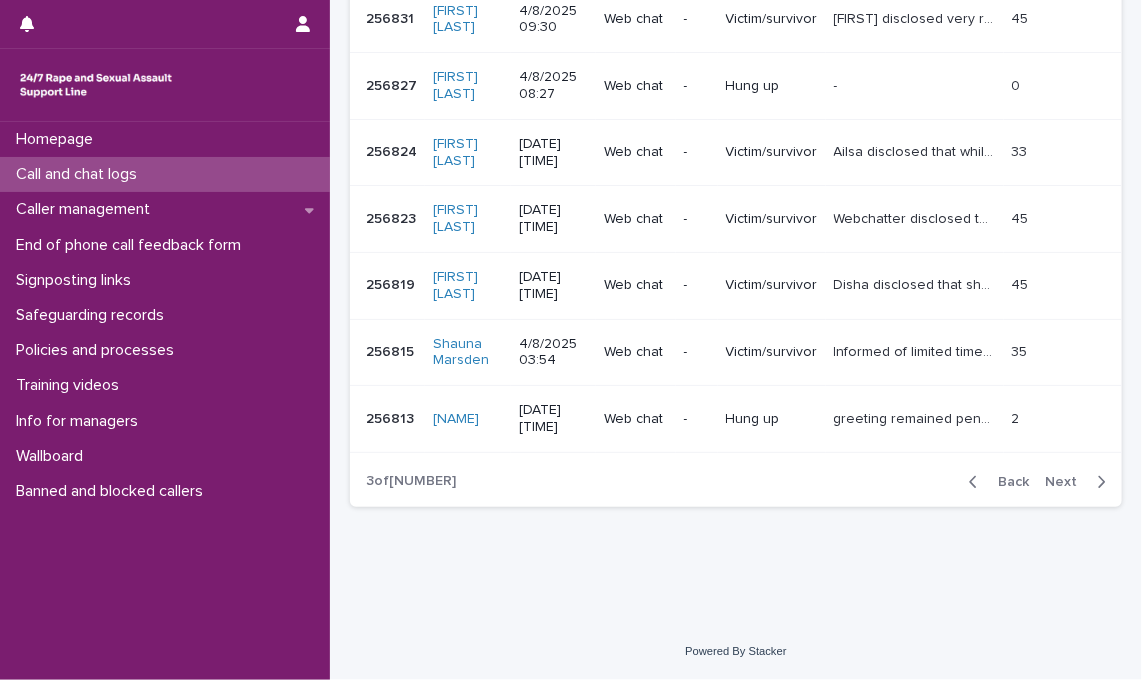 scroll, scrollTop: 641, scrollLeft: 0, axis: vertical 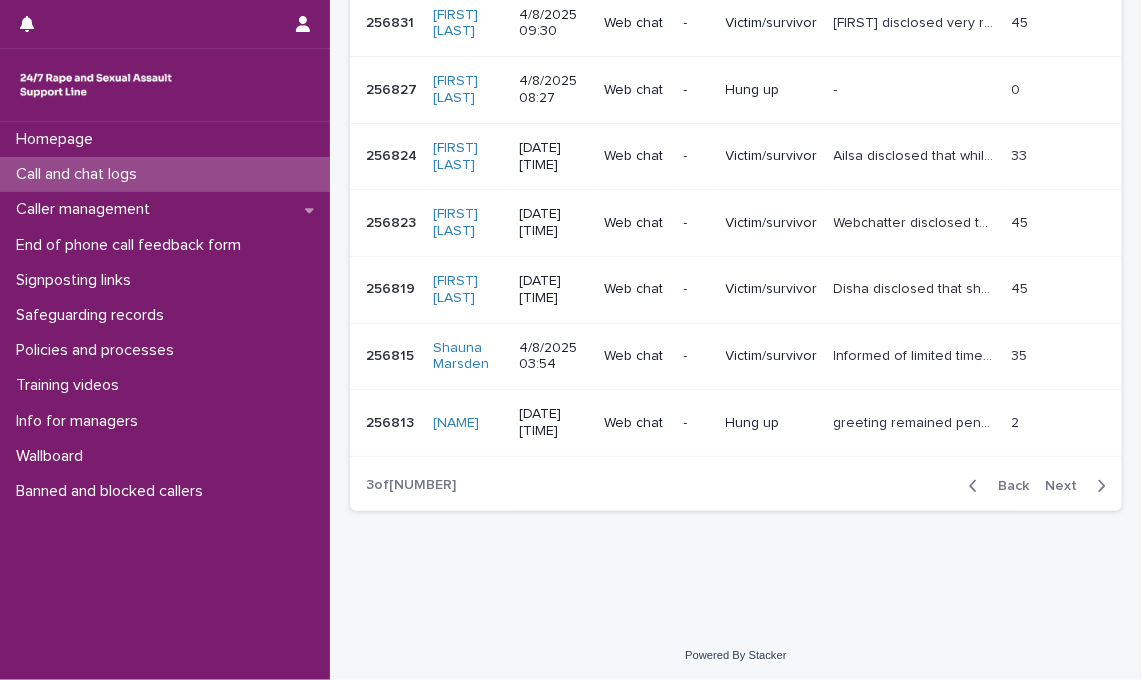 click on "Back Next" at bounding box center (1037, 486) 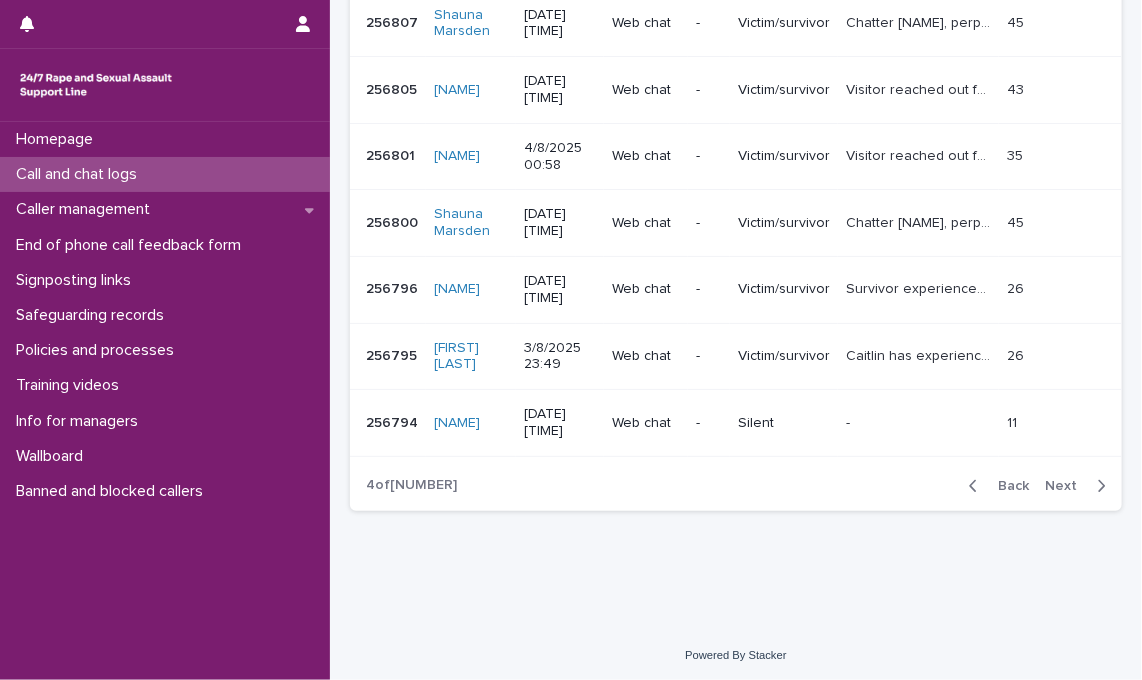 click on "Next" at bounding box center [1067, 486] 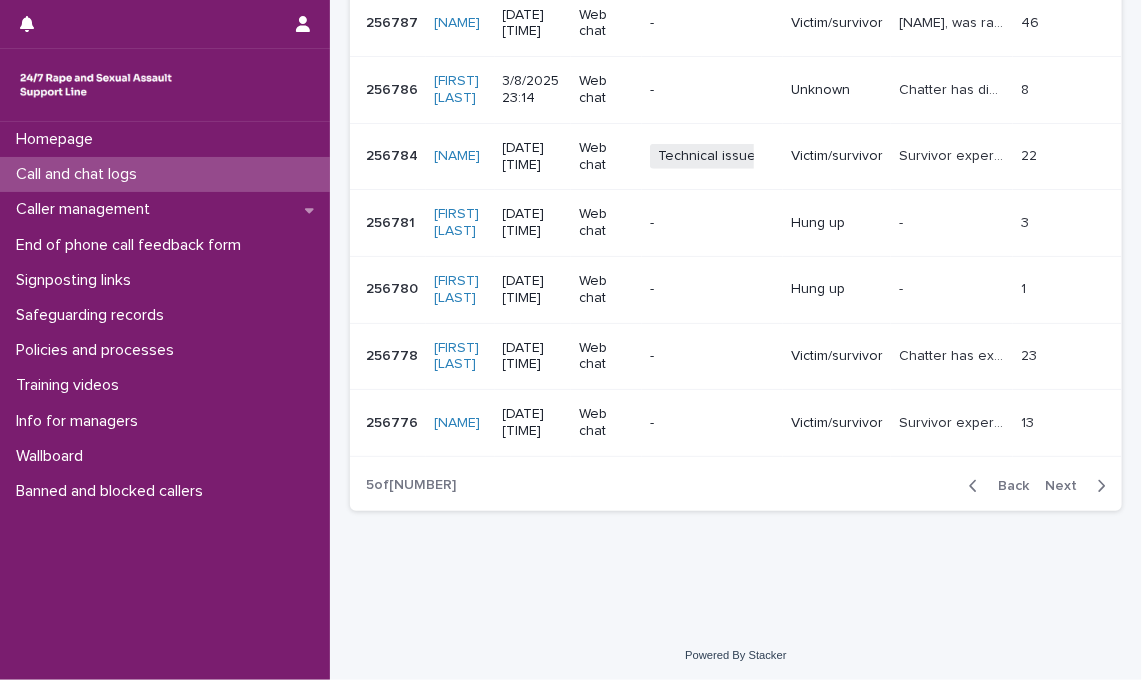 click on "Next" at bounding box center [1067, 486] 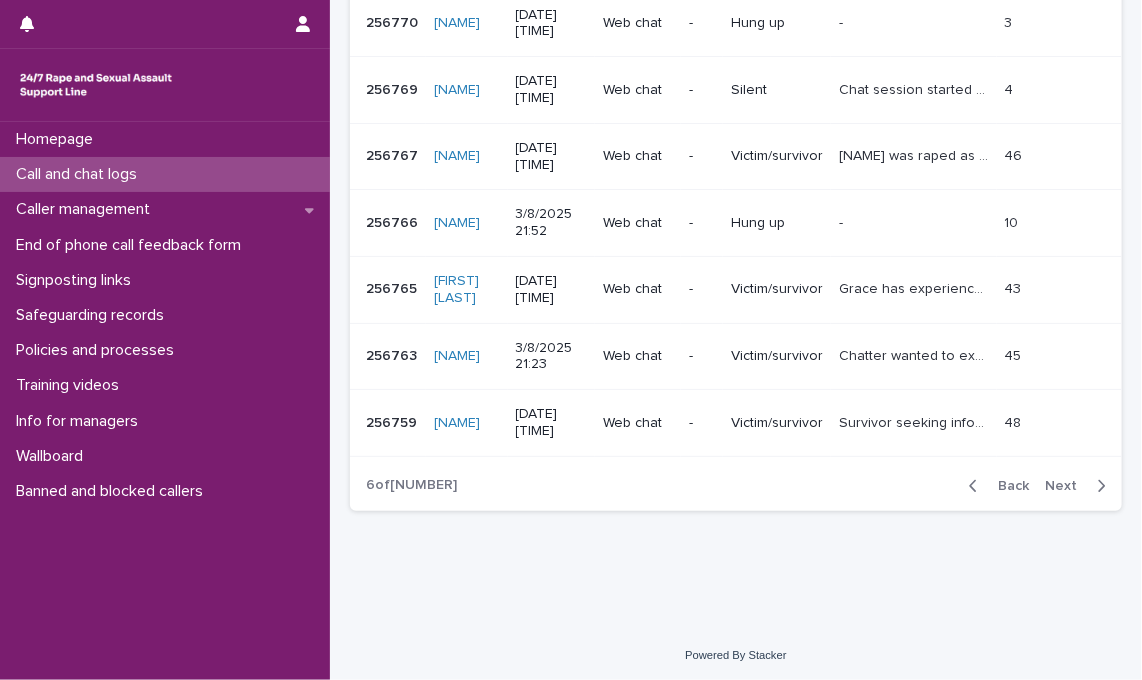 click on "Next" at bounding box center [1067, 486] 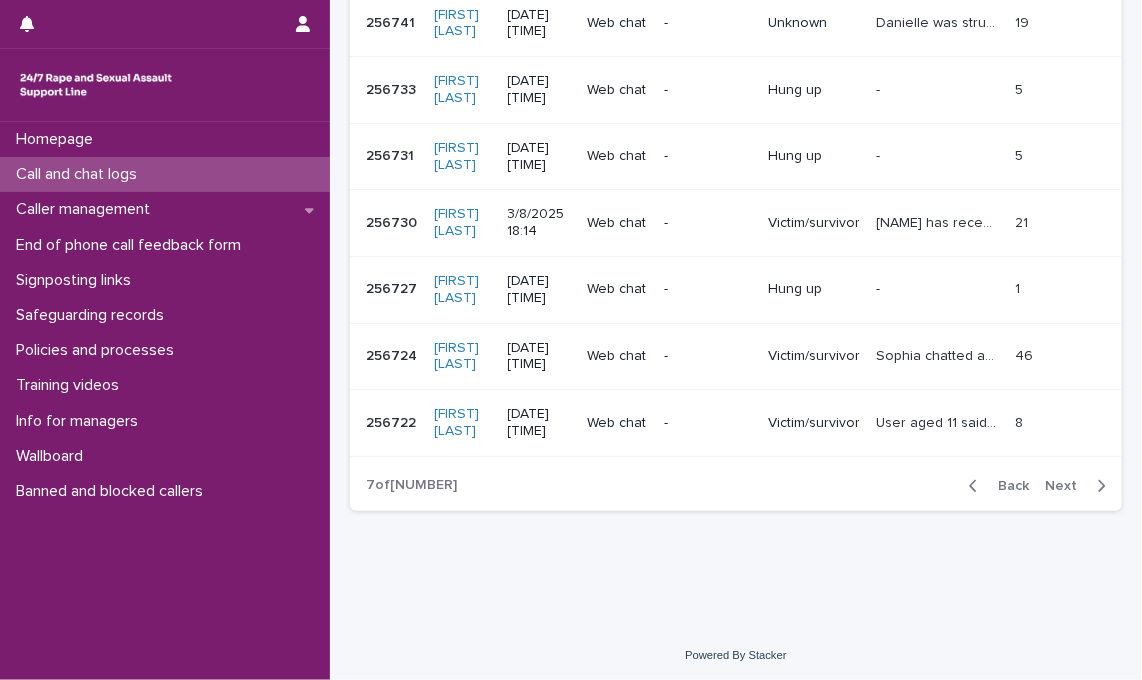 click on "Next" at bounding box center (1067, 486) 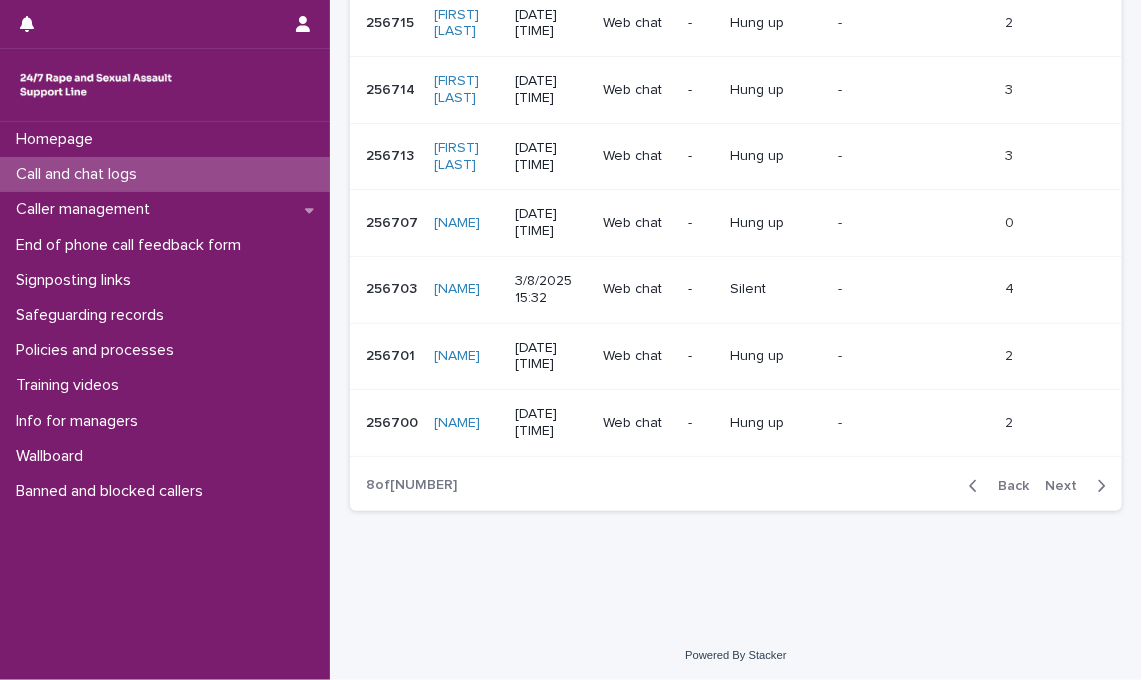 click on "Next" at bounding box center [1067, 486] 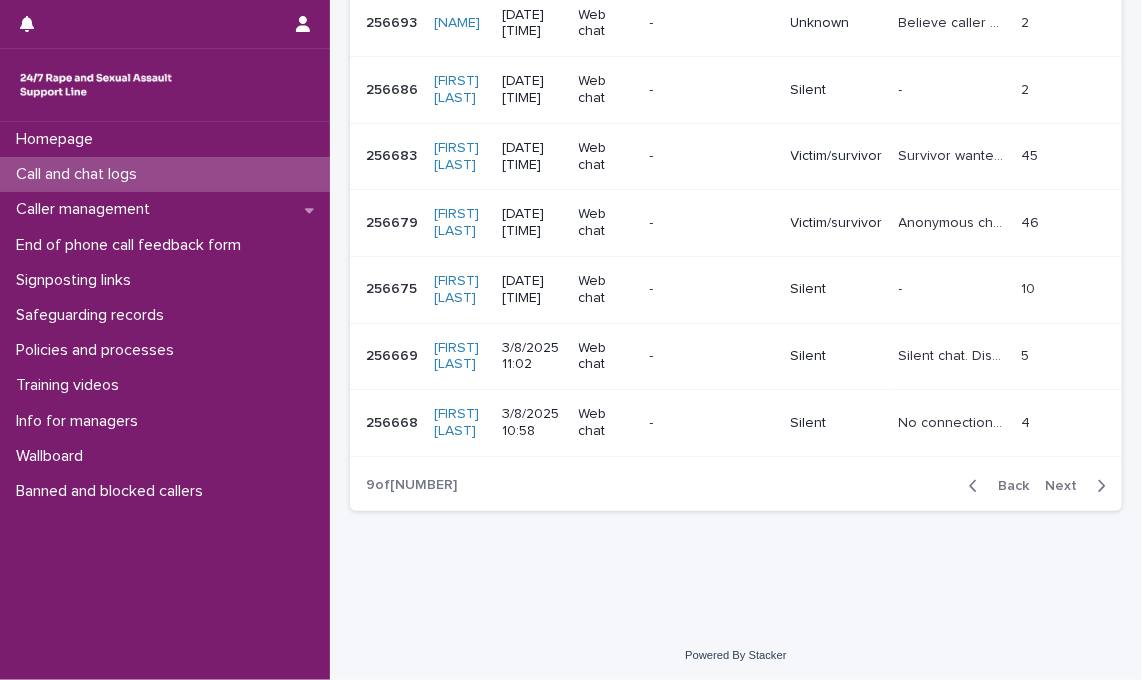 scroll, scrollTop: 658, scrollLeft: 0, axis: vertical 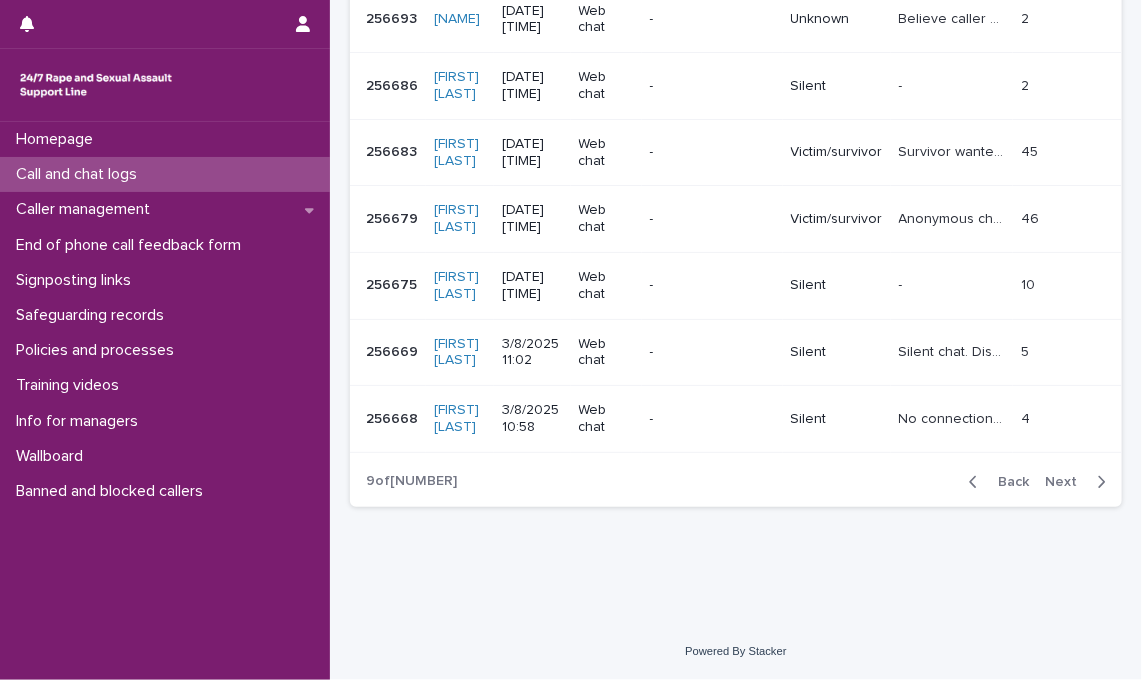 click on "Next" at bounding box center (1067, 482) 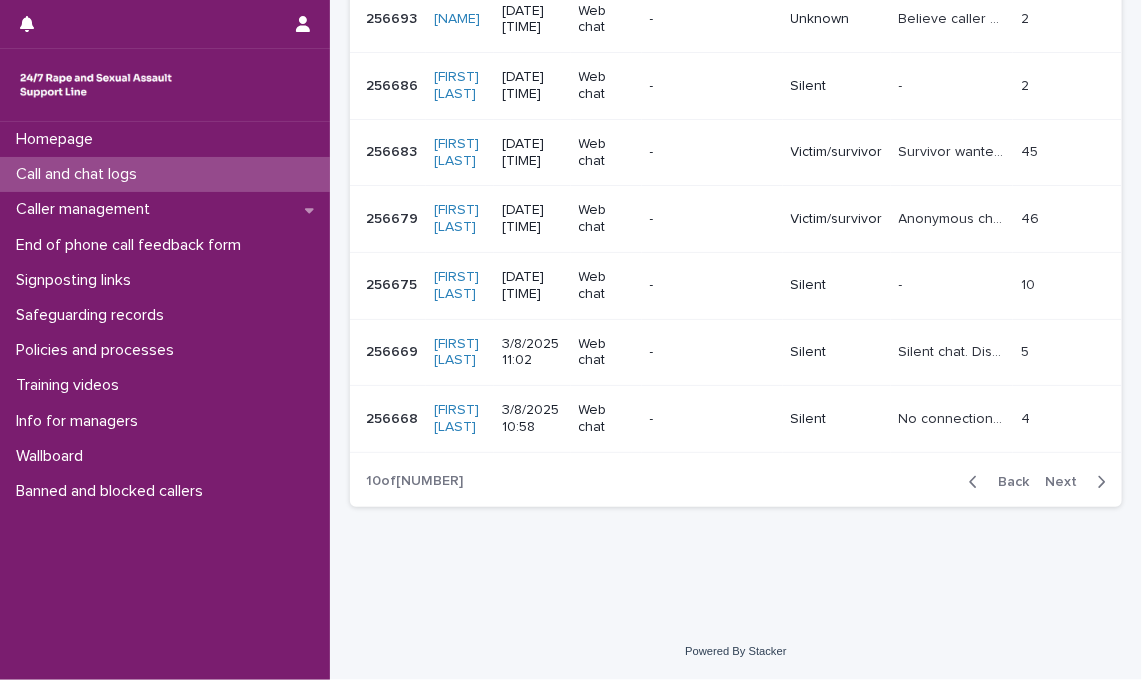 scroll, scrollTop: 675, scrollLeft: 0, axis: vertical 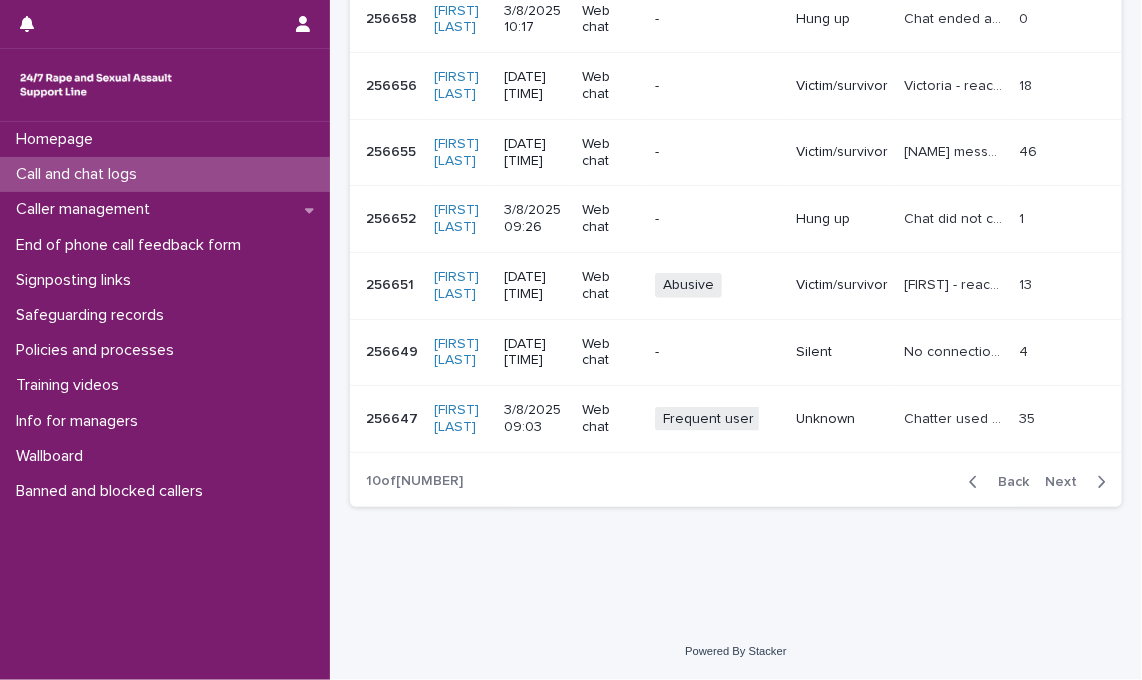 click on "Next" at bounding box center [1067, 482] 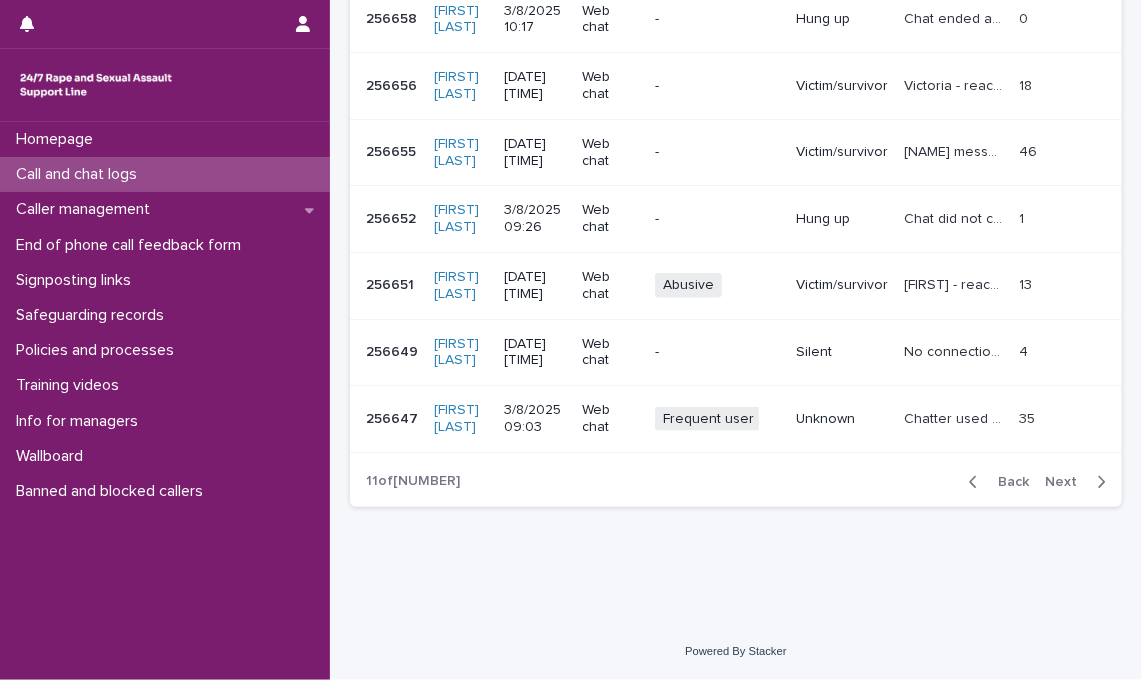 scroll, scrollTop: 641, scrollLeft: 0, axis: vertical 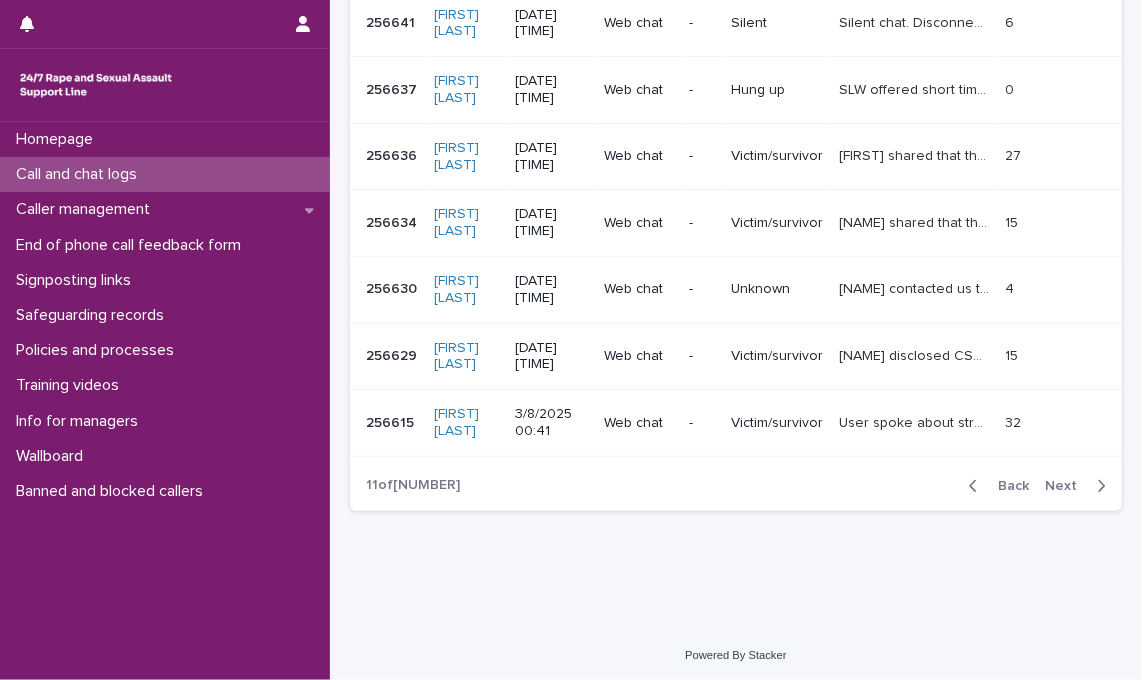 click on "Next" at bounding box center [1067, 486] 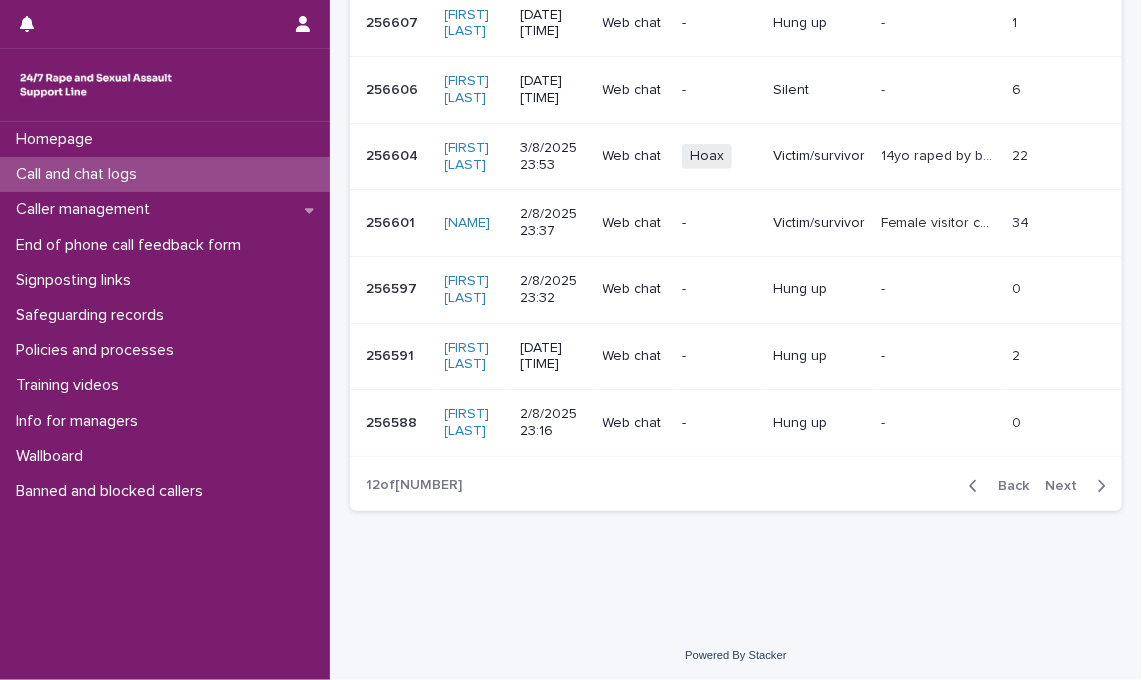 click on "Next" at bounding box center (1067, 486) 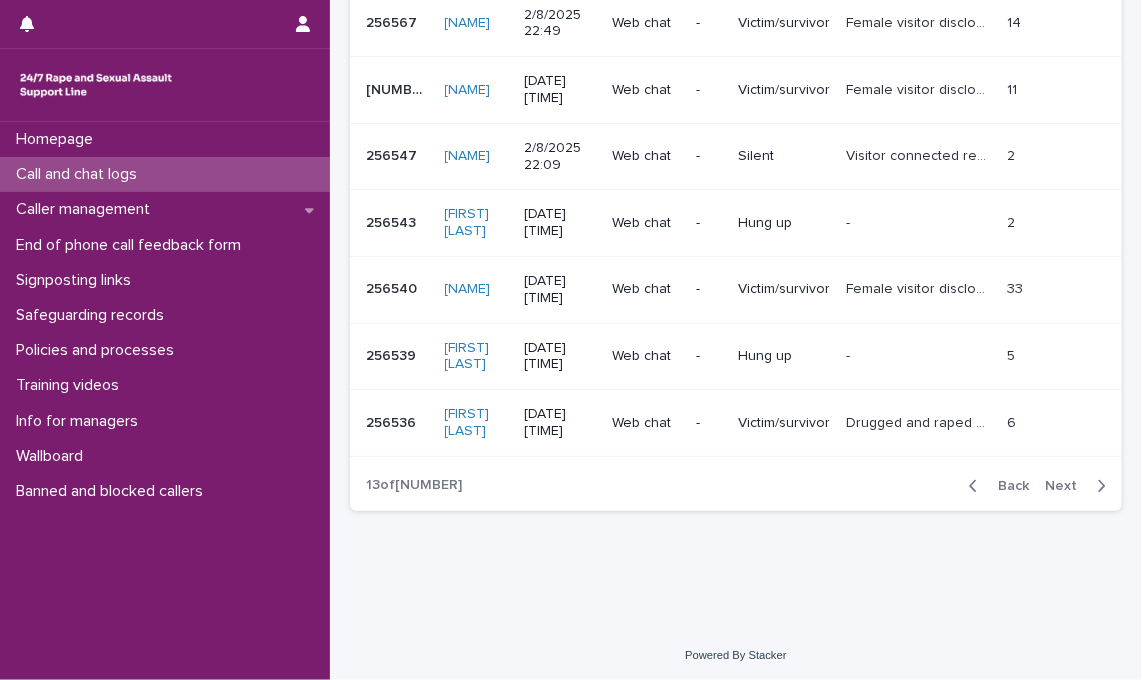 click on "Next" at bounding box center [1067, 486] 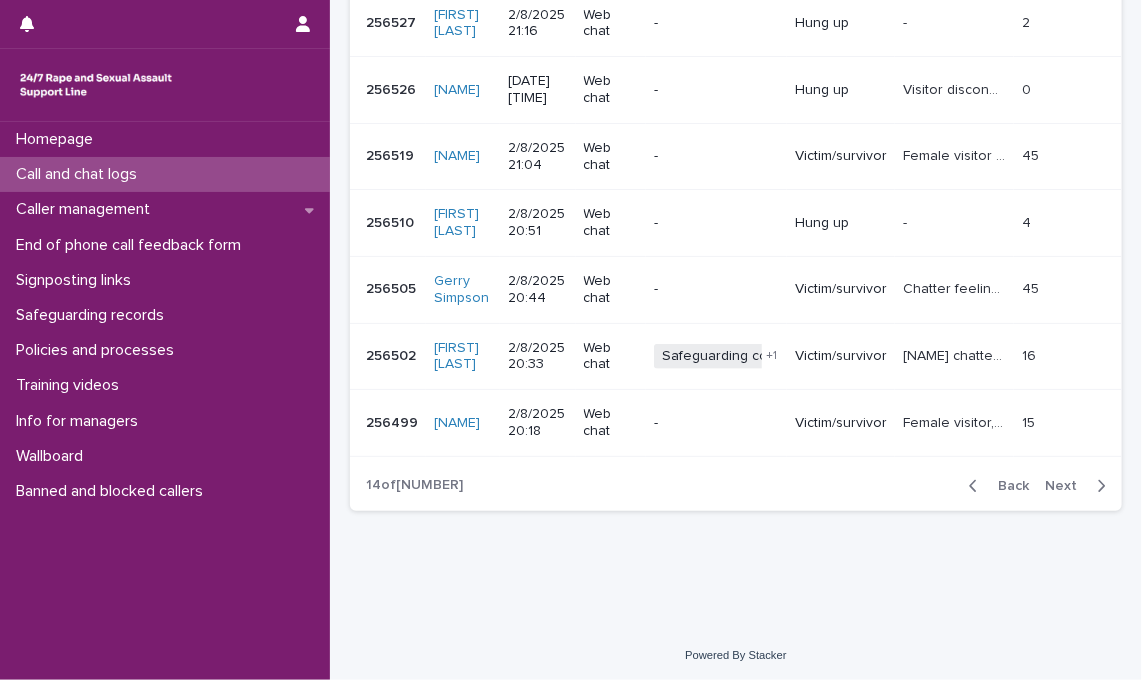 click on "Next" at bounding box center (1067, 486) 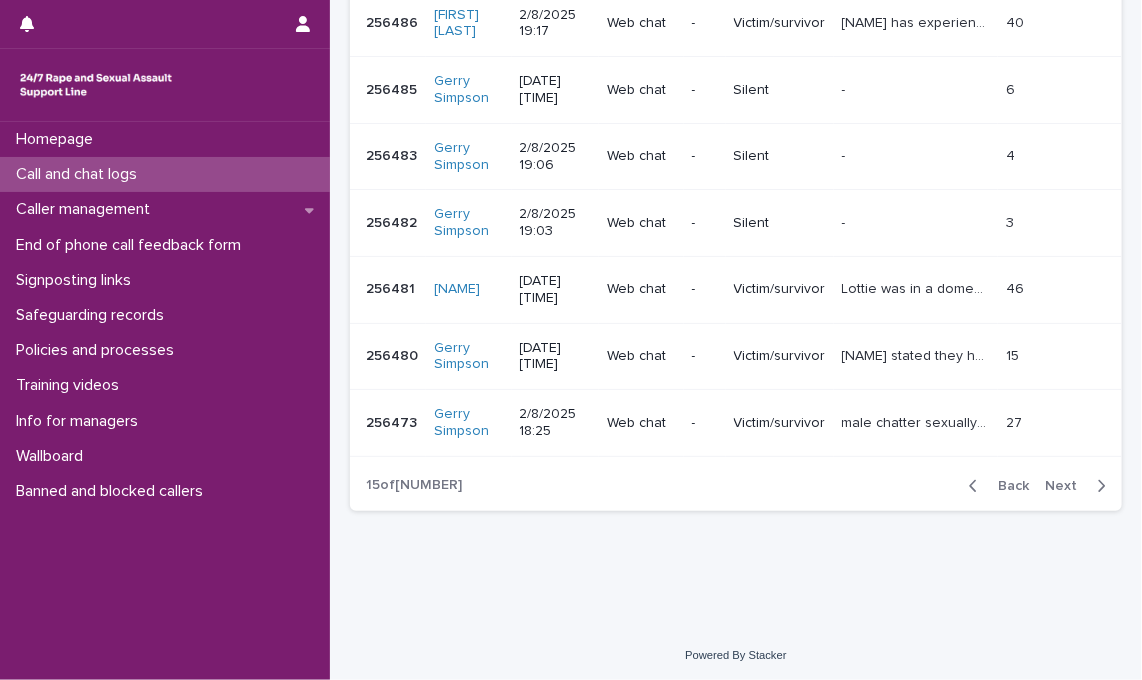click on "Next" at bounding box center [1067, 486] 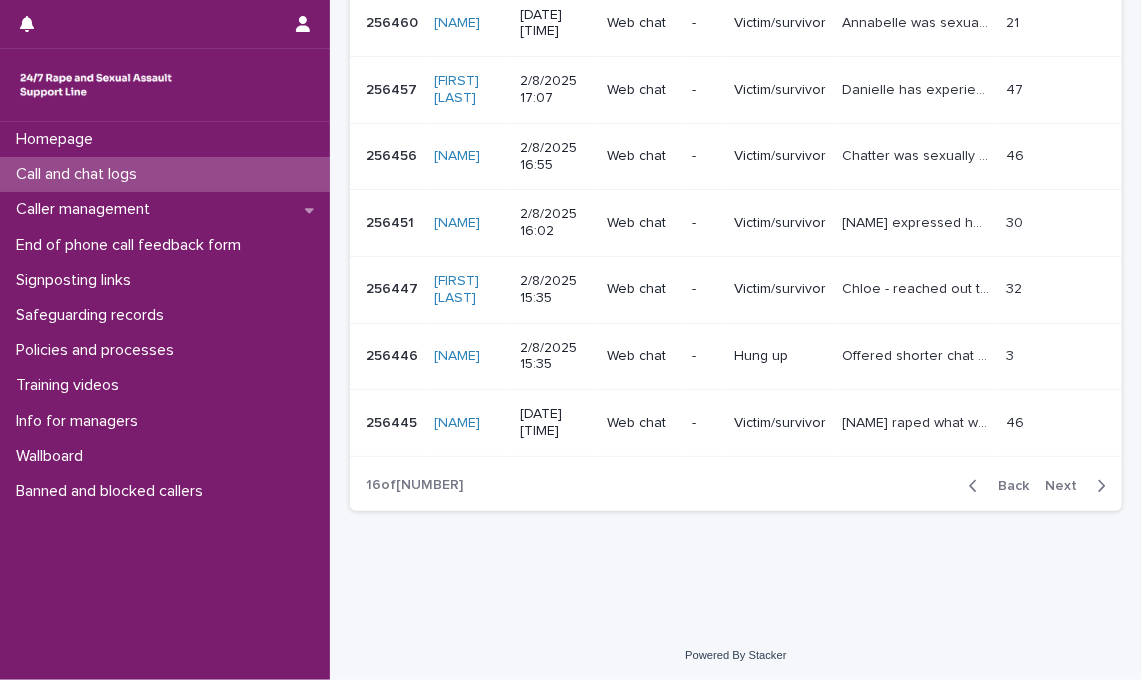 scroll, scrollTop: 658, scrollLeft: 0, axis: vertical 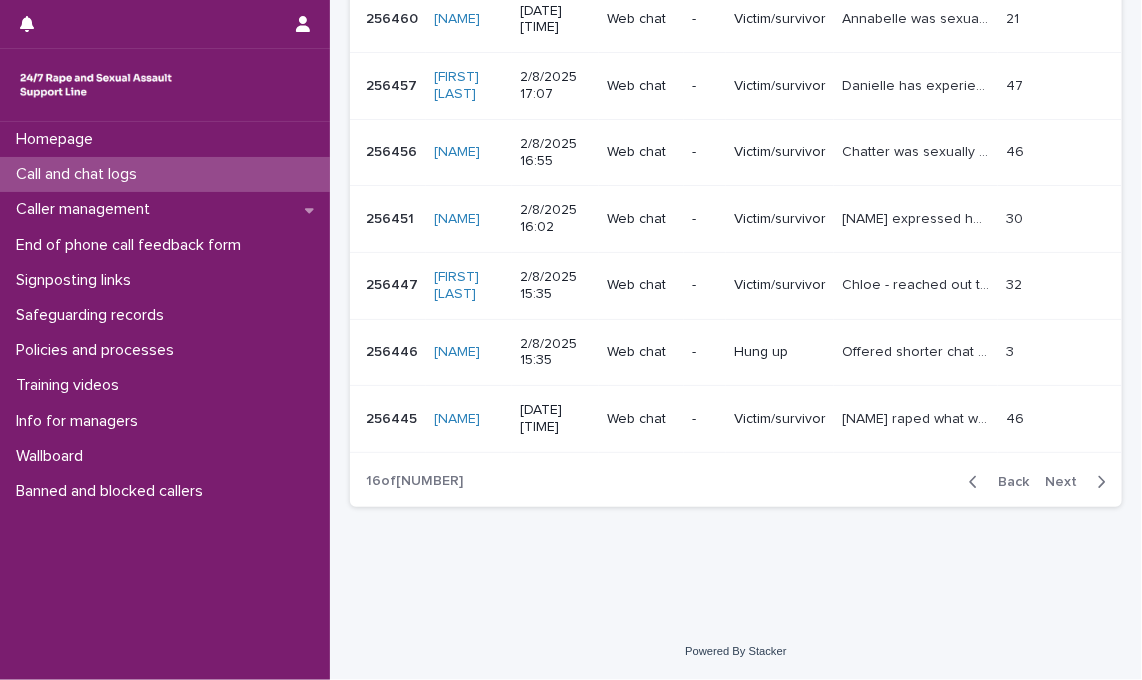 click on "Back Next" at bounding box center [1037, 482] 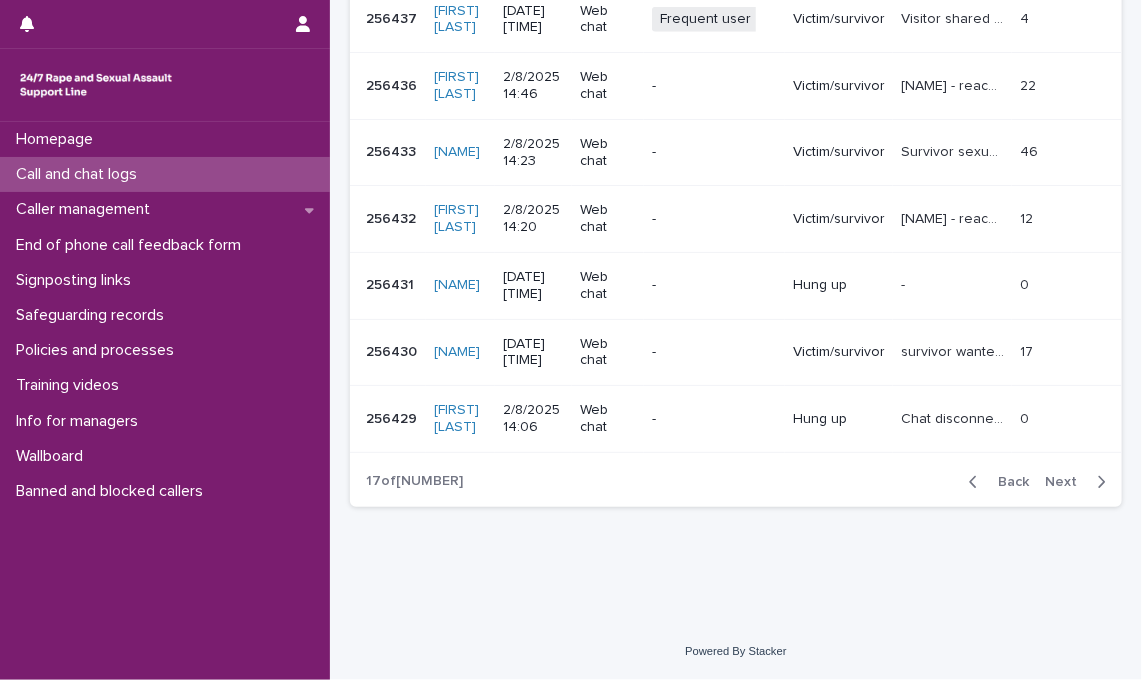 scroll, scrollTop: 650, scrollLeft: 0, axis: vertical 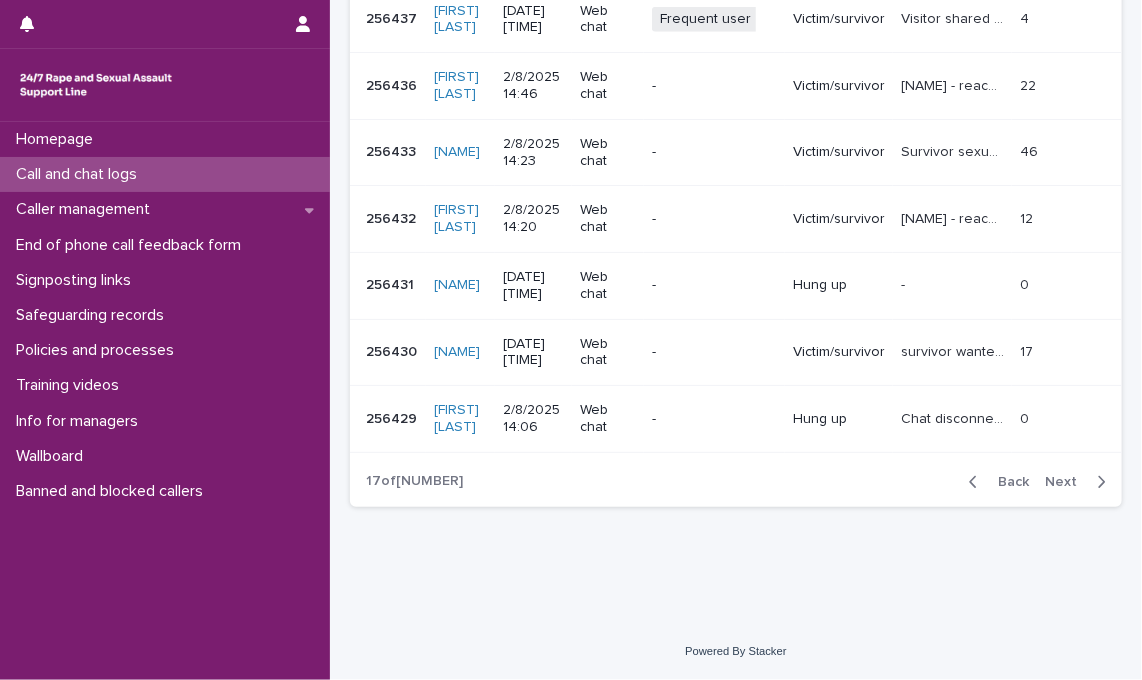 click at bounding box center [1097, 482] 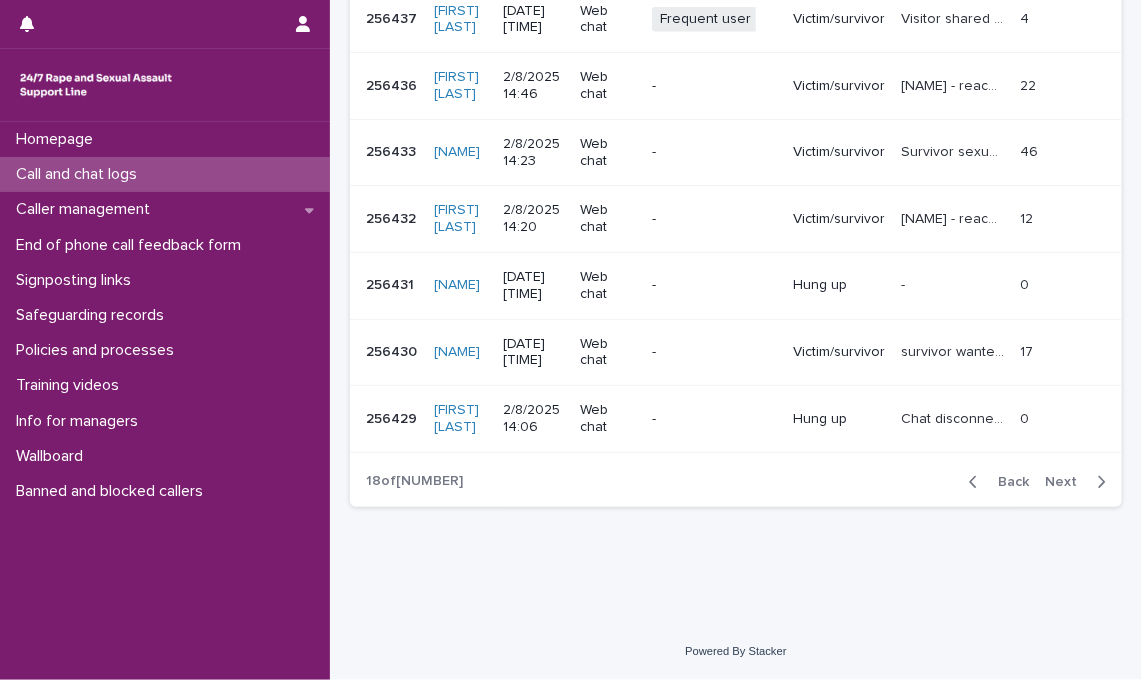 scroll, scrollTop: 667, scrollLeft: 0, axis: vertical 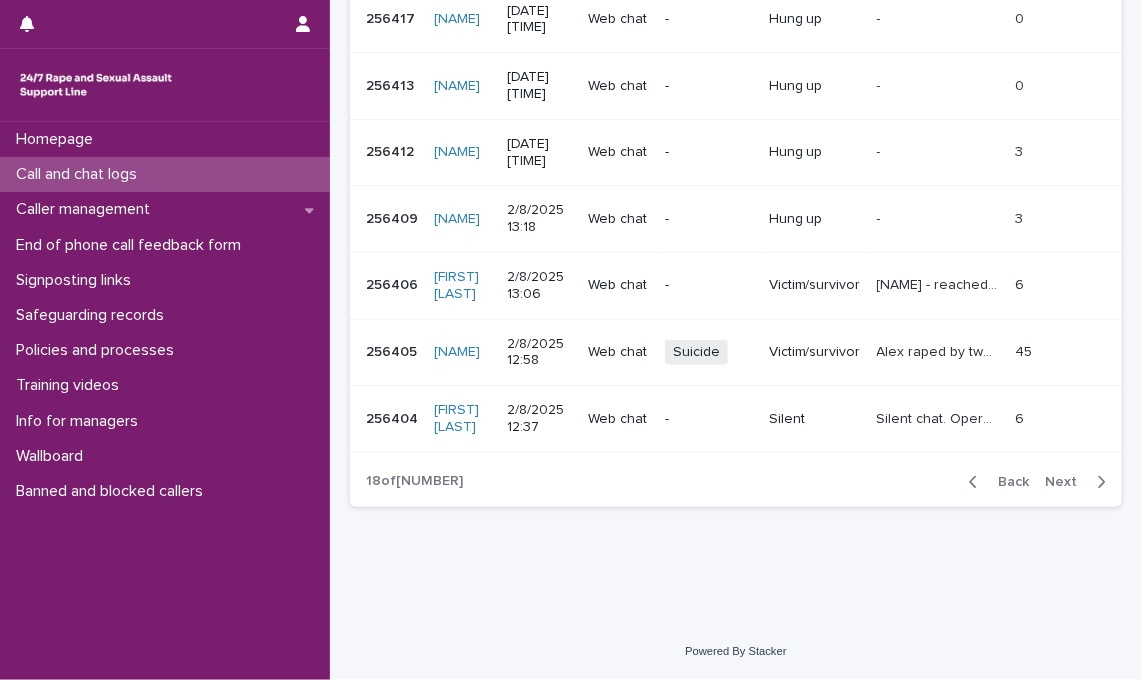 click on "Next" at bounding box center (1067, 482) 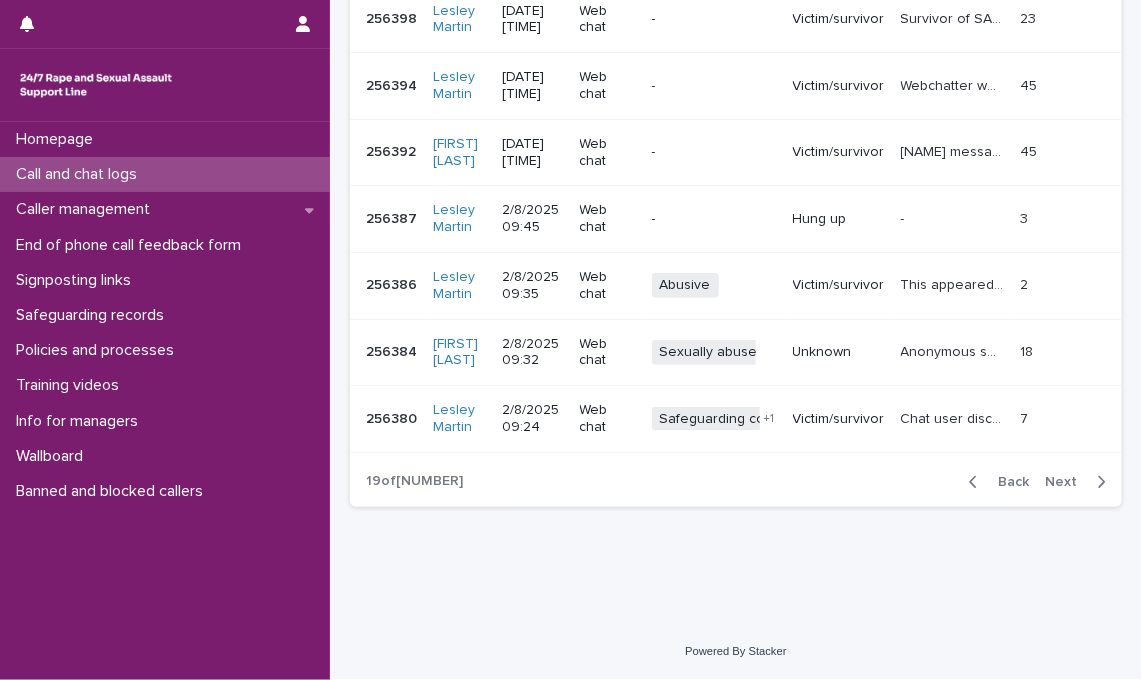 click on "Next" at bounding box center [1067, 482] 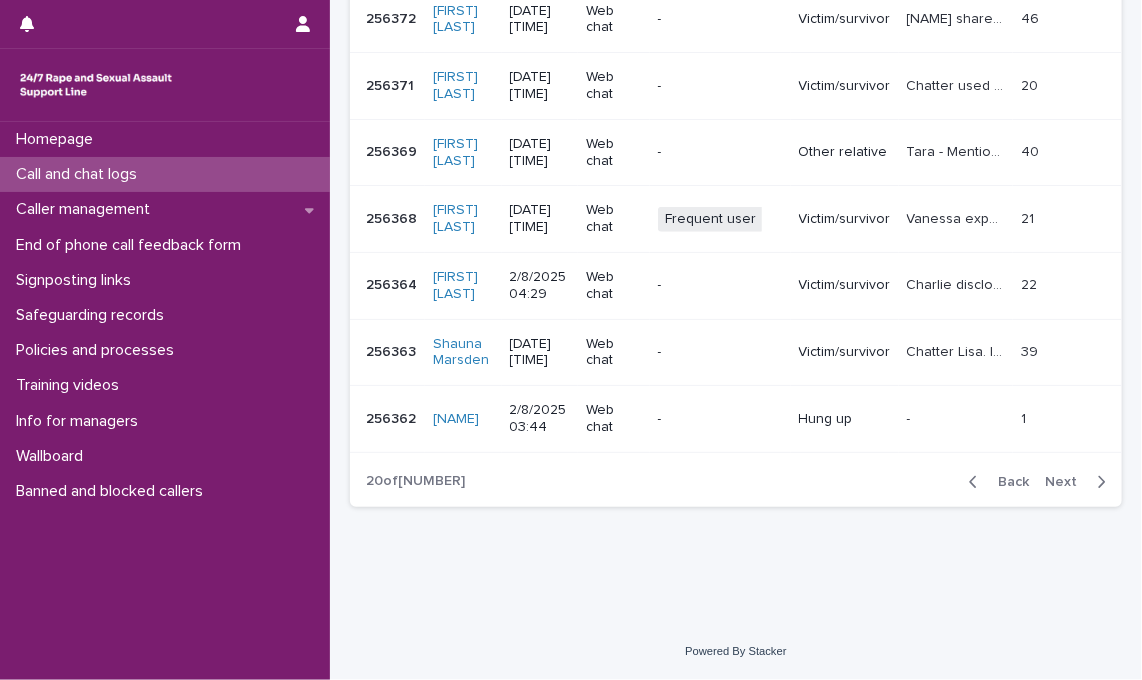 scroll, scrollTop: 658, scrollLeft: 0, axis: vertical 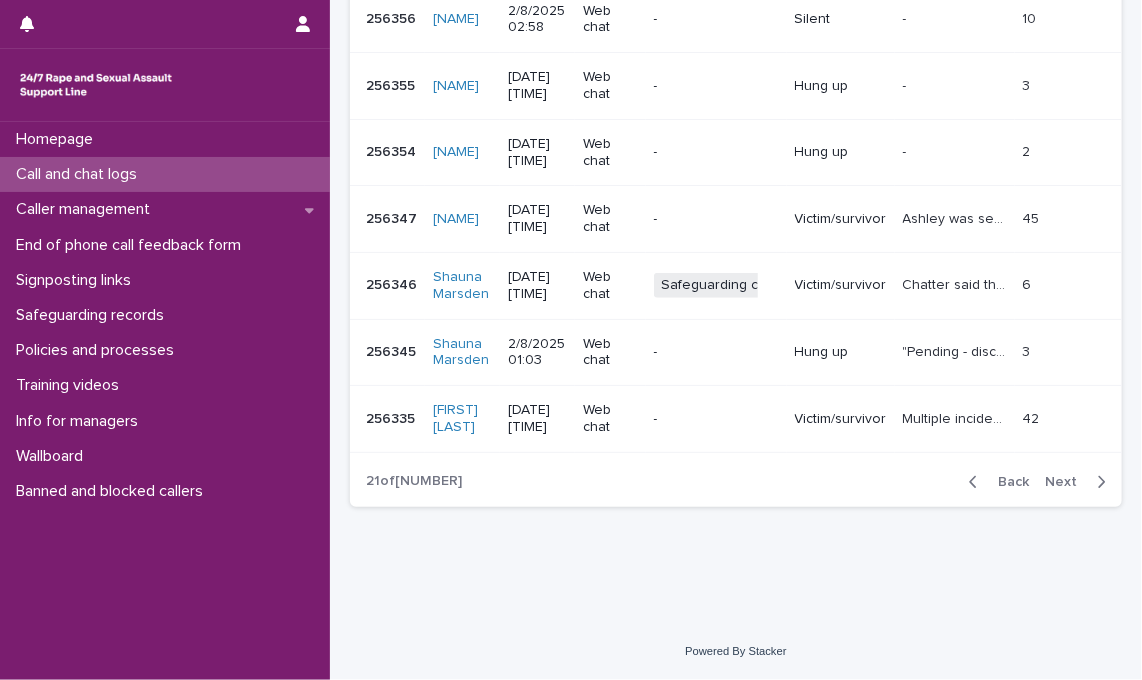 click on "Back Next" at bounding box center (1037, 482) 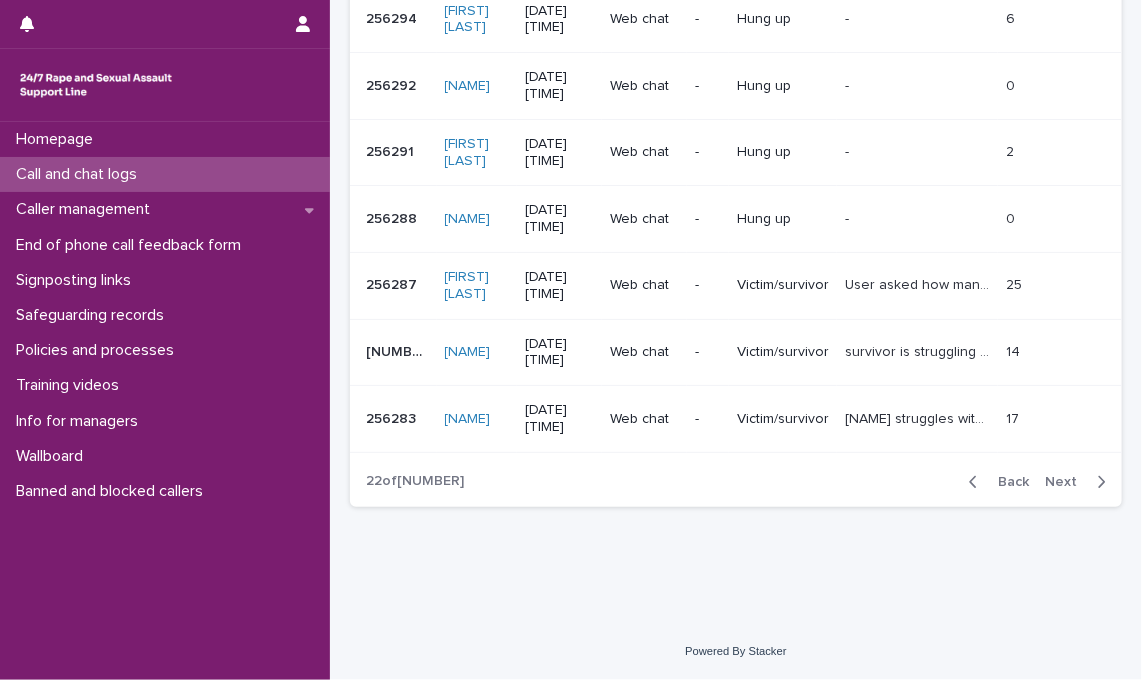 scroll, scrollTop: 641, scrollLeft: 0, axis: vertical 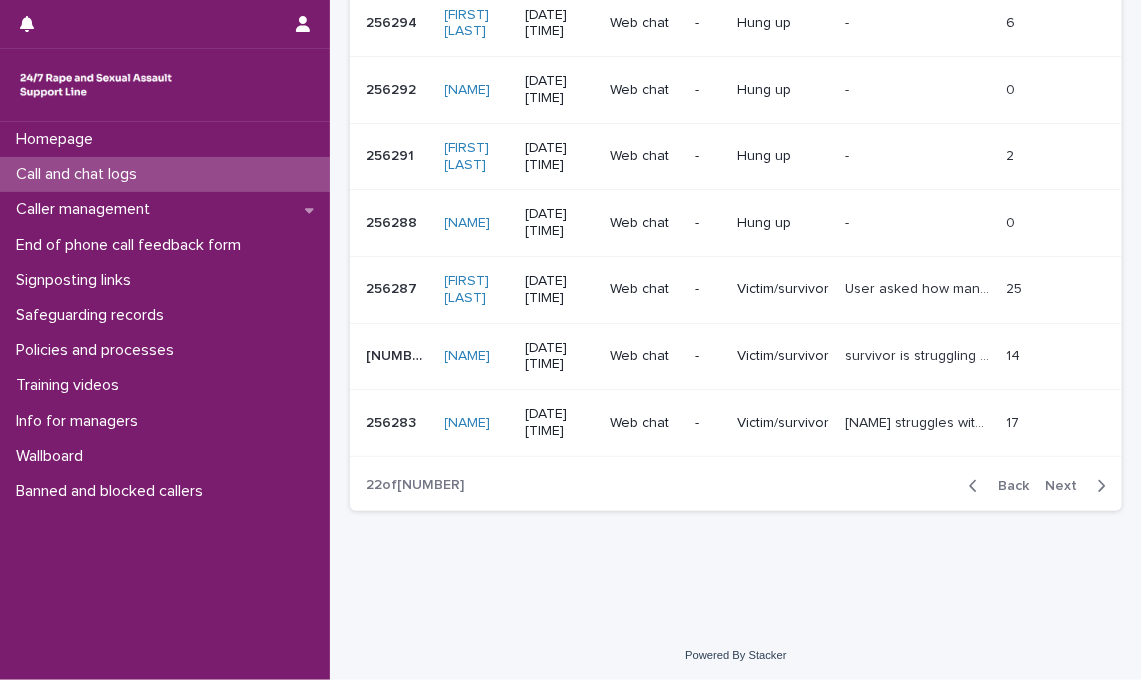 click on "Next" at bounding box center [1079, 486] 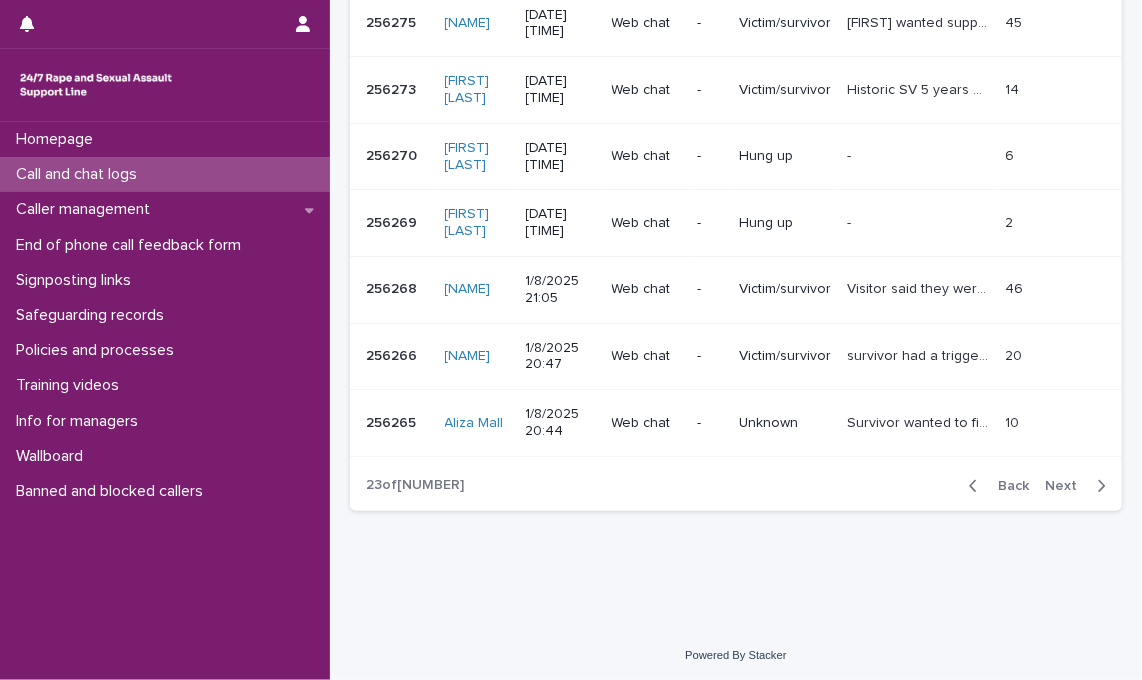 click on "Next" at bounding box center [1067, 486] 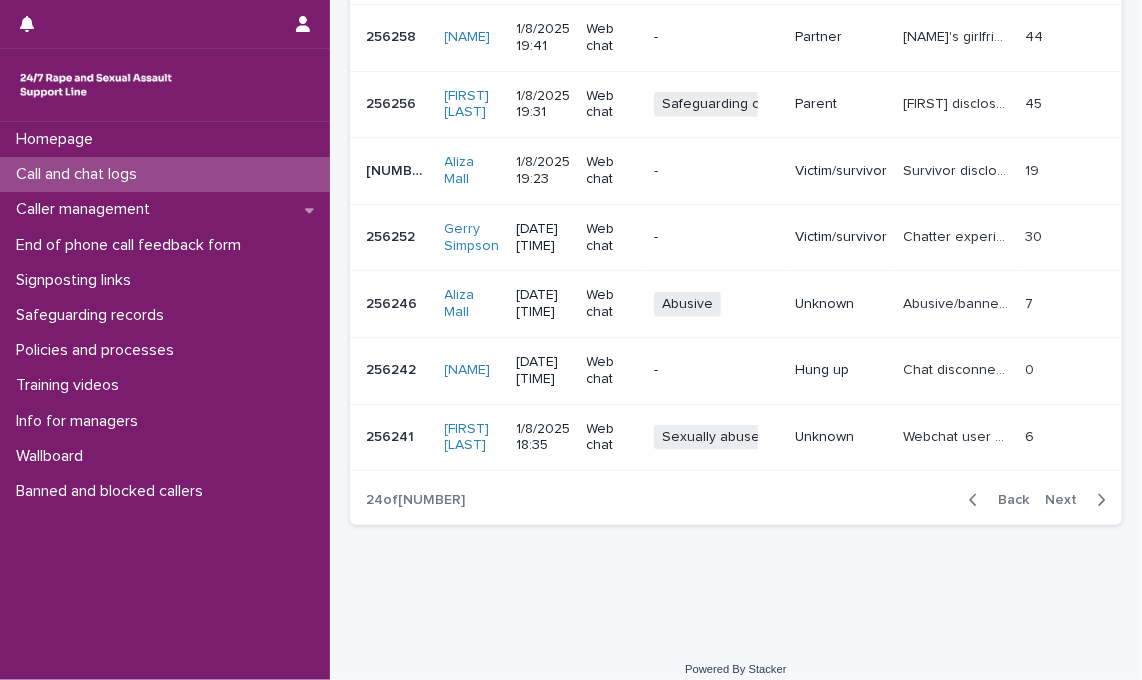 scroll, scrollTop: 656, scrollLeft: 0, axis: vertical 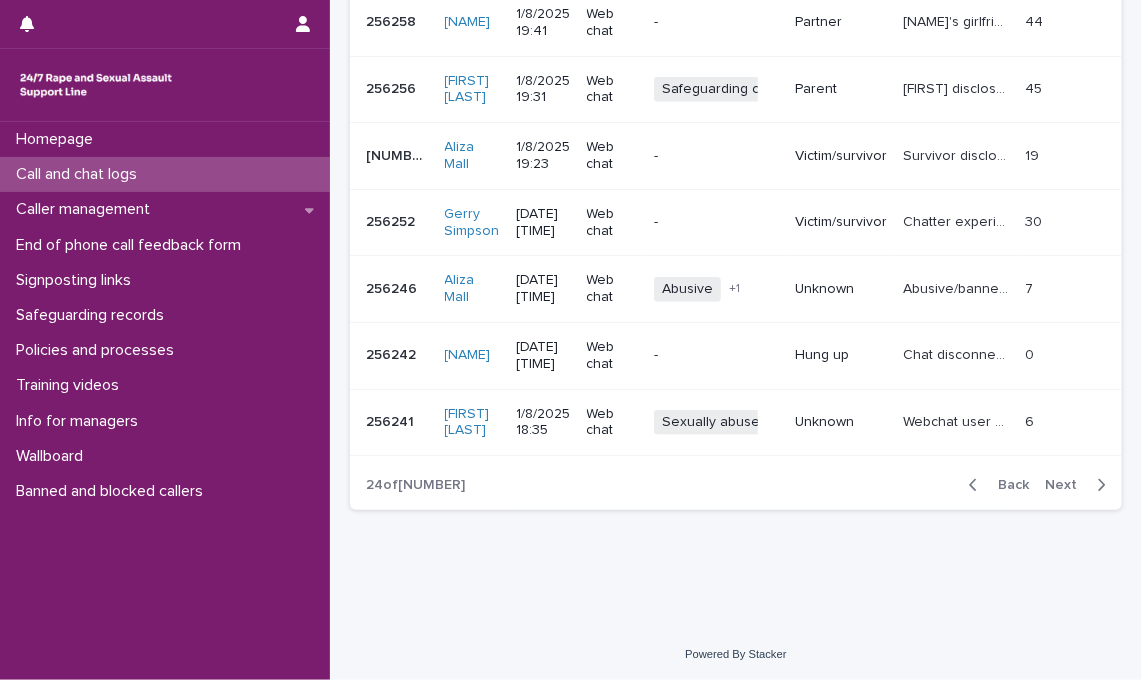 click on "Next" at bounding box center (1067, 485) 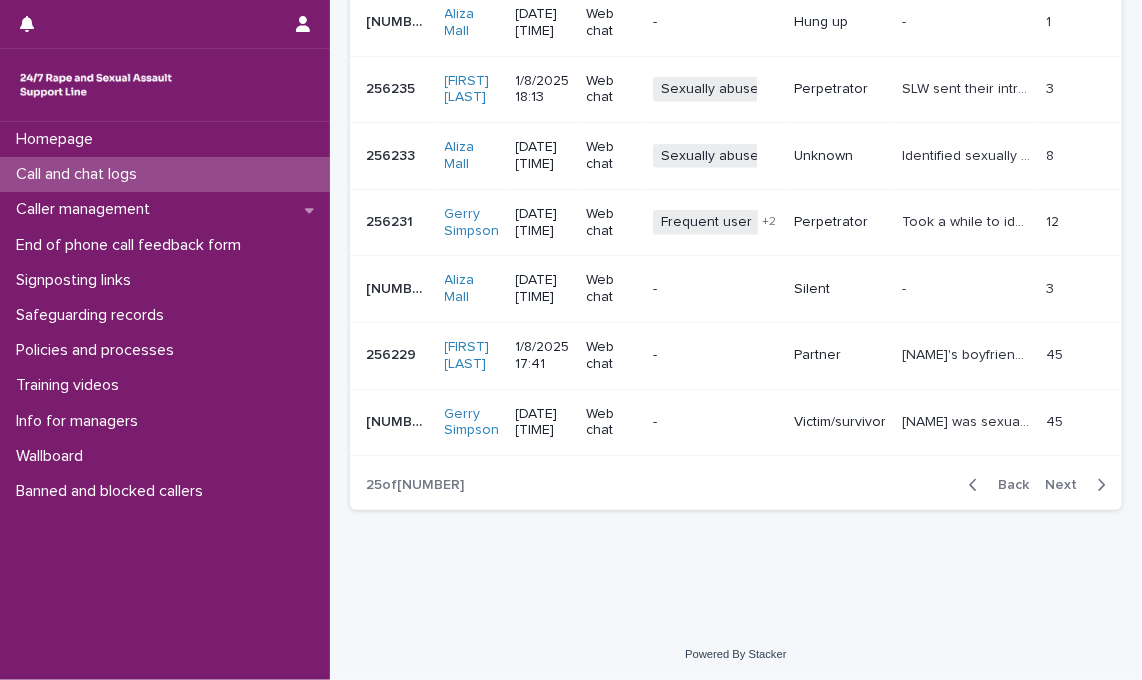 click on "Next" at bounding box center [1067, 485] 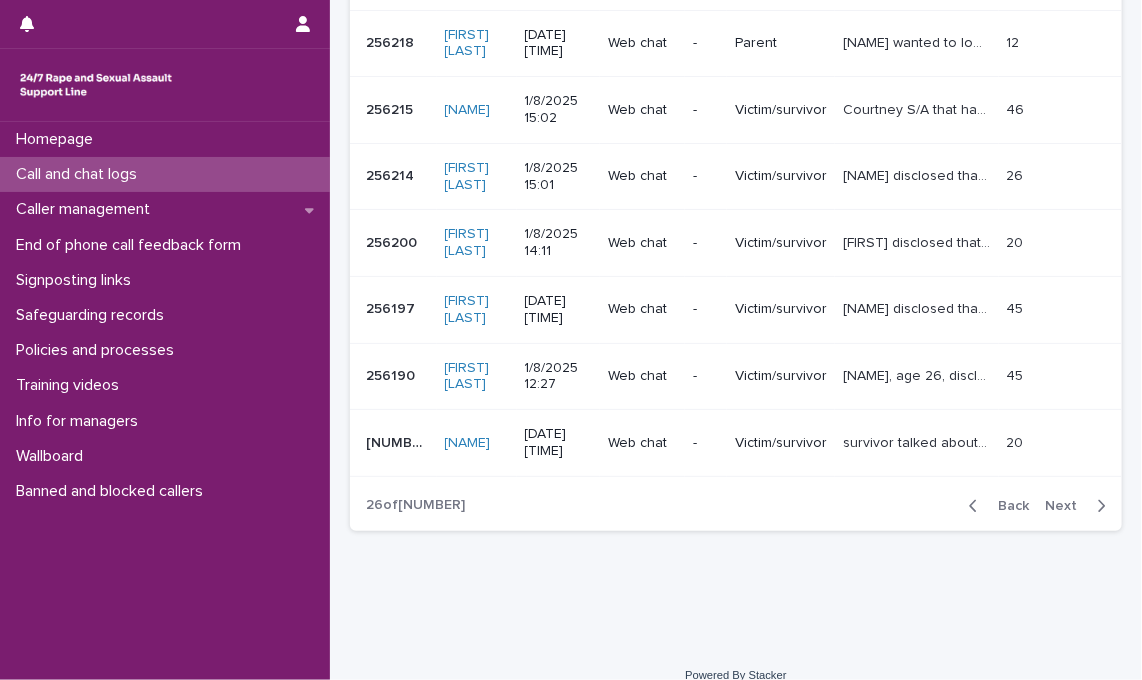 scroll, scrollTop: 692, scrollLeft: 0, axis: vertical 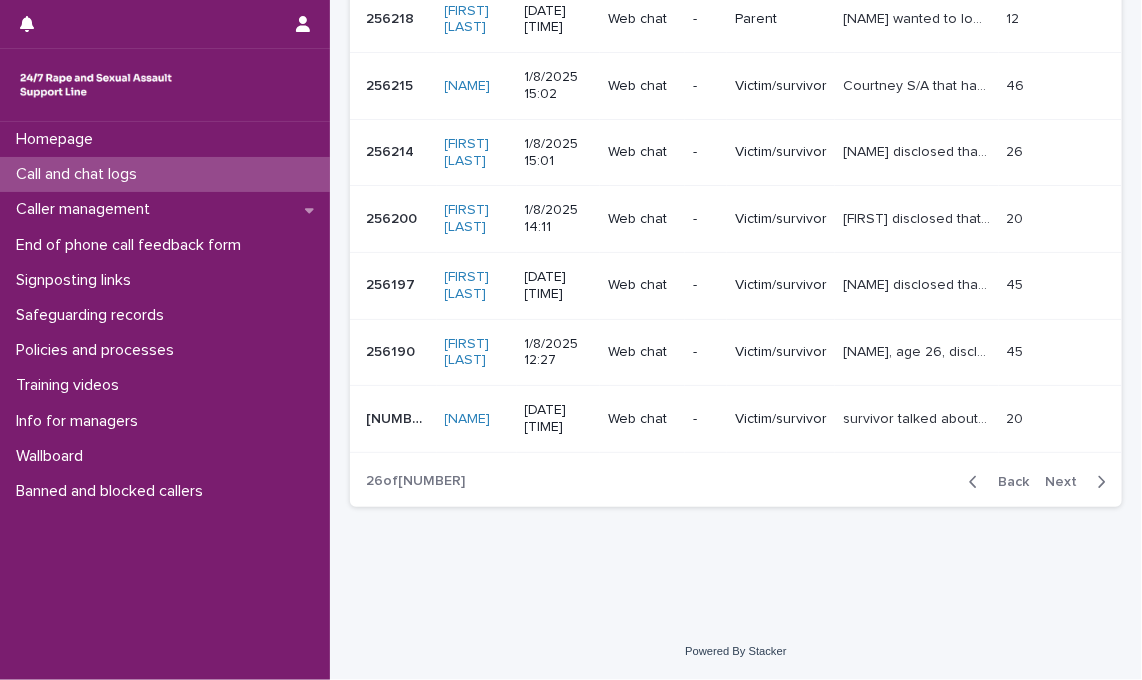 click on "Back" at bounding box center [1007, 482] 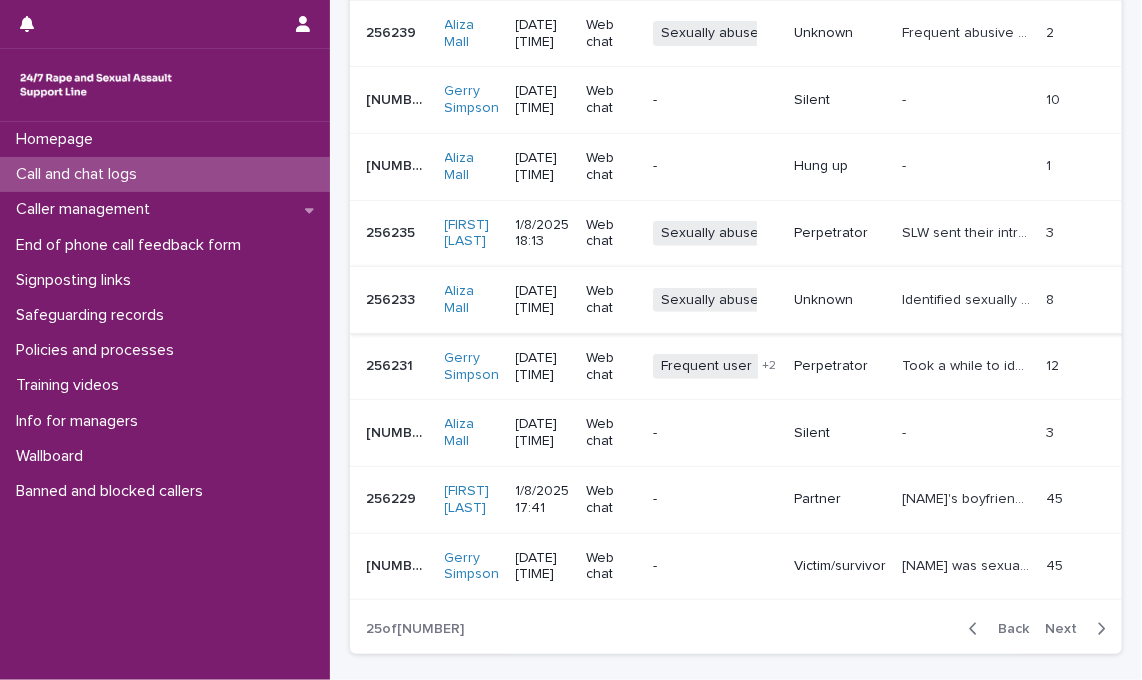 scroll, scrollTop: 511, scrollLeft: 0, axis: vertical 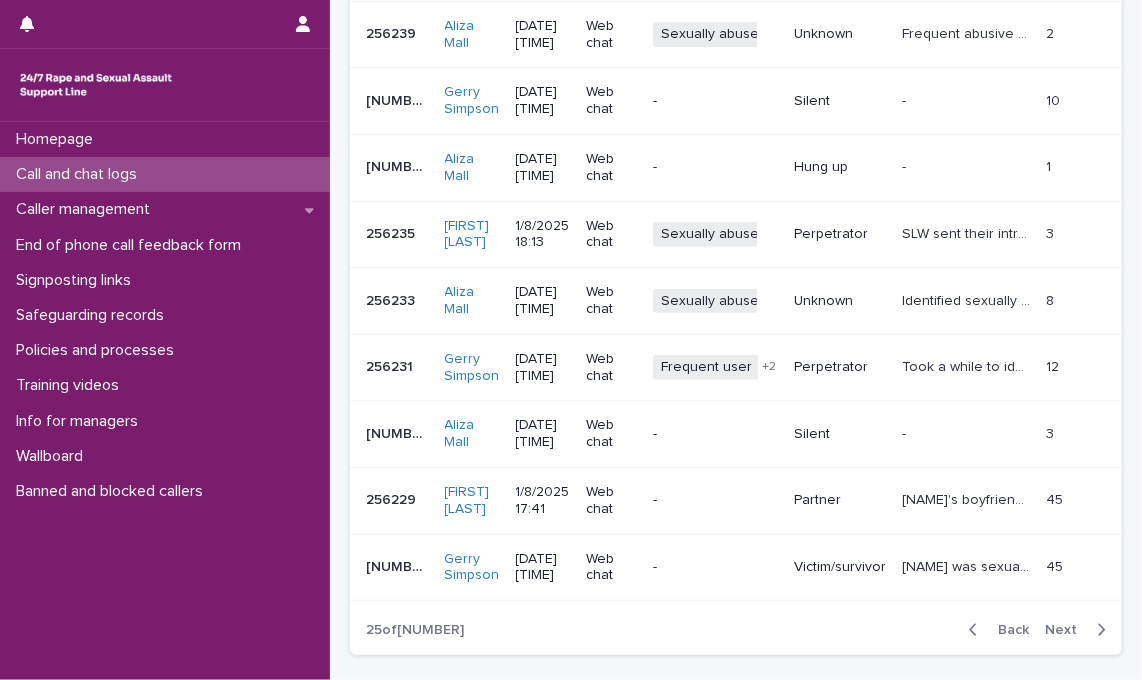 click on "SLW sent their introduction message.
Webchat user sent the following 3 messages:
"Yes"
"I pulled down sister clothes I’m having sex with her she only 11"
"She sleep can’t help it"
SLW called manager during chat for guidance. Webchat user ended chat.
SLW and manager debriefed." at bounding box center (968, 232) 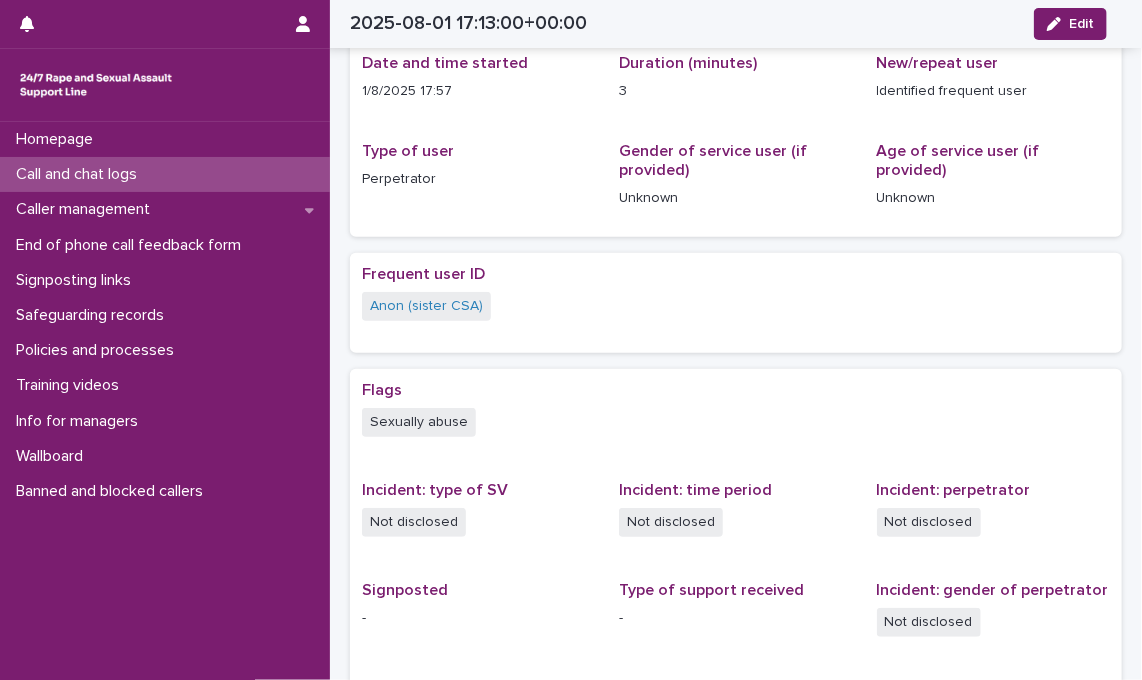 scroll, scrollTop: 0, scrollLeft: 0, axis: both 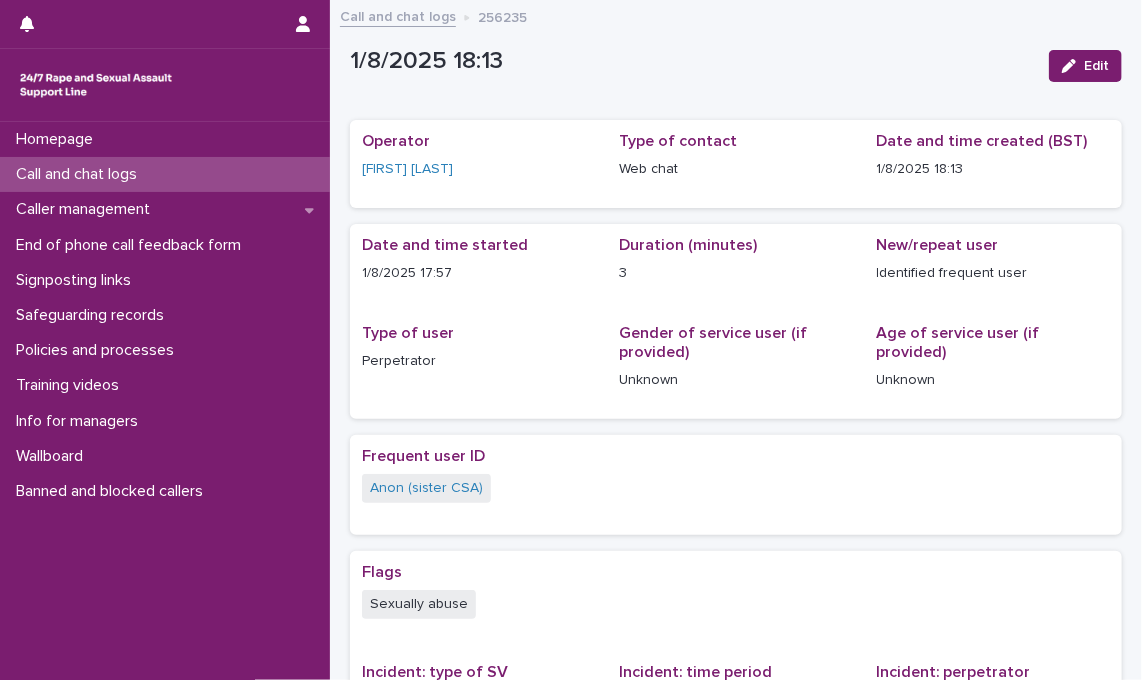 click on "Call and chat logs" at bounding box center (398, 15) 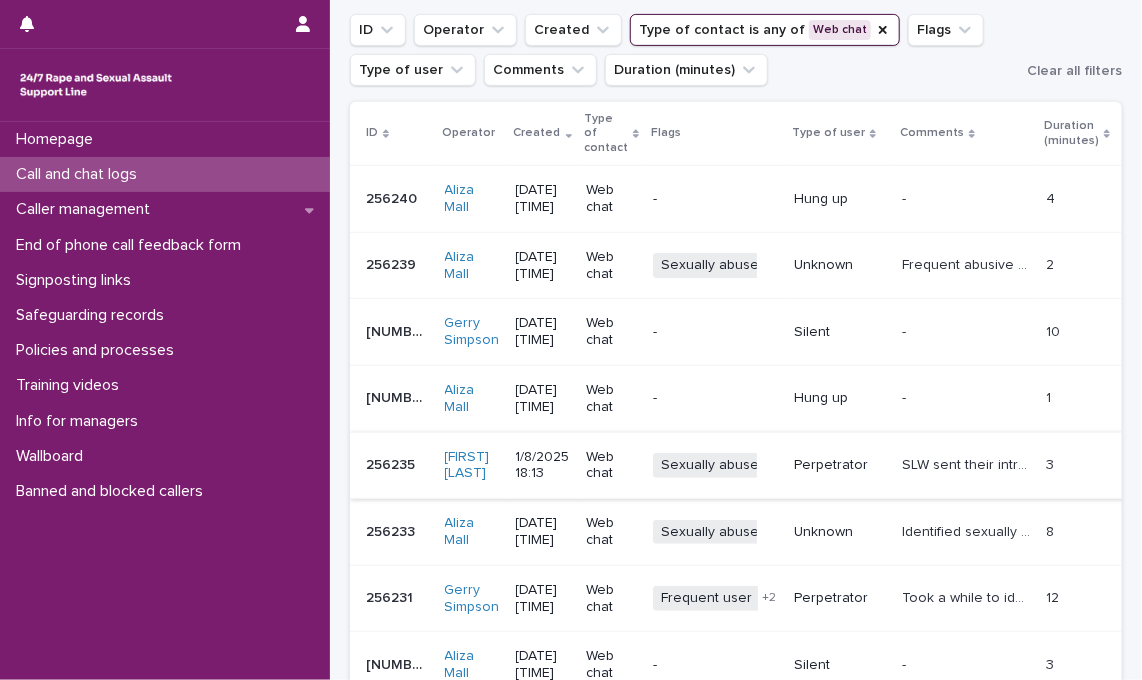 scroll, scrollTop: 671, scrollLeft: 0, axis: vertical 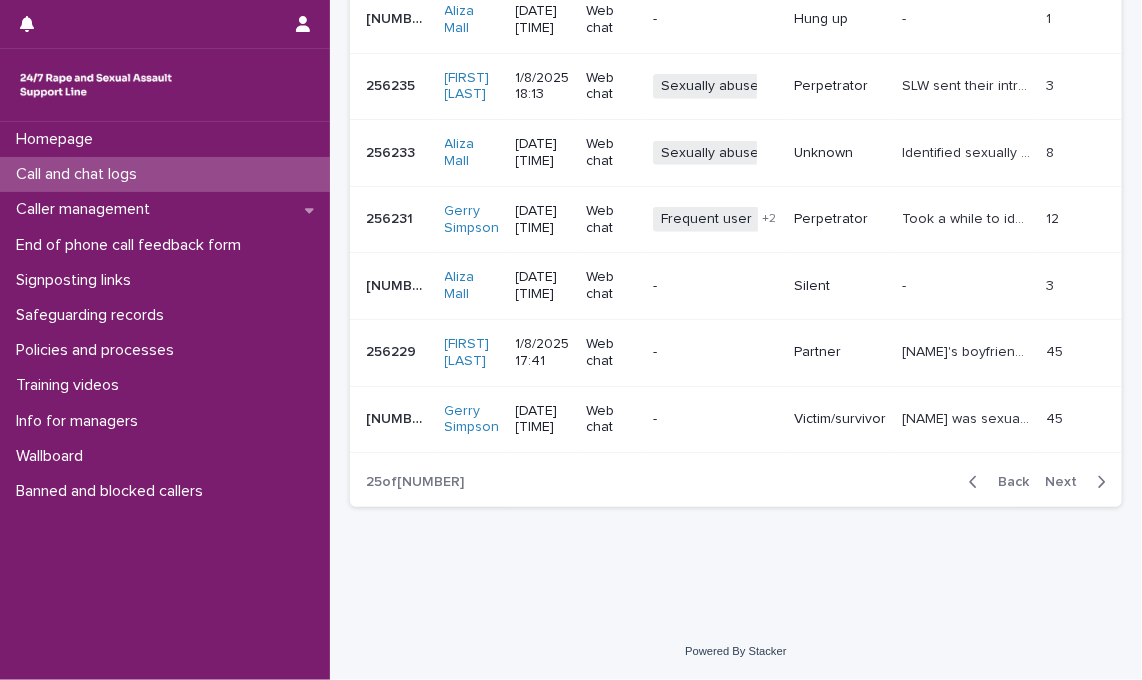 click on "Back" at bounding box center [1007, 482] 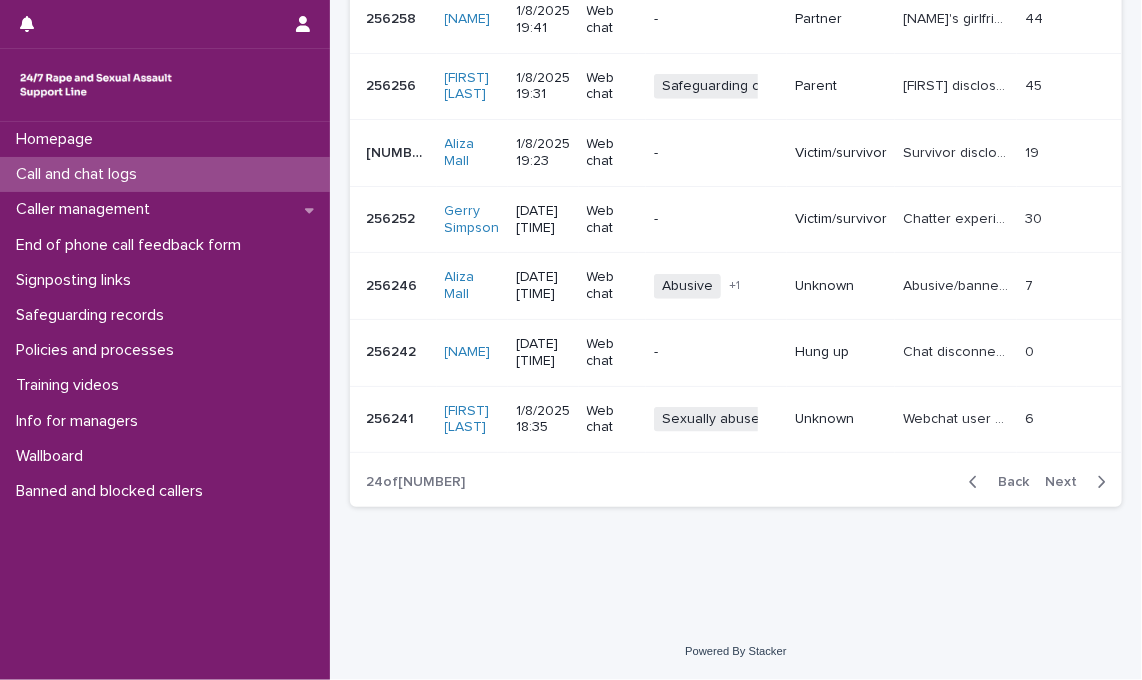 click on "Webchat user sent the following messages:
"I was touched"
"I’m girl"
"Brother had sex with me"
Emotional support provided. SLW focused on how they were feeling.
Webchat user said:
"His in my pussy now"
SLW said "I am going to end the webchat now as you are not using it appropriately. If you think I have made a mistake you can email  rcewinfo@rapecrisis.org.uk . I will end the chat now."
Webchat user said "Wait" . SLW ended chat.
This is the same webchat user as chat log 256235." at bounding box center (958, 417) 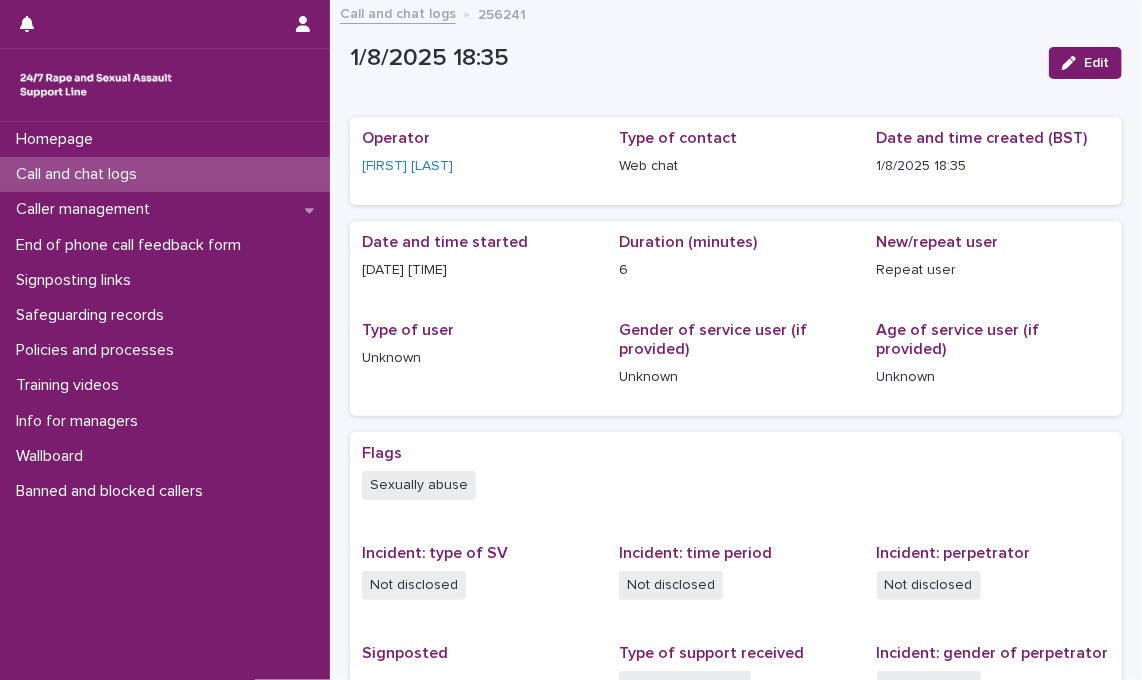 scroll, scrollTop: 0, scrollLeft: 0, axis: both 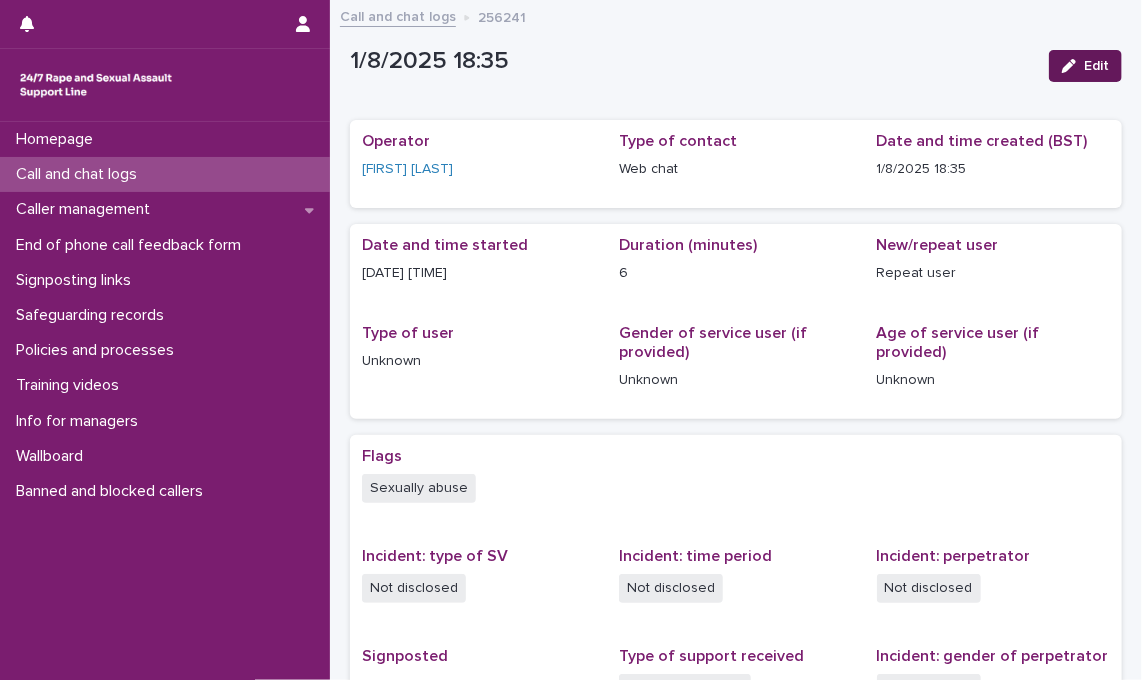 click on "Edit" at bounding box center [1096, 66] 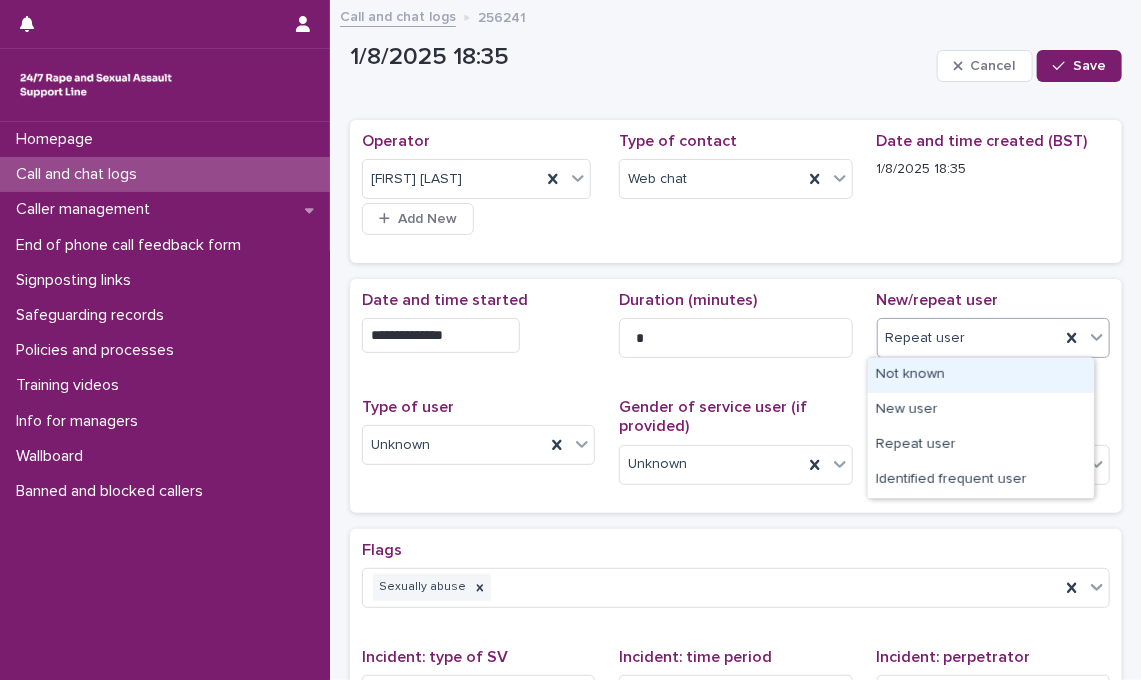 click 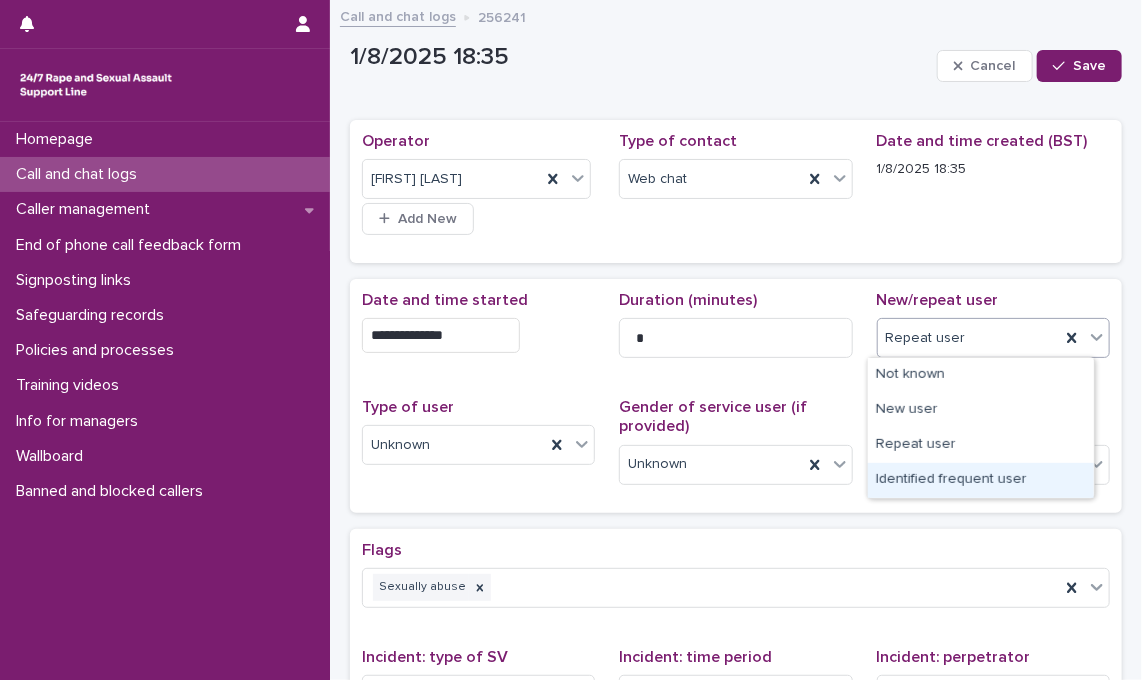 click on "Identified frequent user" at bounding box center [981, 480] 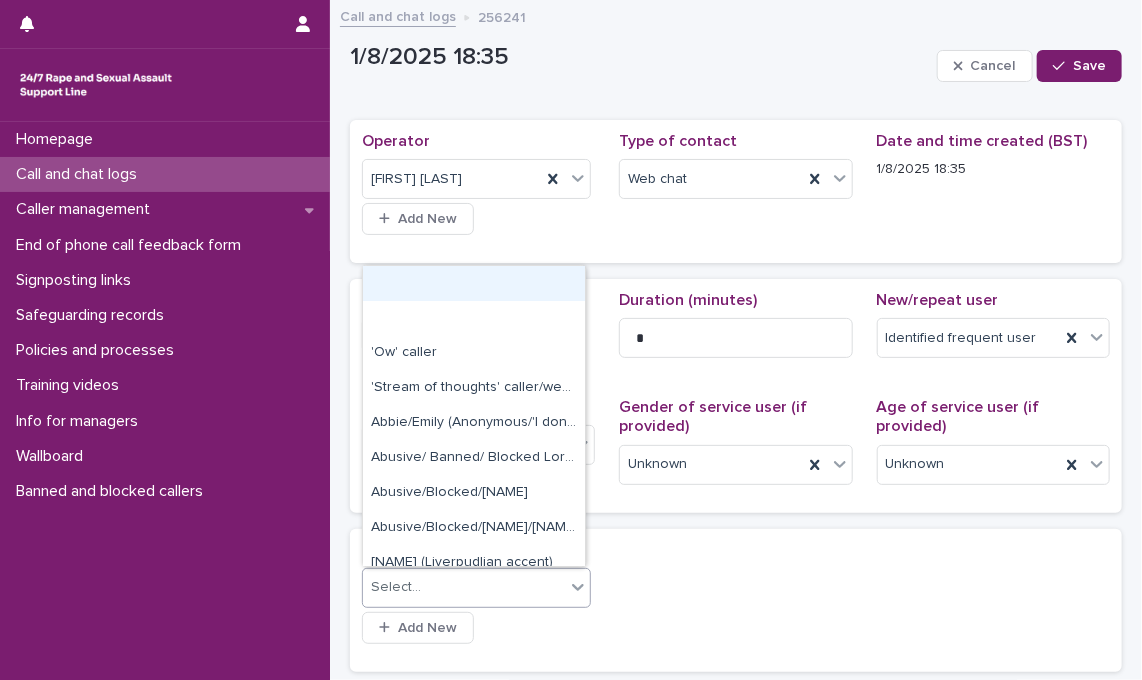 click 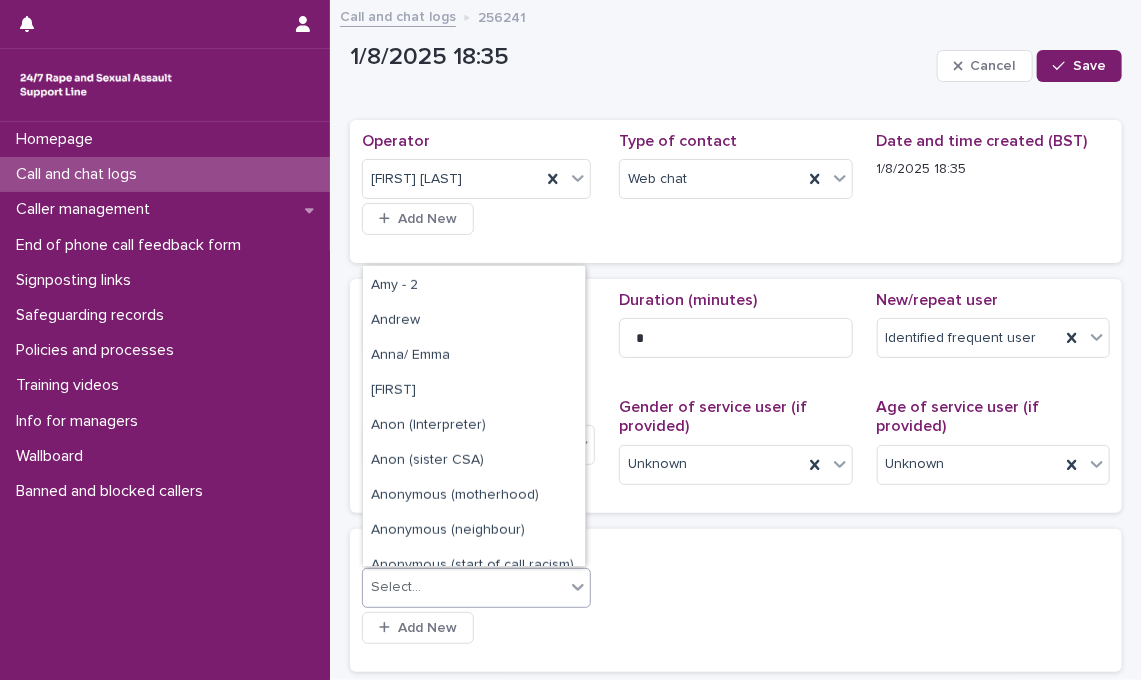 scroll, scrollTop: 488, scrollLeft: 0, axis: vertical 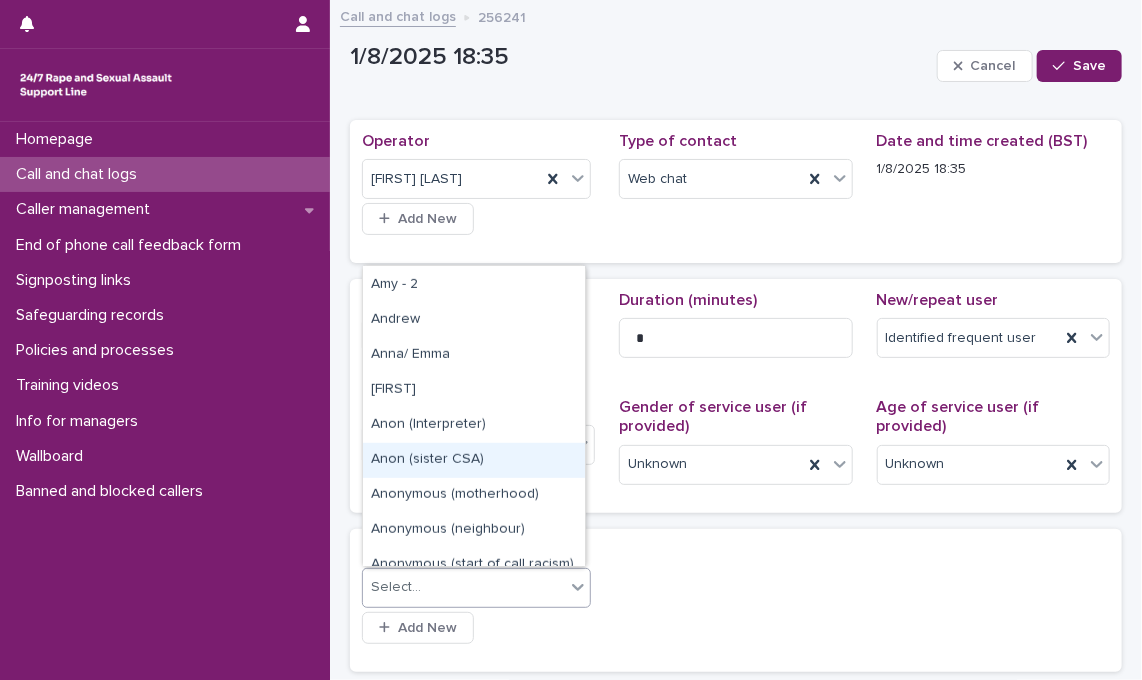 click on "Anon (sister CSA)" at bounding box center [474, 460] 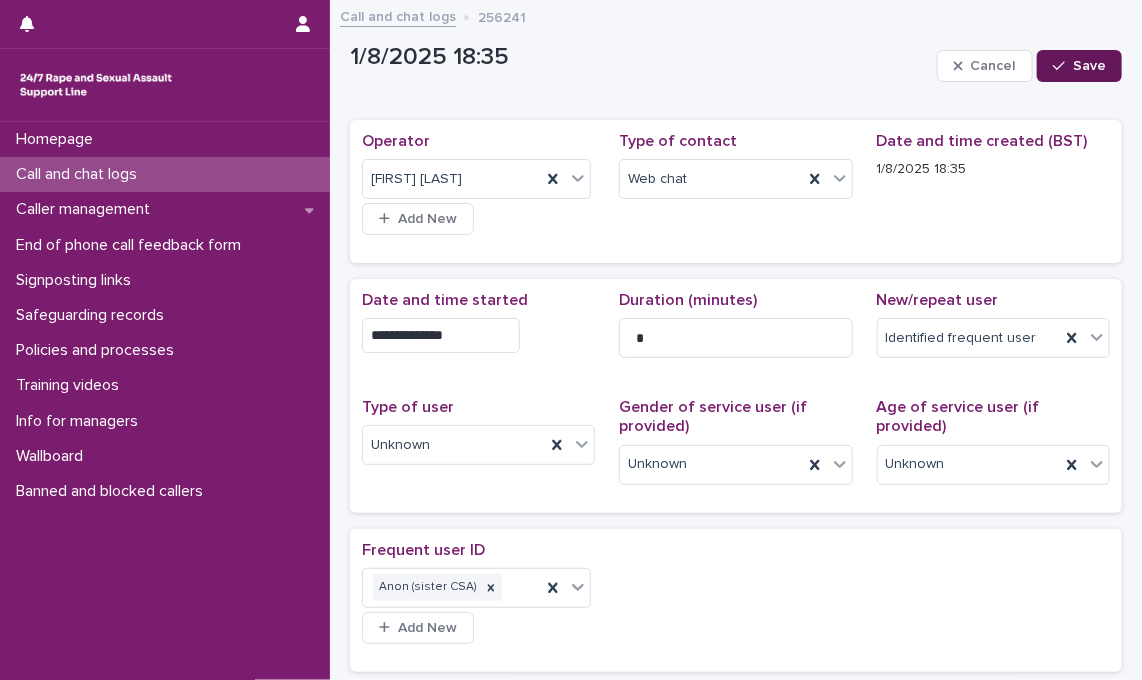 click 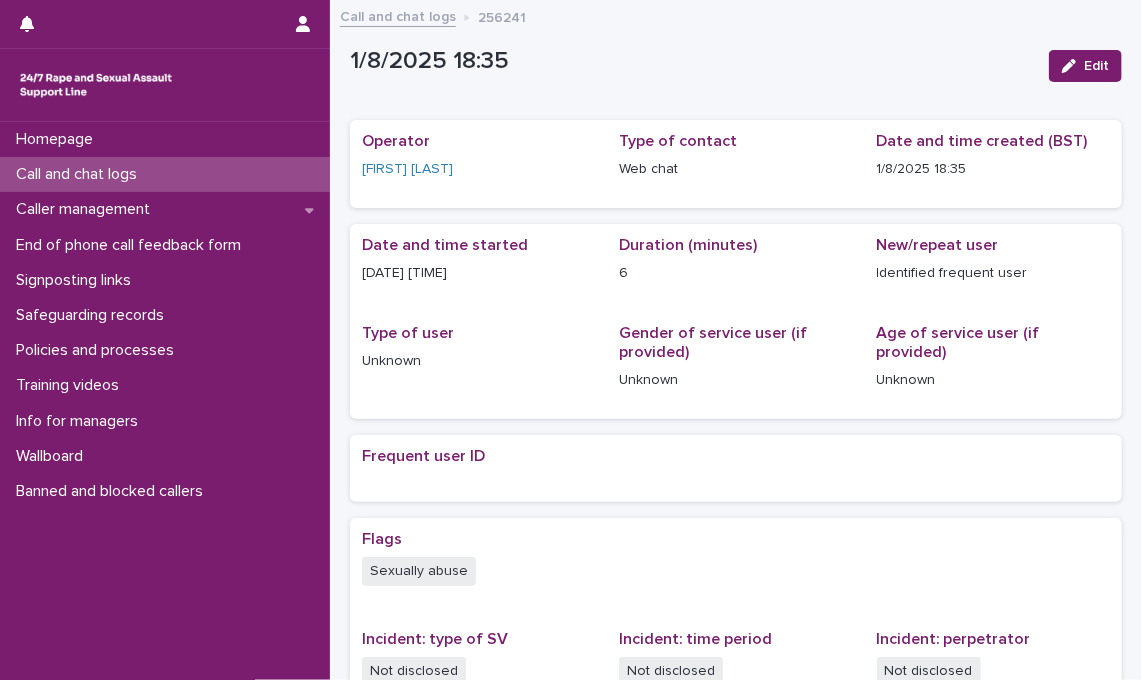 click on "Call and chat logs" at bounding box center [398, 15] 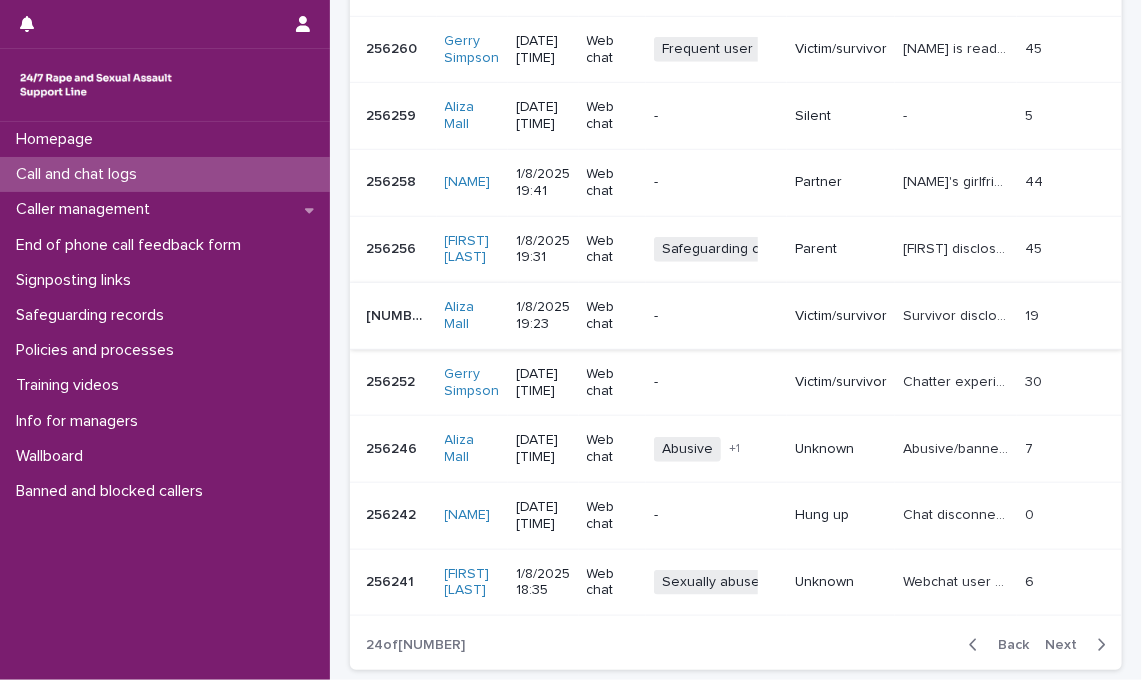 scroll, scrollTop: 499, scrollLeft: 0, axis: vertical 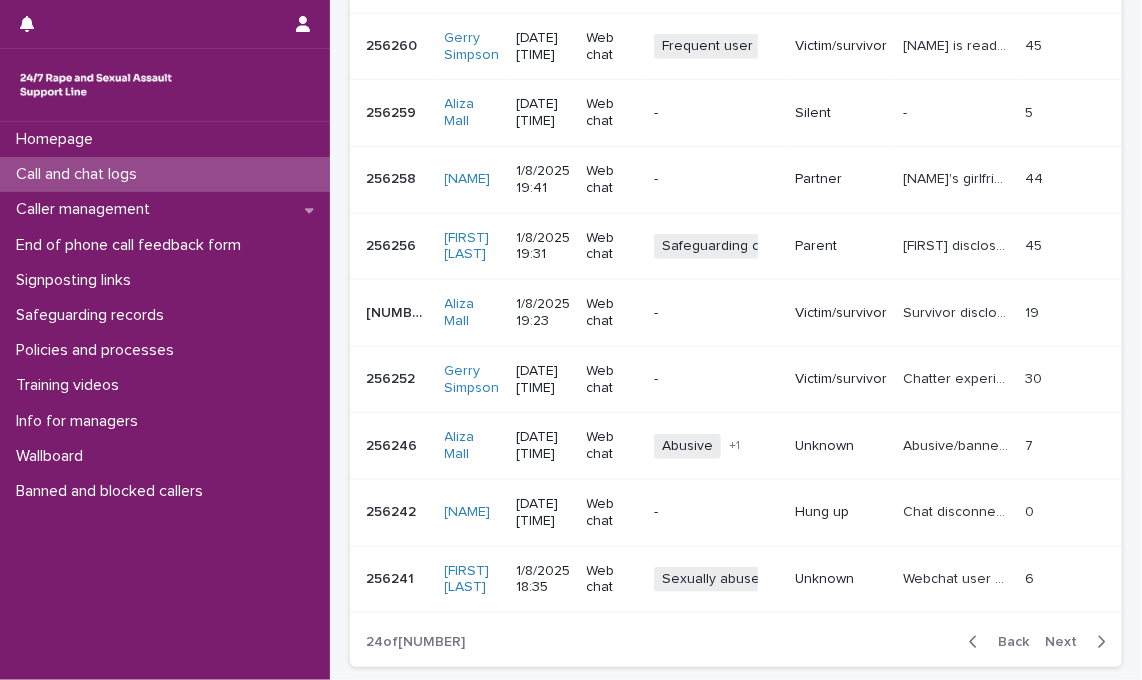 click on "Webchat user sent the following messages:
"I was touched"
"I’m girl"
"Brother had sex with me"
Emotional support provided. SLW focused on how they were feeling.
Webchat user said:
"His in my pussy now"
SLW said "I am going to end the webchat now as you are not using it appropriately. If you think I have made a mistake you can email  rcewinfo@rapecrisis.org.uk . I will end the chat now."
Webchat user said "Wait" . SLW ended chat.
This is the same webchat user as chat log 256235." at bounding box center (958, 577) 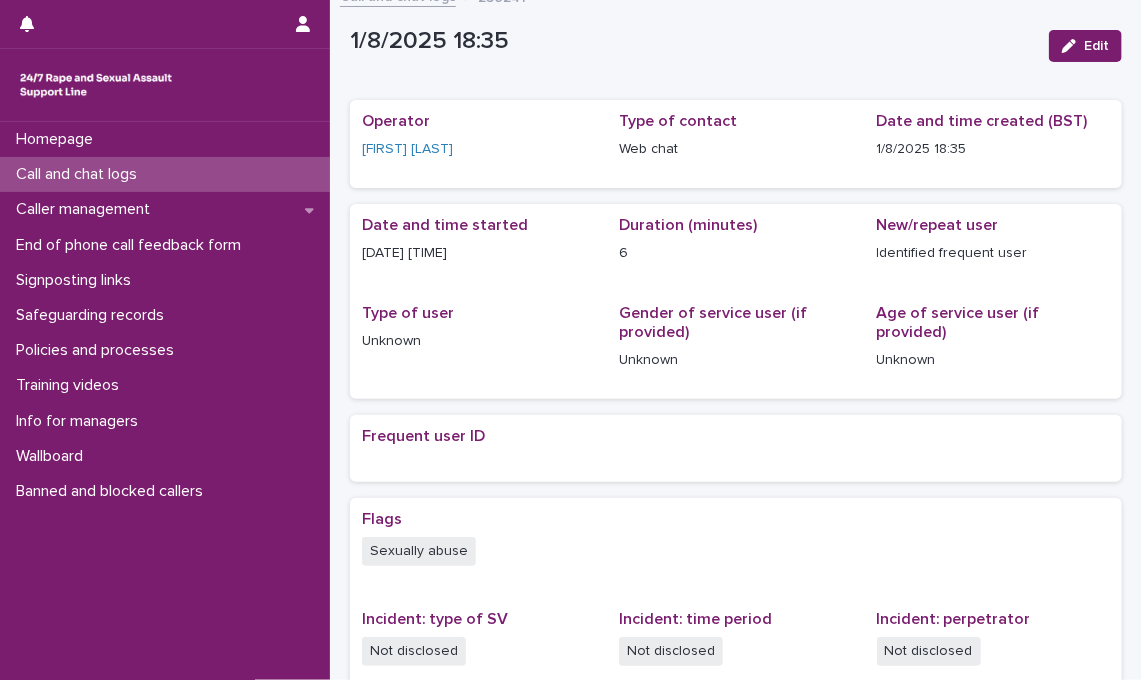 scroll, scrollTop: 19, scrollLeft: 0, axis: vertical 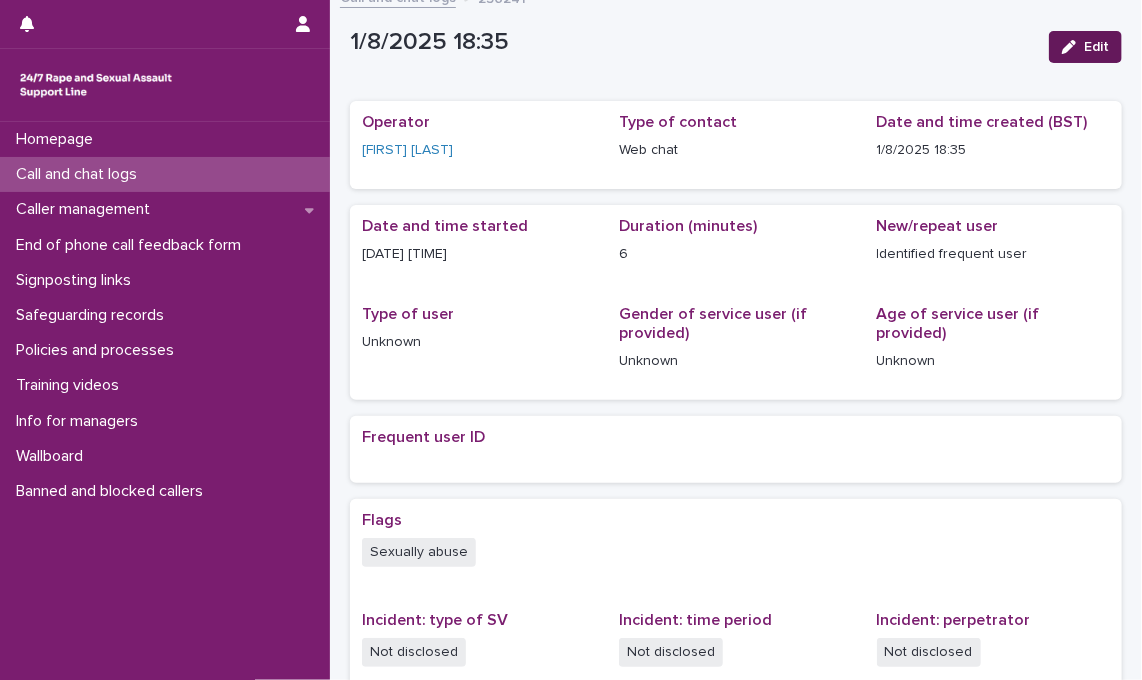 click on "Edit" at bounding box center [1085, 47] 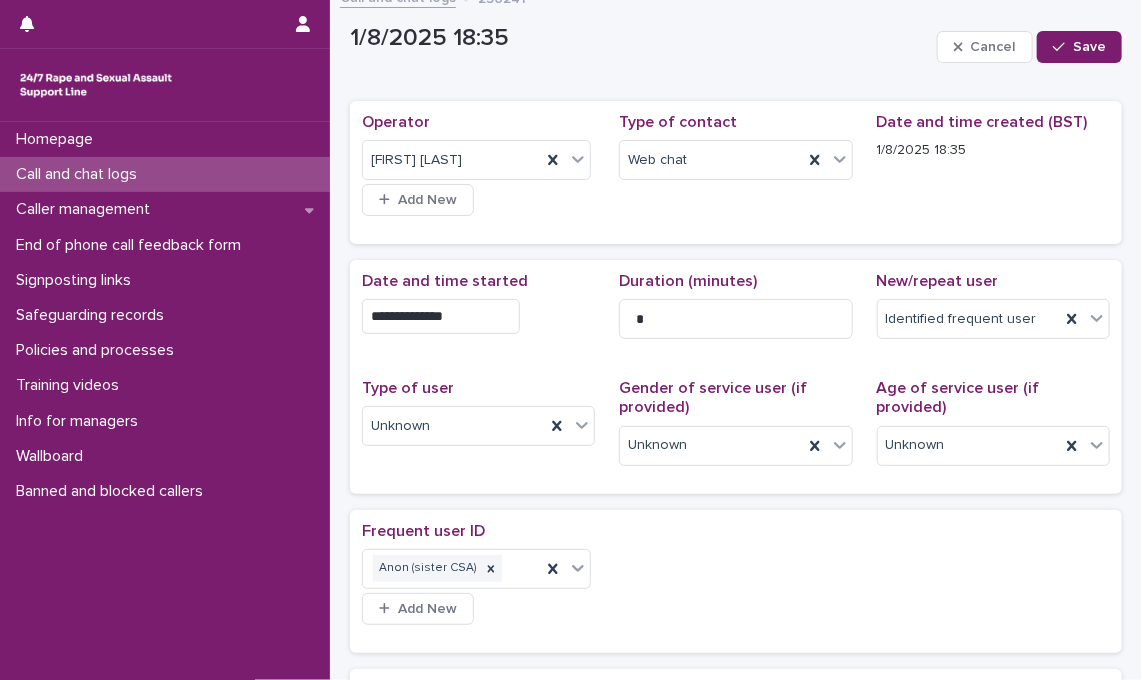 click on "Frequent user ID Anon (sister CSA) Add New" at bounding box center [736, 581] 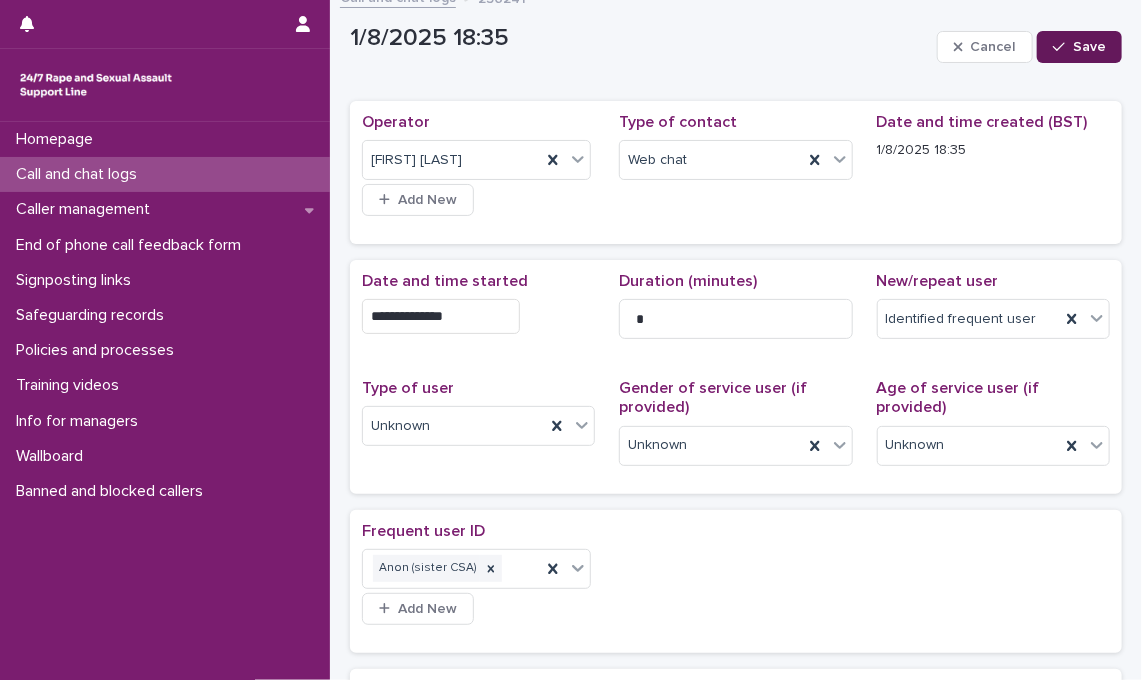 click 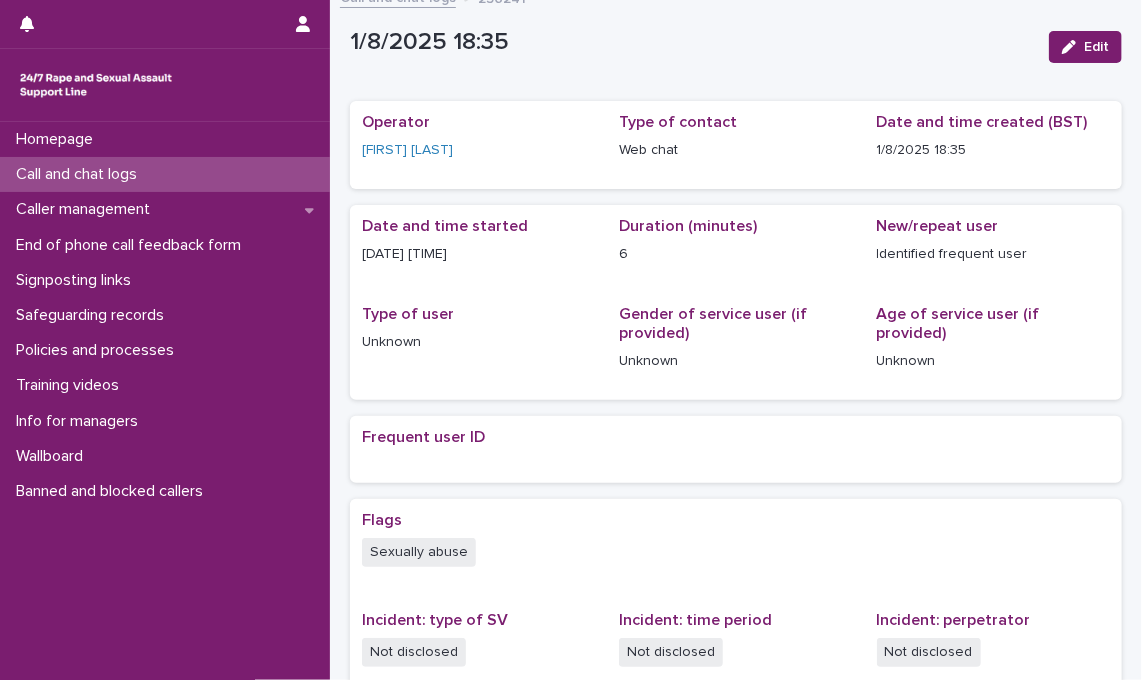 scroll, scrollTop: 0, scrollLeft: 0, axis: both 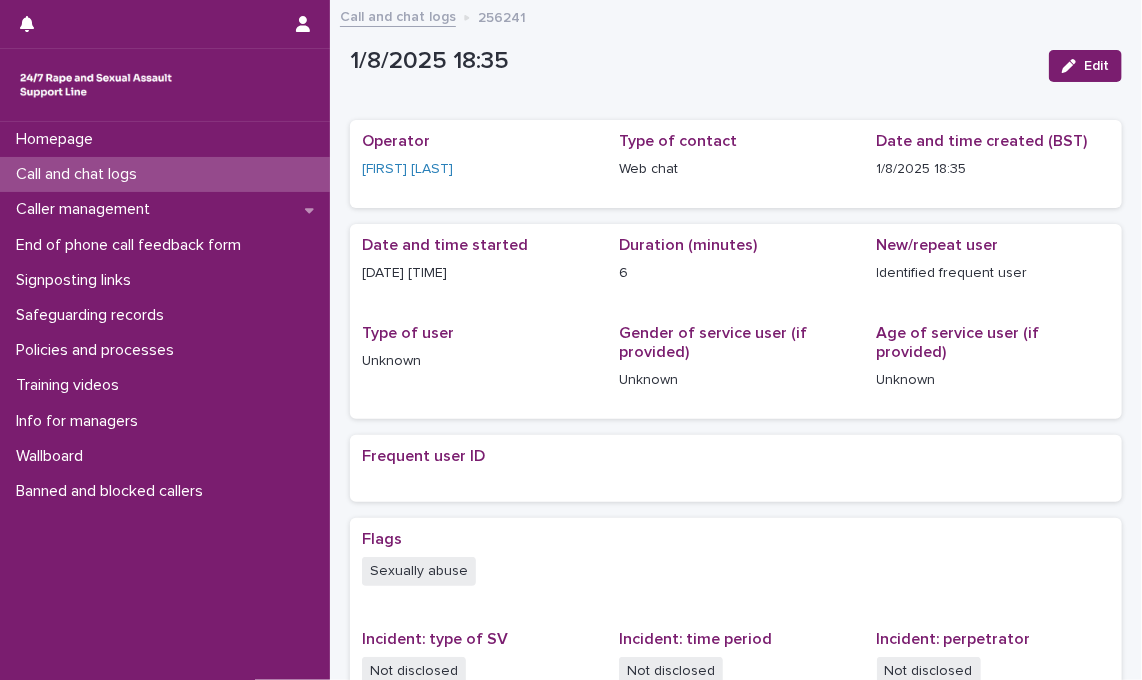 click on "Call and chat logs" at bounding box center [398, 15] 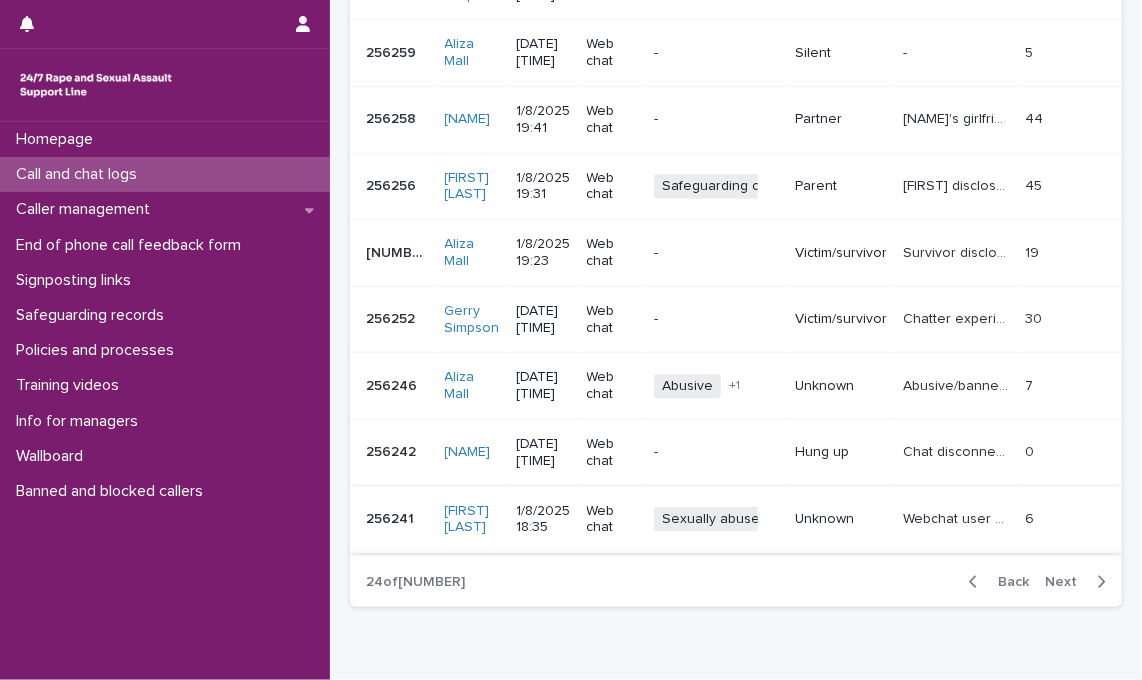 scroll, scrollTop: 560, scrollLeft: 0, axis: vertical 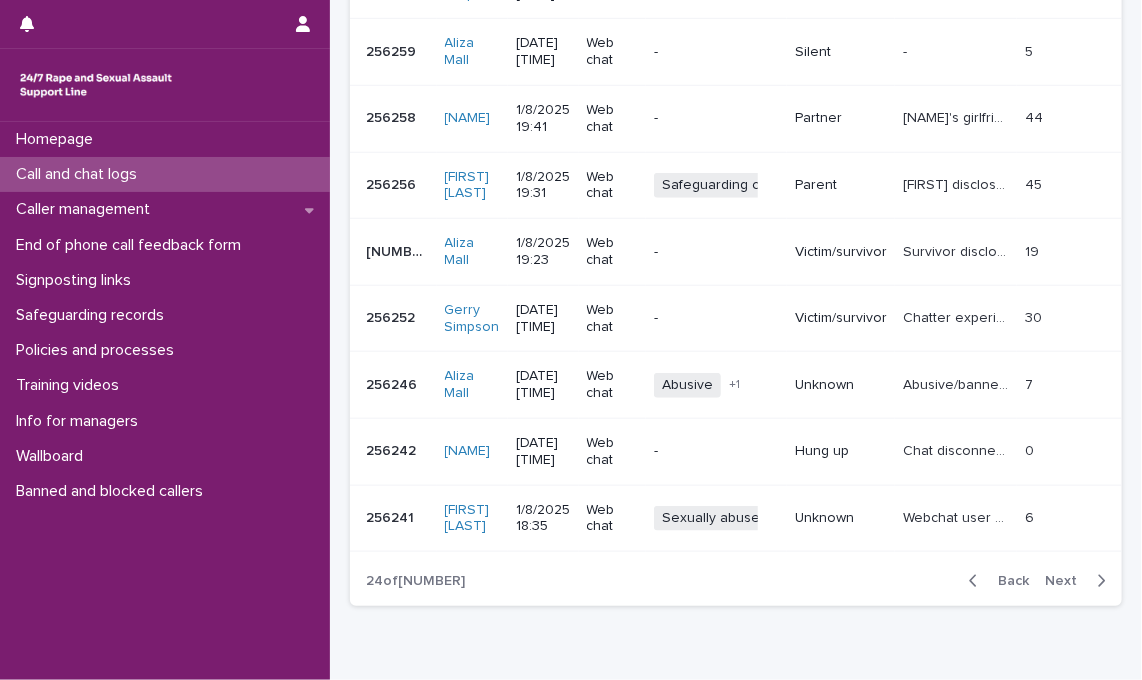 click on "Webchat user sent the following messages:
"I was touched"
"I’m girl"
"Brother had sex with me"
Emotional support provided. SLW focused on how they were feeling.
Webchat user said:
"His in my pussy now"
SLW said "I am going to end the webchat now as you are not using it appropriately. If you think I have made a mistake you can email  [EMAIL] . I will end the chat now."
Webchat user said "Wait" . SLW ended chat.
This is the same webchat user as chat log [NUMBER]. Webchat user sent the following messages:
"I was touched"
"I’m girl"
"Brother had sex with me"
Emotional support provided. SLW focused on how they were feeling.
Webchat user said:
"His in my pussy now"
SLW said "I am going to end the webchat now as you are not using it appropriately. If you think I have made a mistake you can email  [EMAIL] . I will end the chat now."
Webchat user said "Wait" . SLW ended chat.
This is the same webchat user as chat log [NUMBER]." at bounding box center (956, 518) 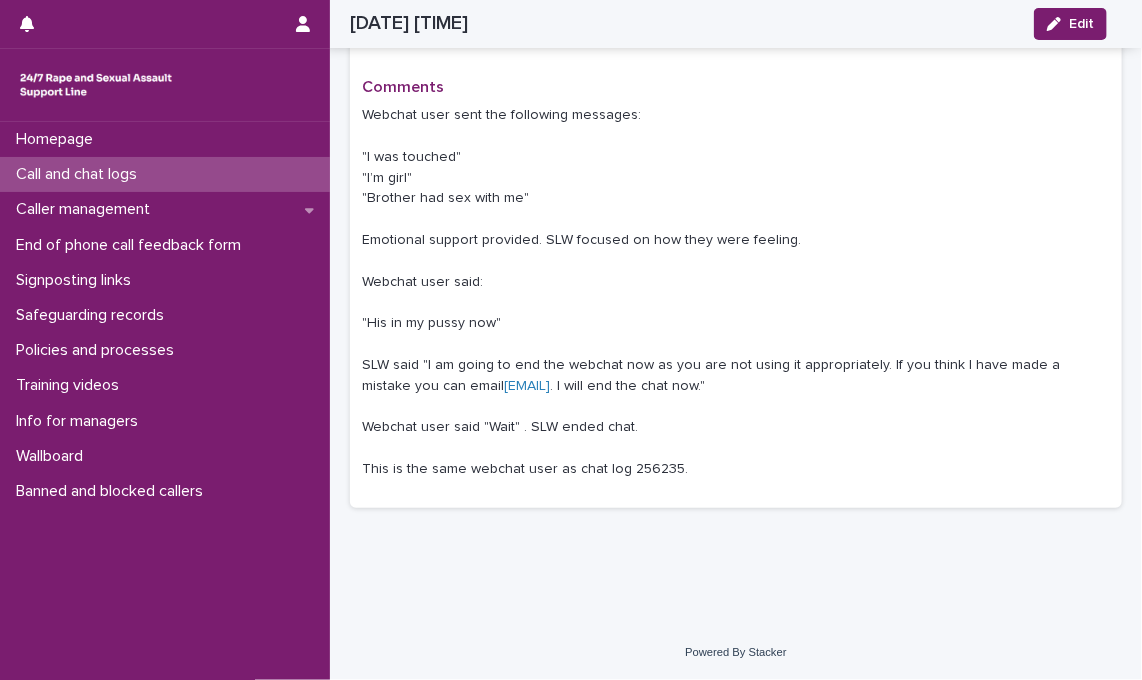scroll, scrollTop: 0, scrollLeft: 0, axis: both 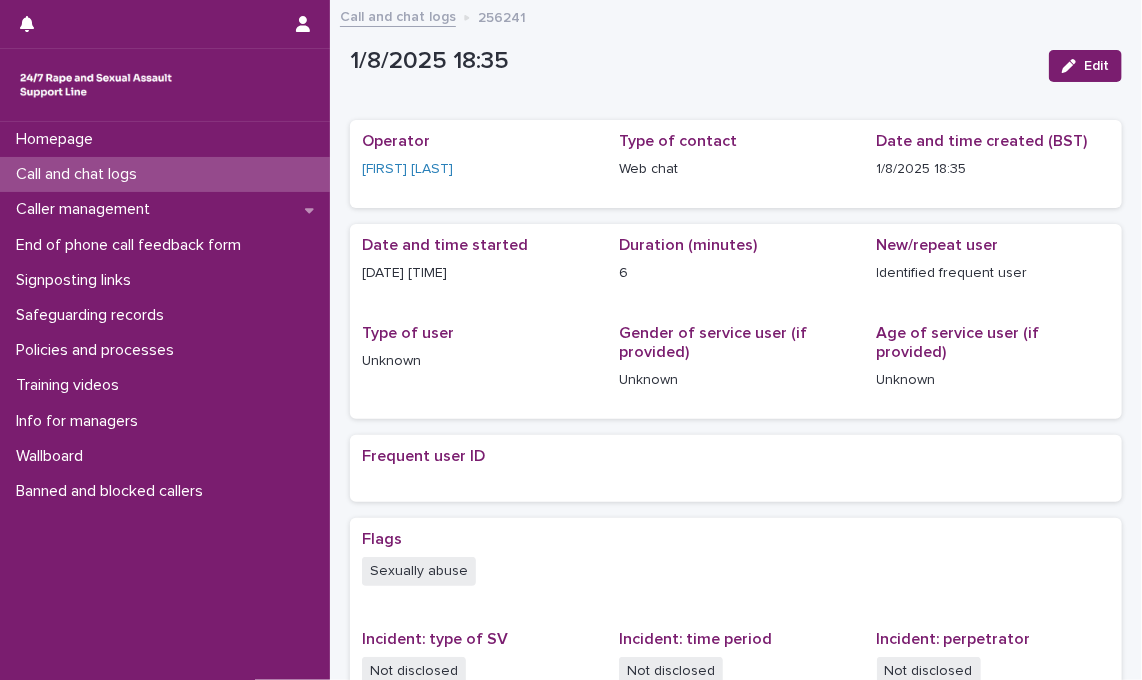click on "Call and chat logs" at bounding box center [398, 15] 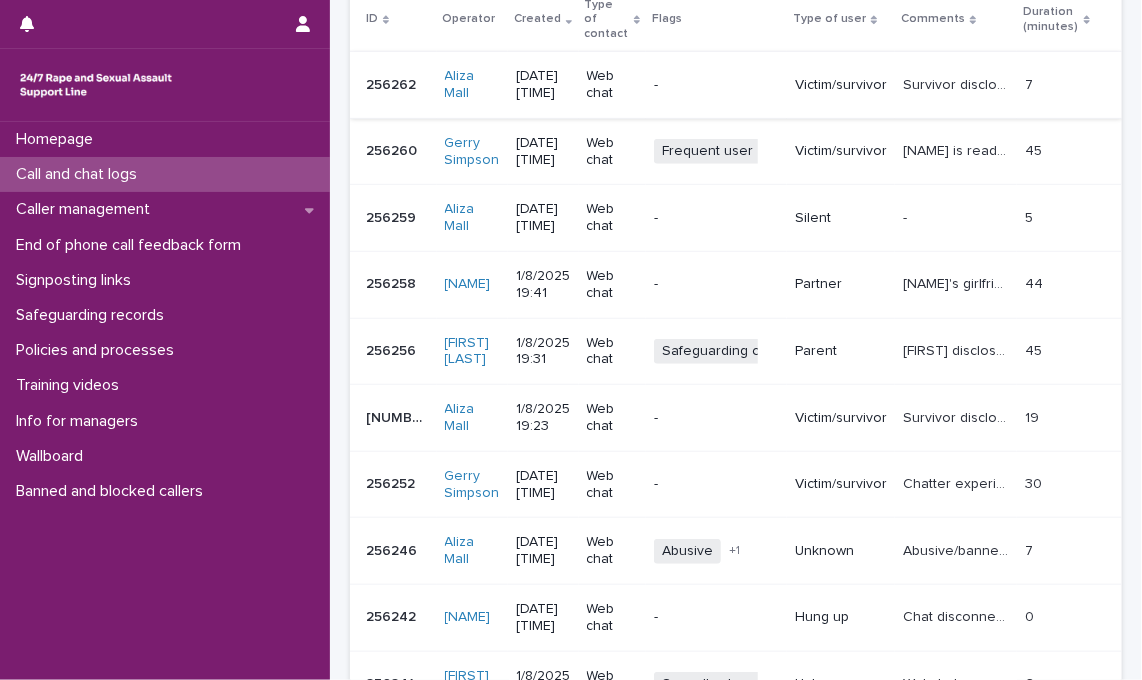 scroll, scrollTop: 671, scrollLeft: 0, axis: vertical 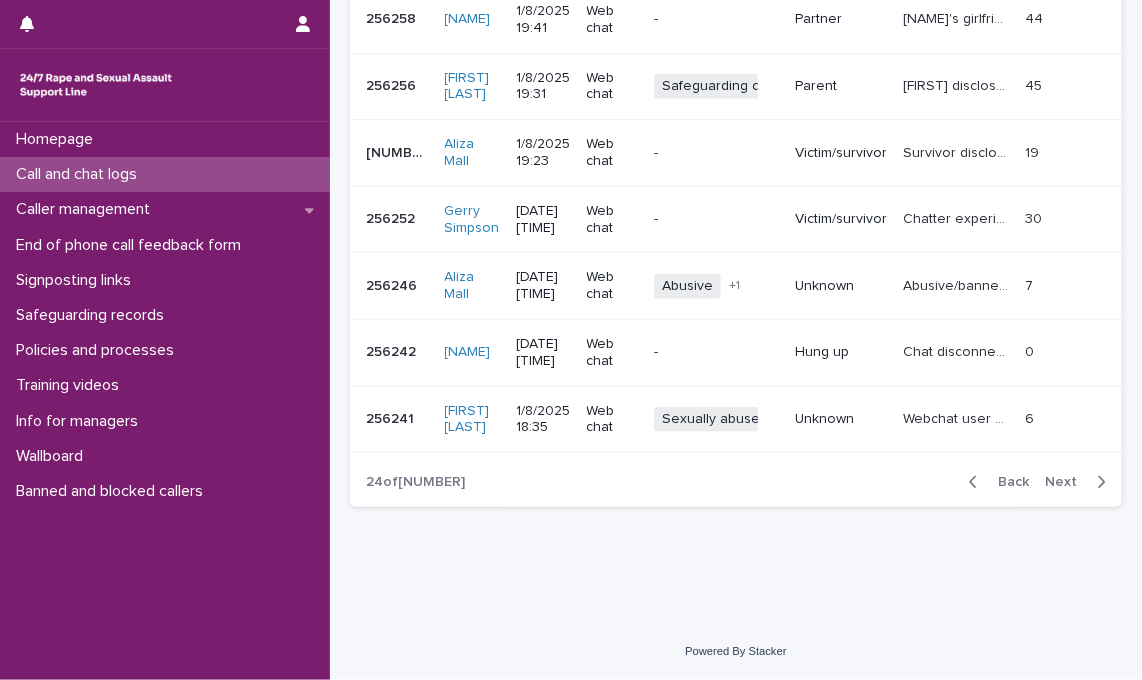click on "Back" at bounding box center [995, 482] 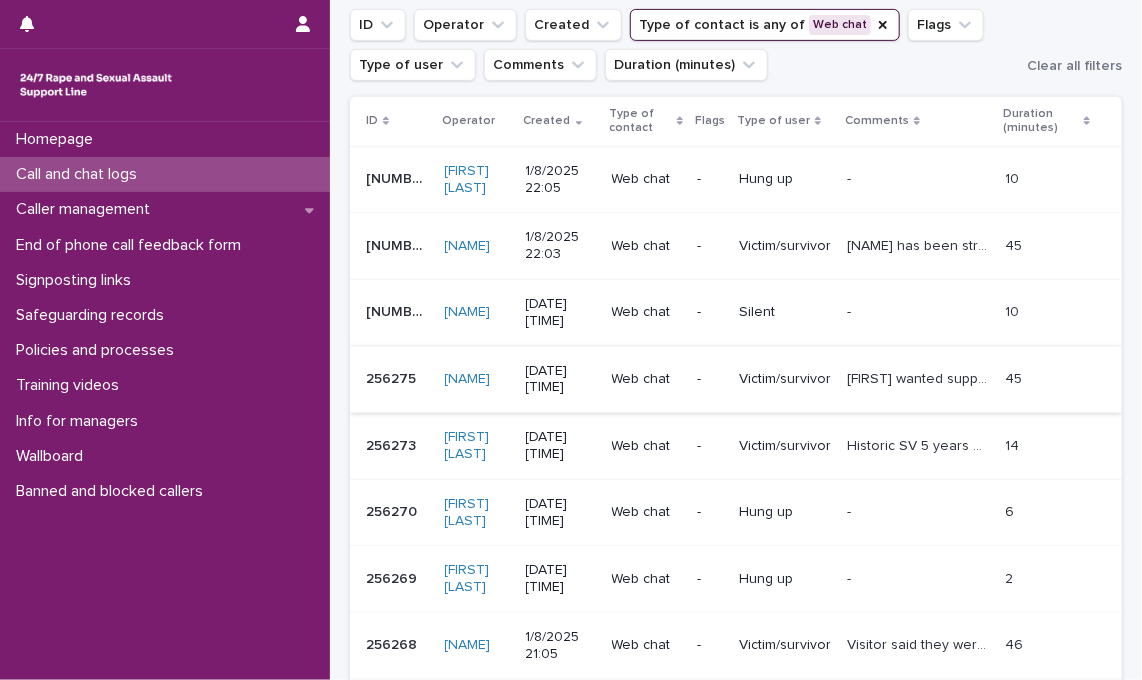 scroll, scrollTop: 641, scrollLeft: 0, axis: vertical 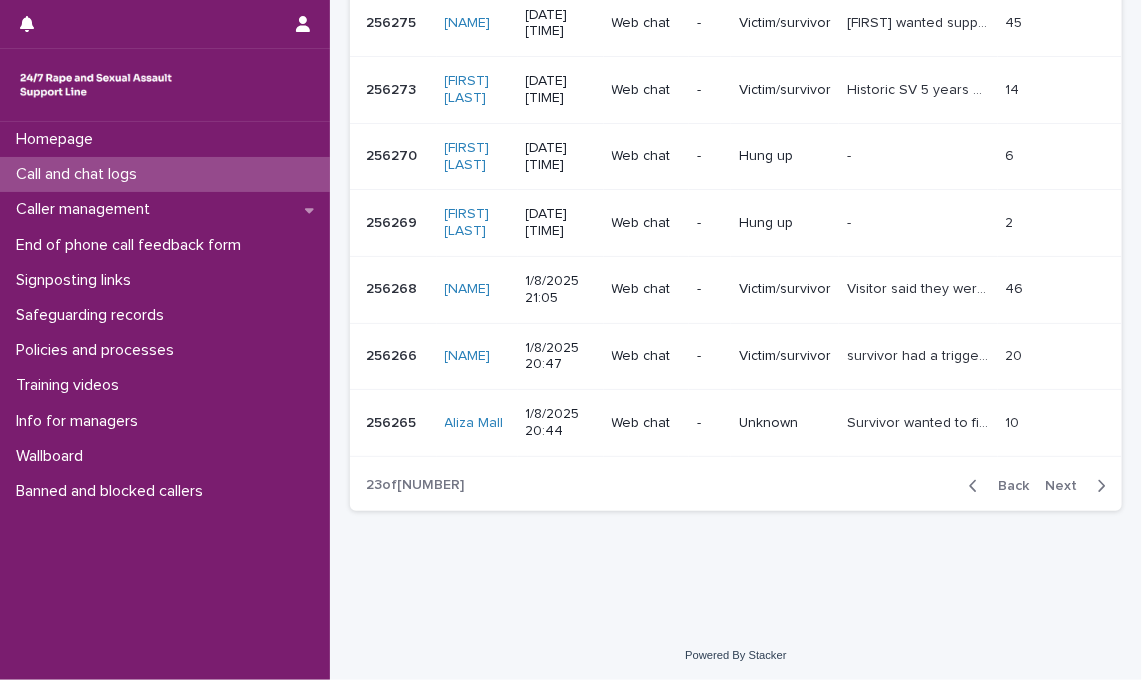 click on "Back" at bounding box center (1007, 486) 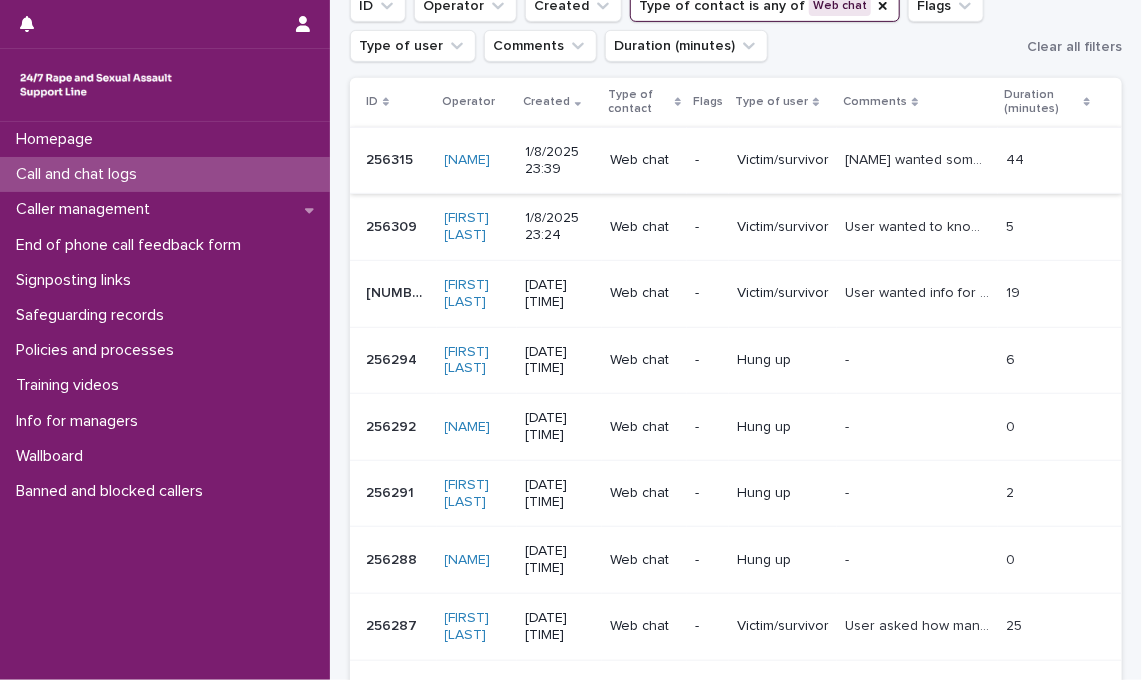 scroll, scrollTop: 641, scrollLeft: 0, axis: vertical 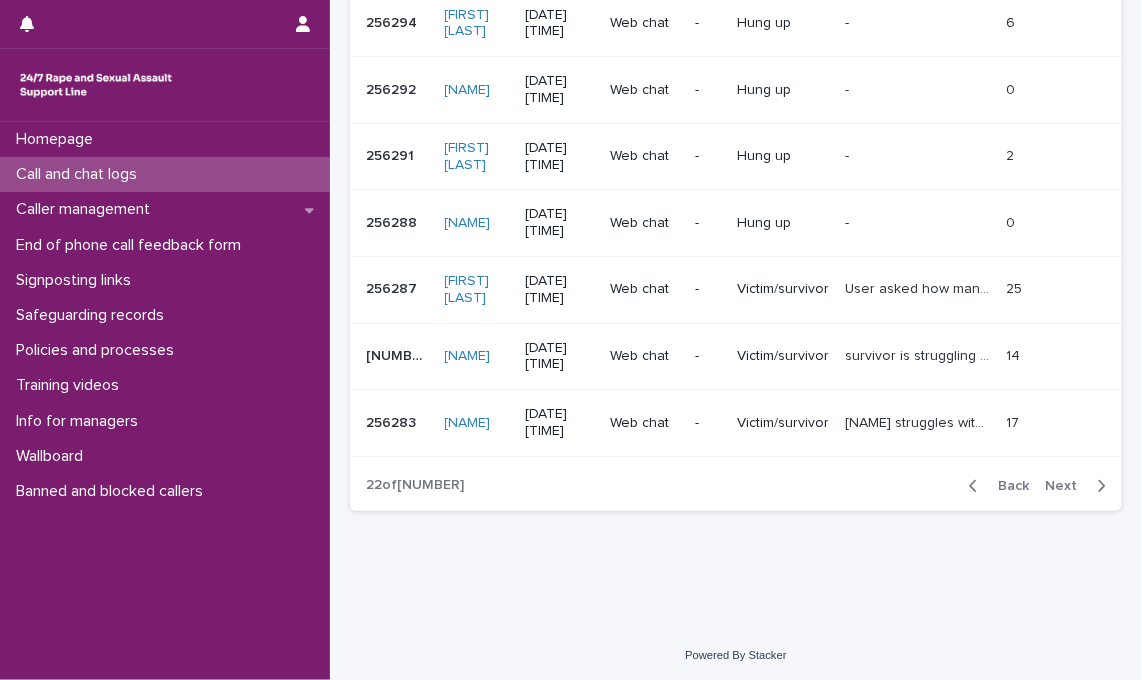 click on "Back Next" at bounding box center [1037, 486] 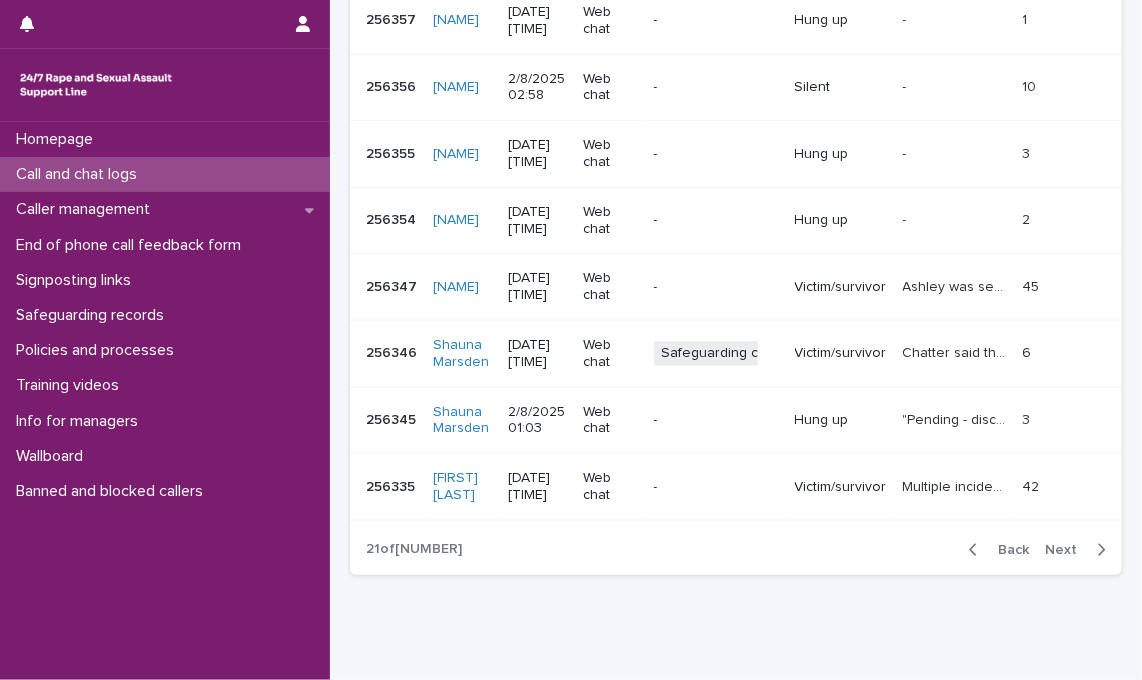 scroll, scrollTop: 658, scrollLeft: 0, axis: vertical 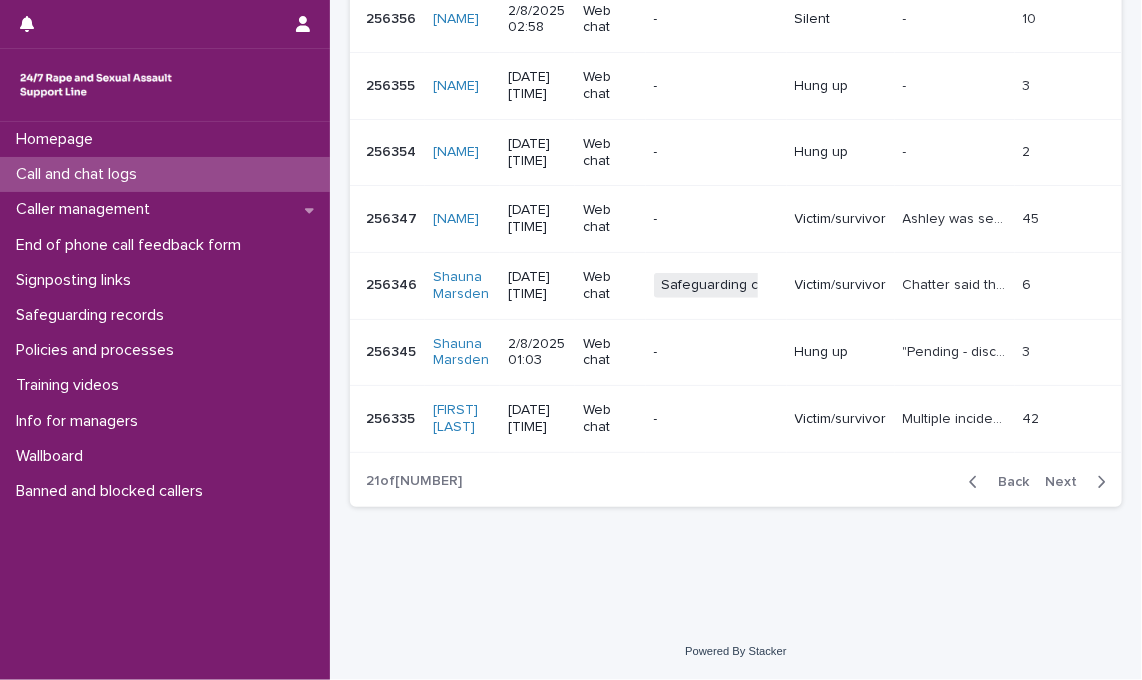 click on "Back" at bounding box center [1007, 482] 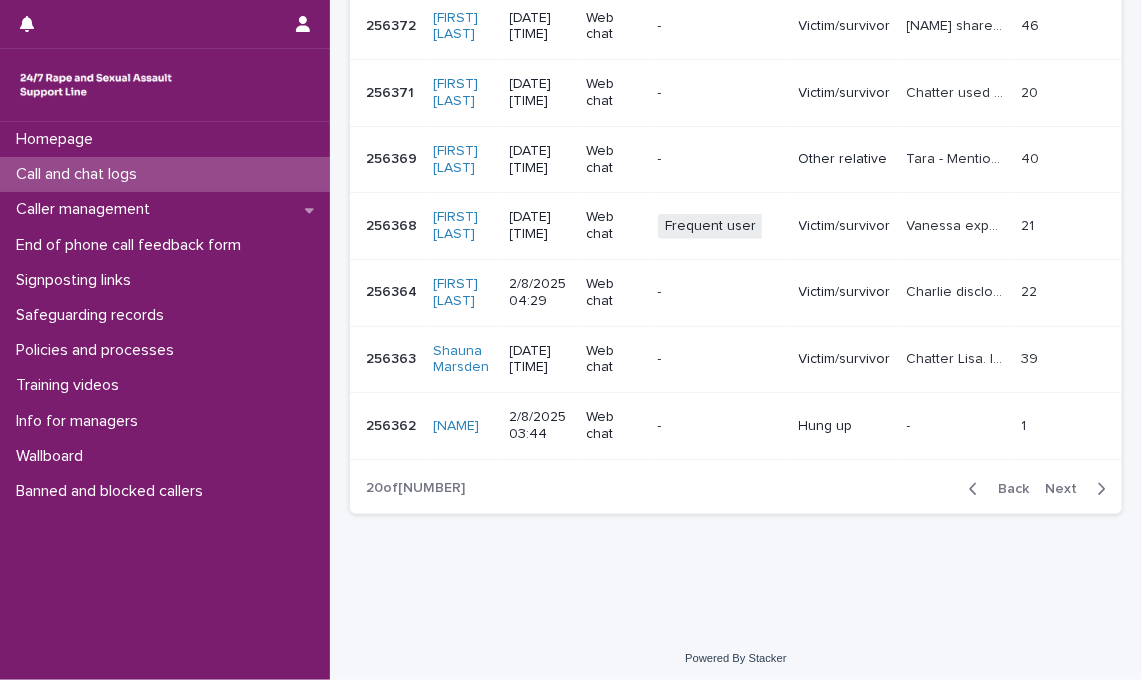 scroll, scrollTop: 675, scrollLeft: 0, axis: vertical 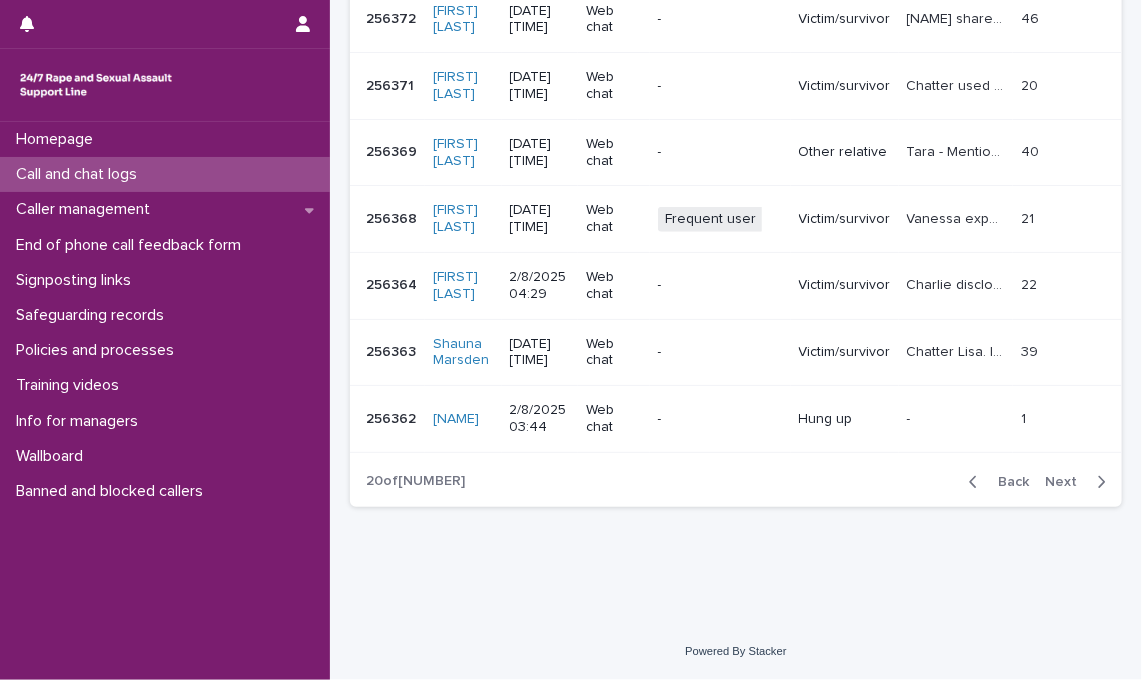 click on "Back" at bounding box center [1007, 482] 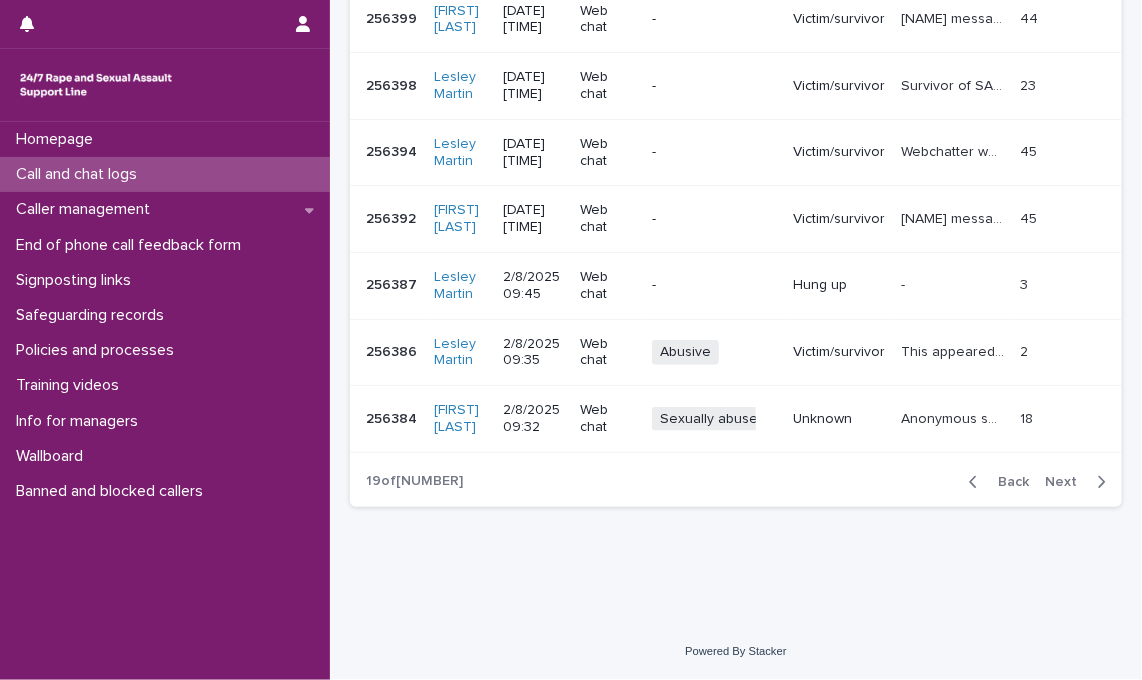 scroll, scrollTop: 684, scrollLeft: 0, axis: vertical 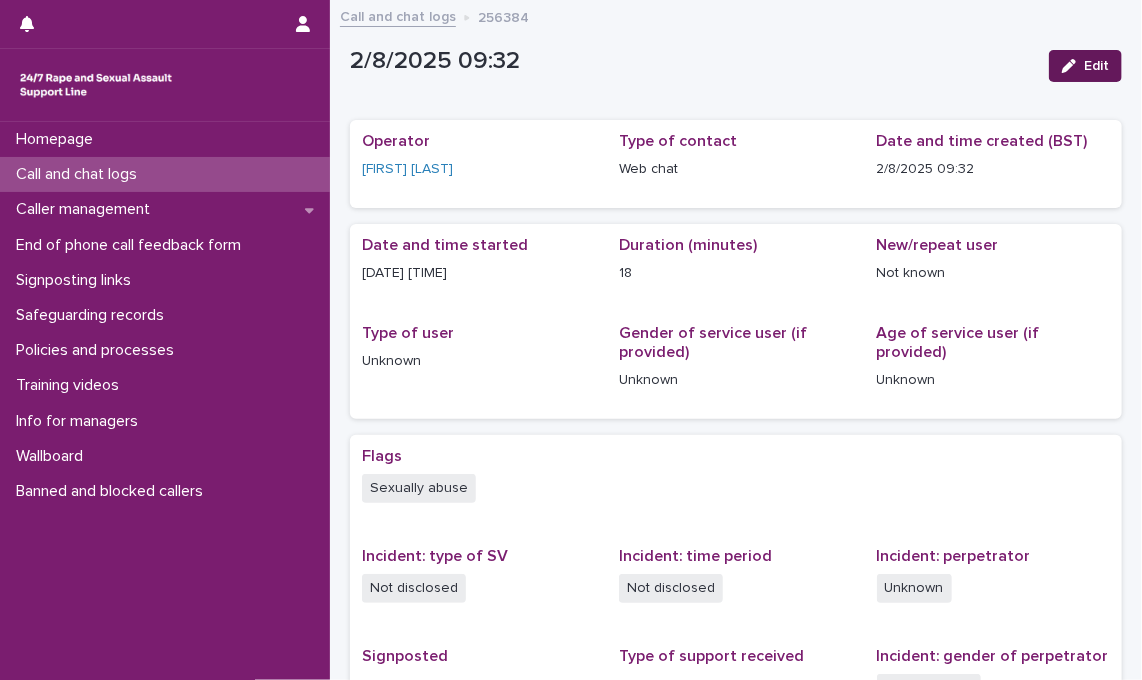 click at bounding box center (1073, 66) 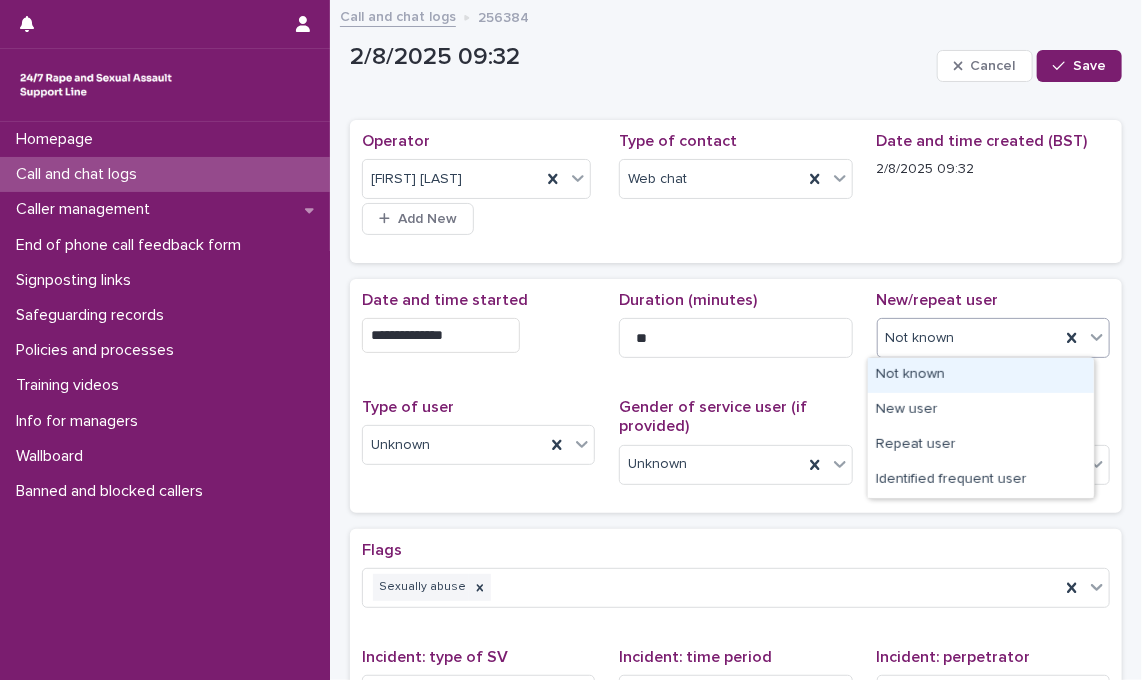 click on "Not known" at bounding box center [969, 338] 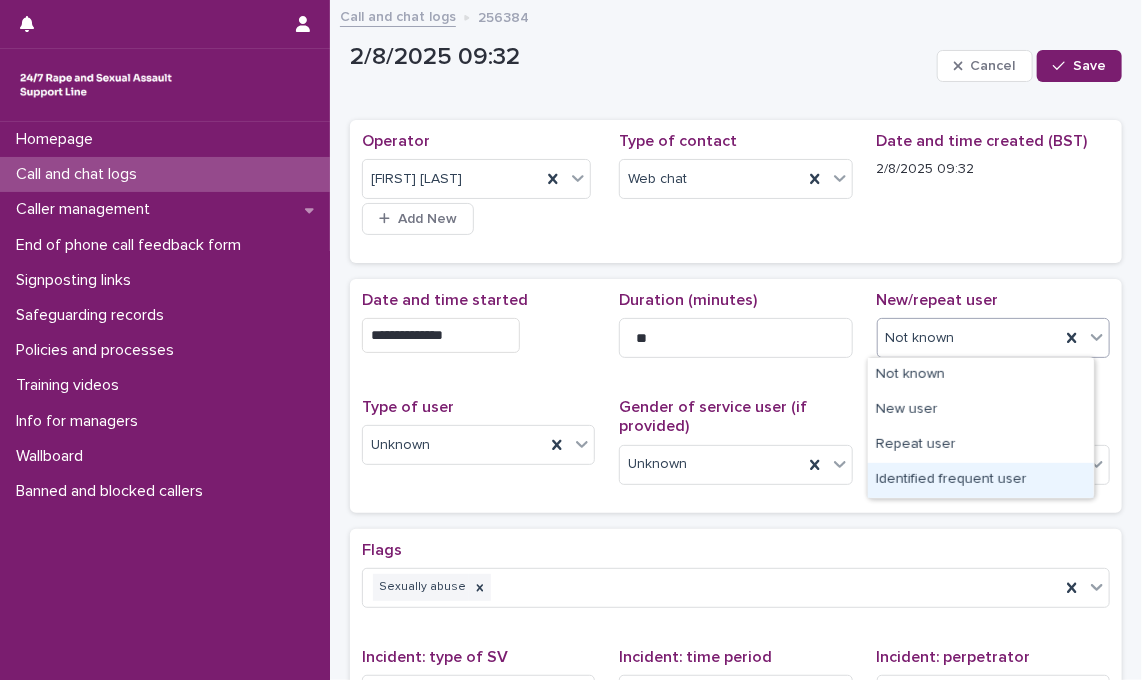 click on "Identified frequent user" at bounding box center (981, 480) 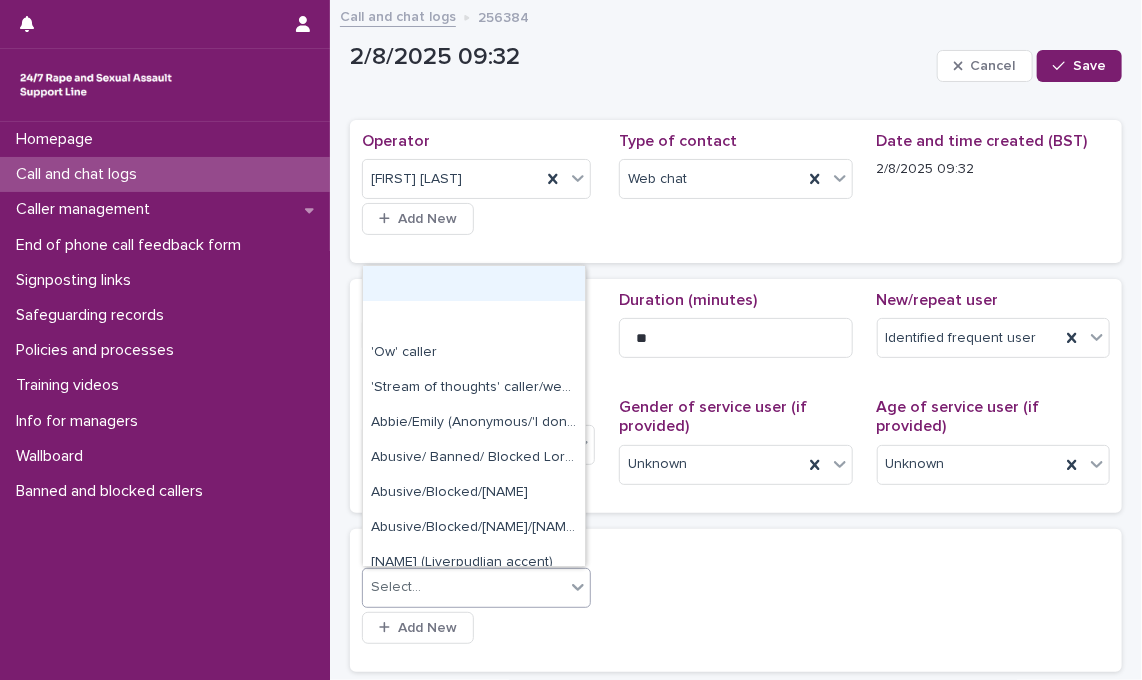 click on "Select..." at bounding box center [476, 588] 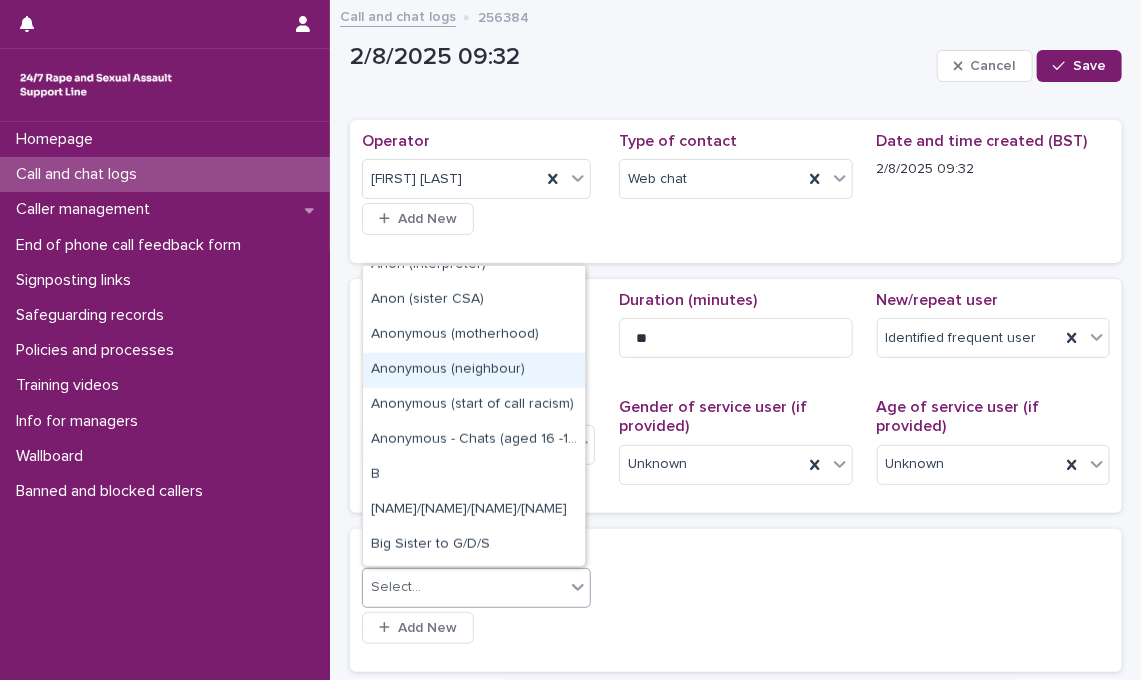 scroll, scrollTop: 578, scrollLeft: 0, axis: vertical 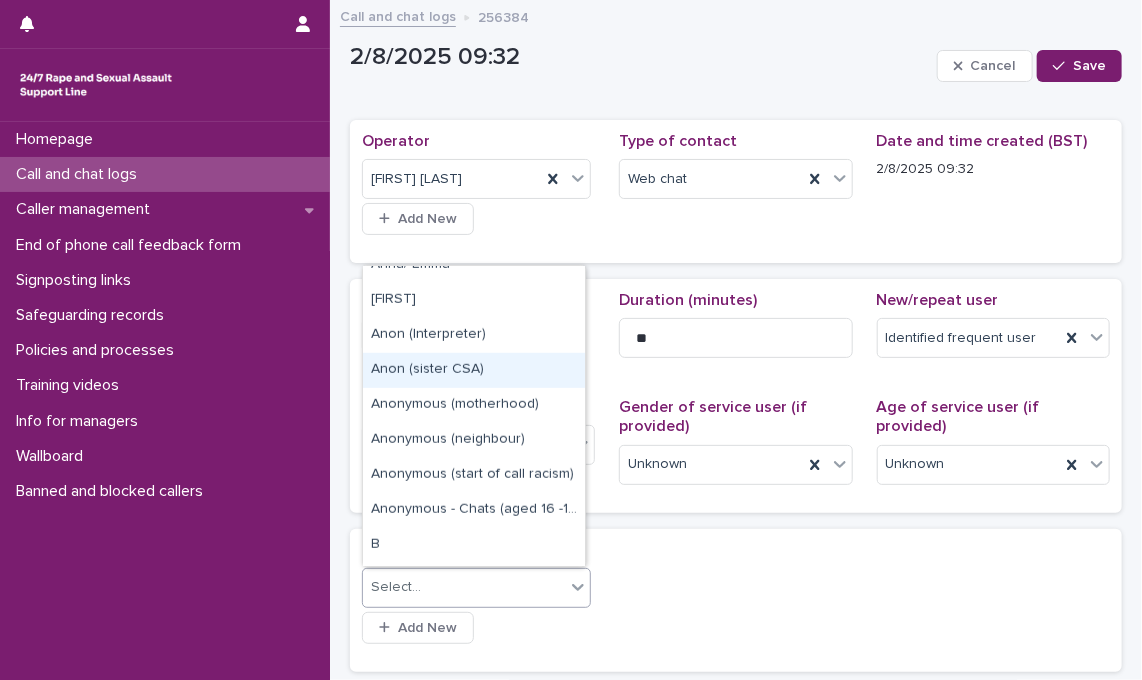 click on "Anon (sister CSA)" at bounding box center [474, 370] 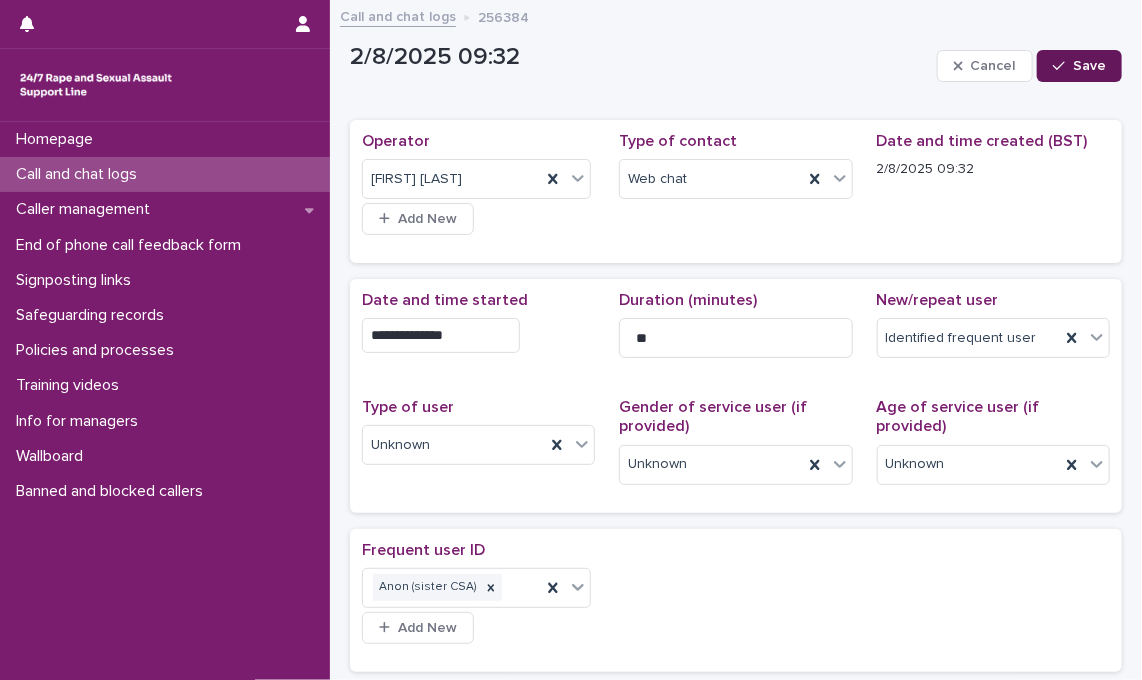 click on "Save" at bounding box center [1079, 66] 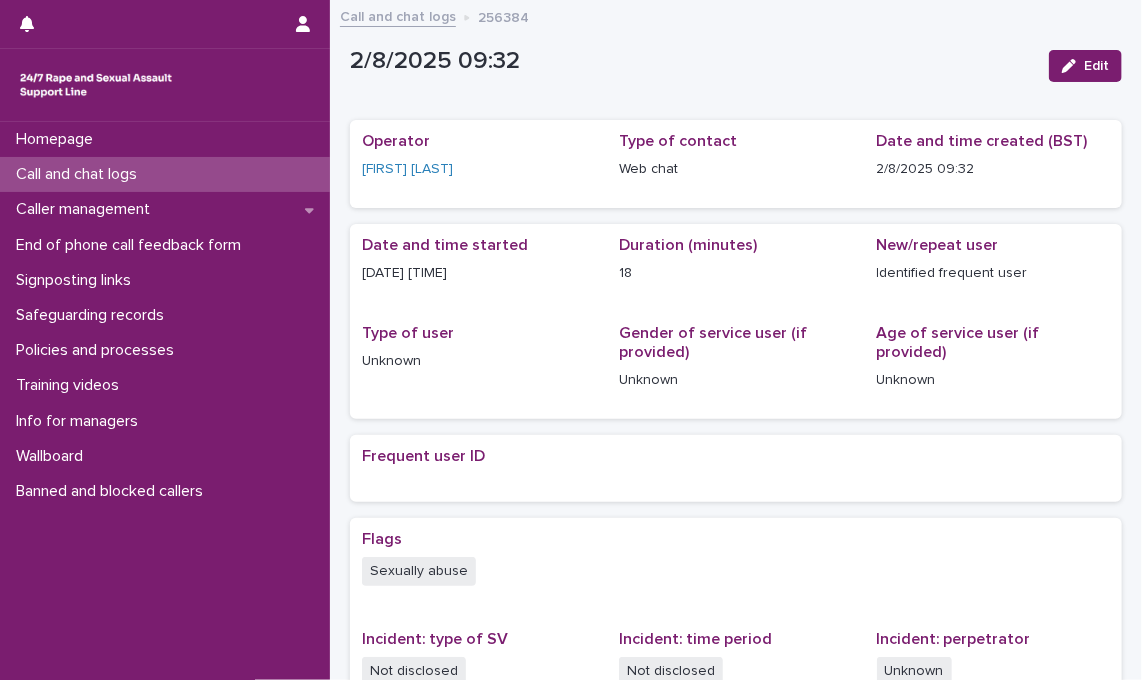 click on "Call and chat logs" at bounding box center [398, 15] 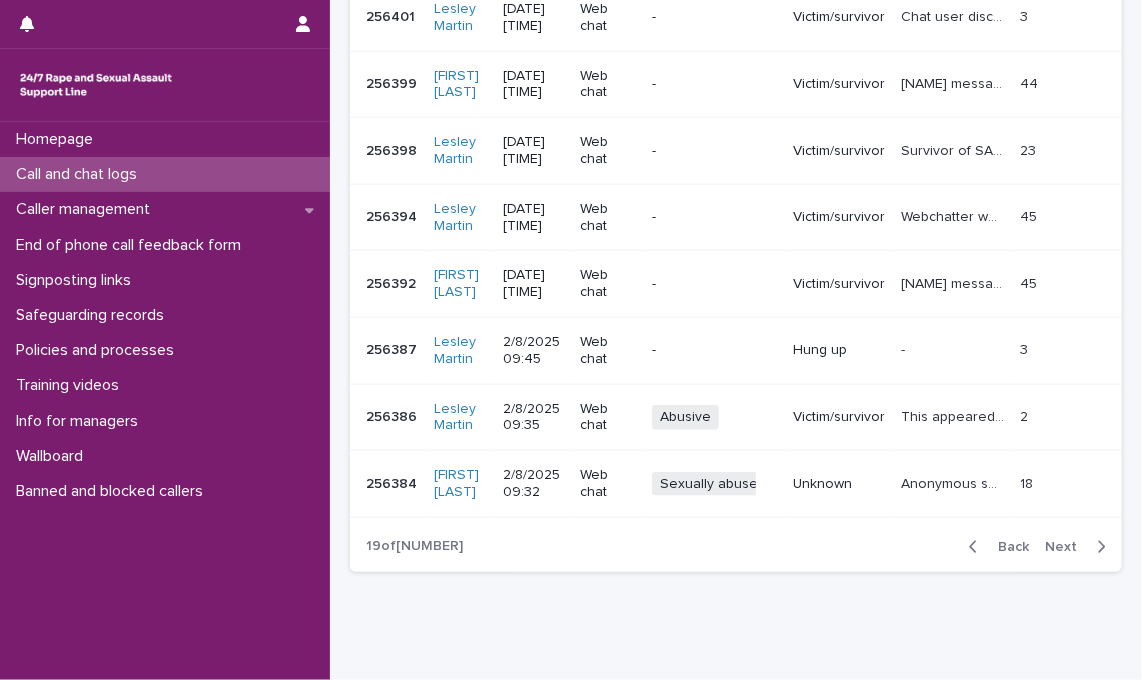 scroll, scrollTop: 584, scrollLeft: 0, axis: vertical 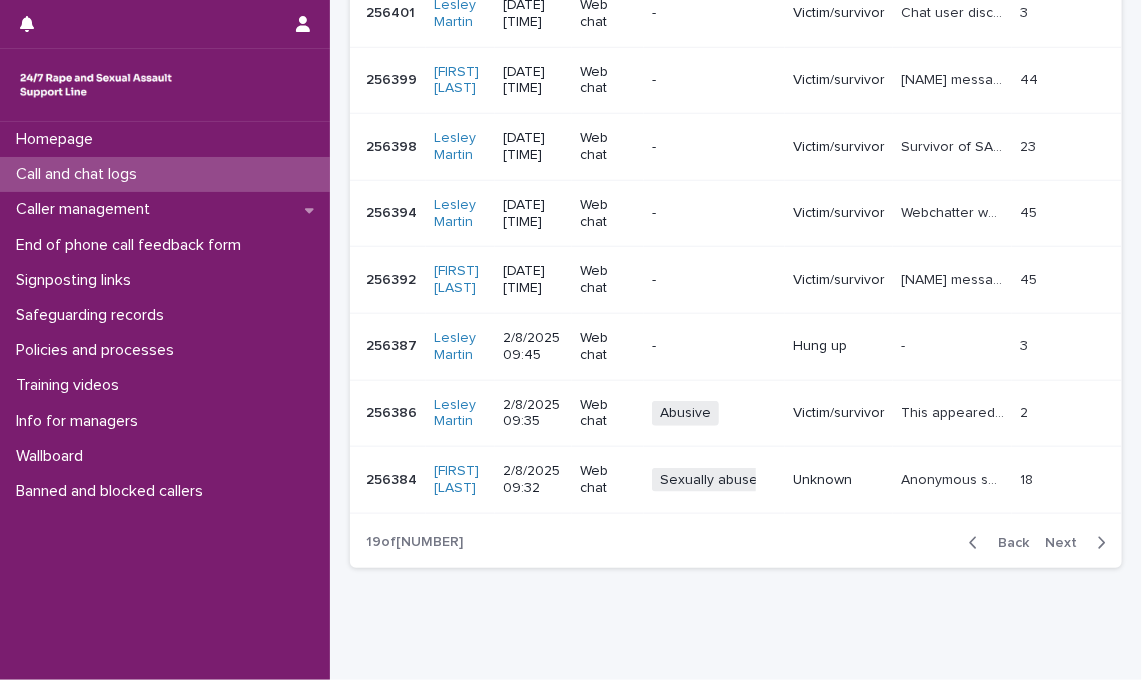 click on "This appeared to be the same user as last chat, discussed with O/C manager Hannah, to be logged as abusive rather than safeguarding." at bounding box center (954, 411) 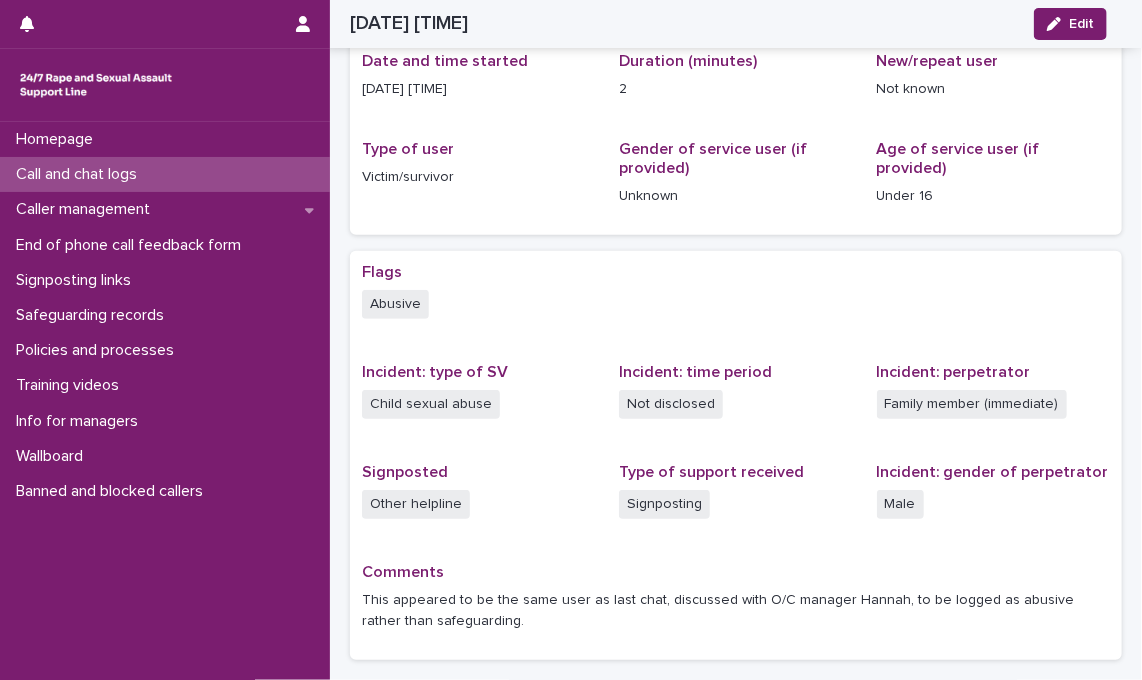 scroll, scrollTop: 150, scrollLeft: 0, axis: vertical 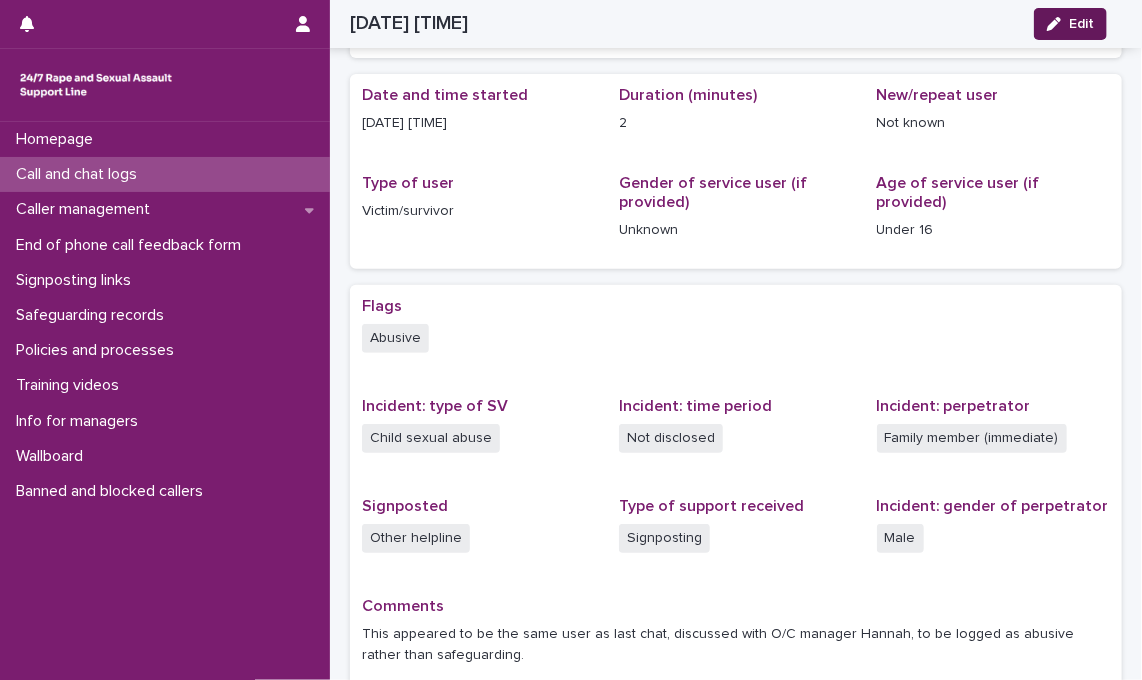 click at bounding box center [1058, 24] 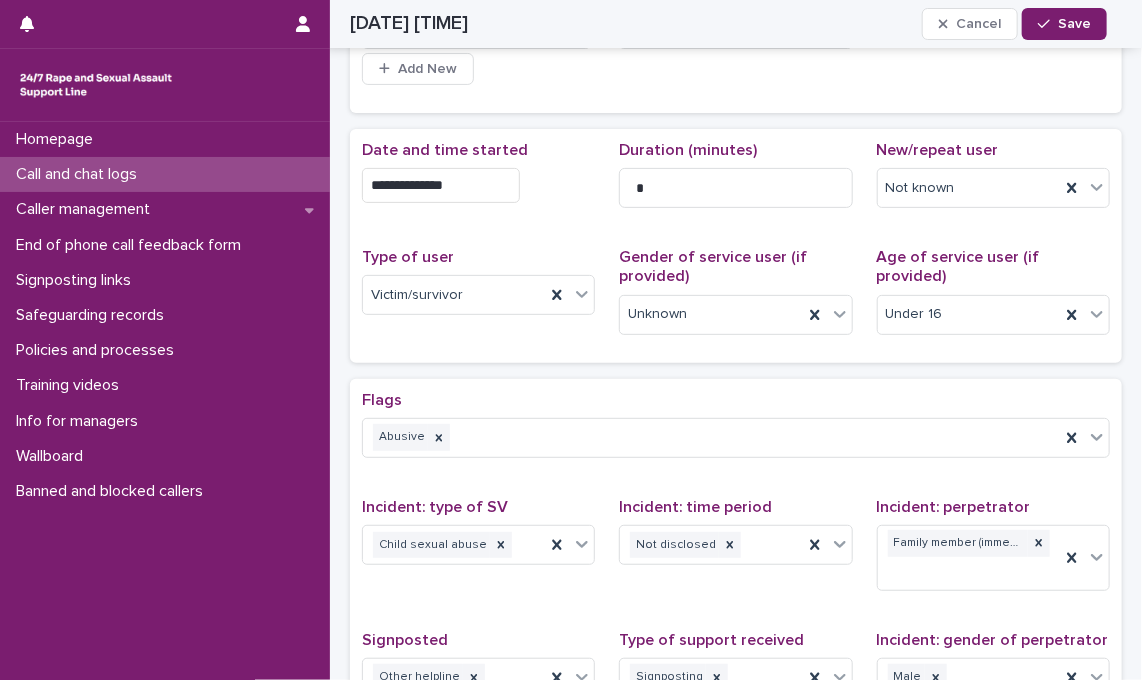 scroll, scrollTop: 220, scrollLeft: 0, axis: vertical 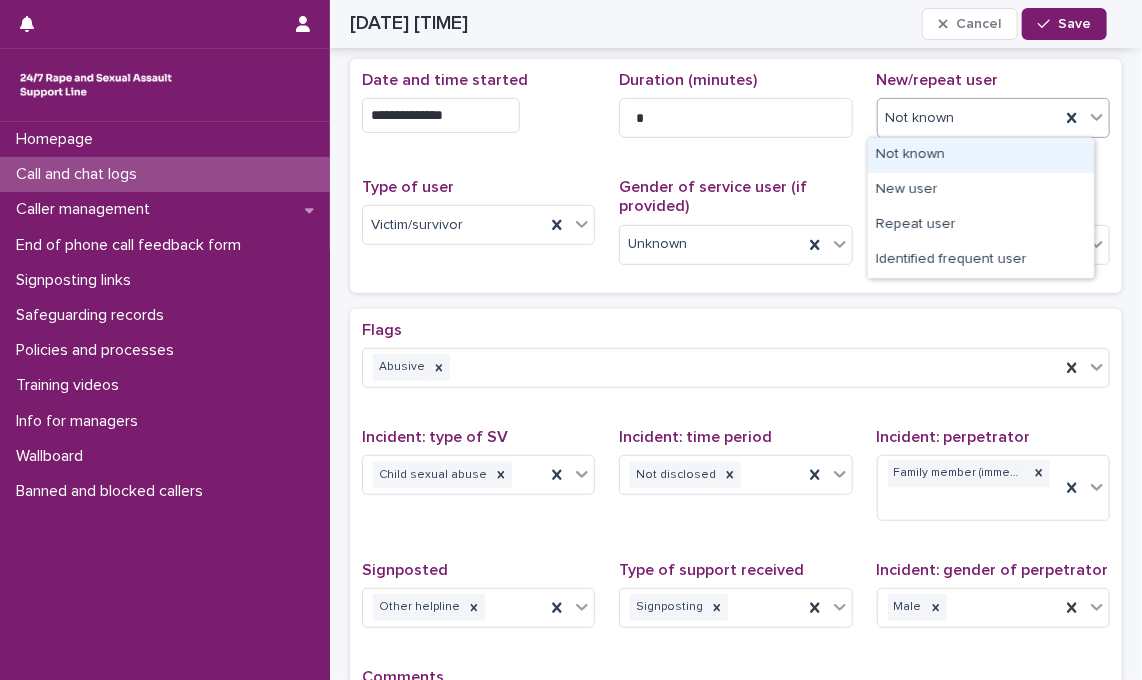 click 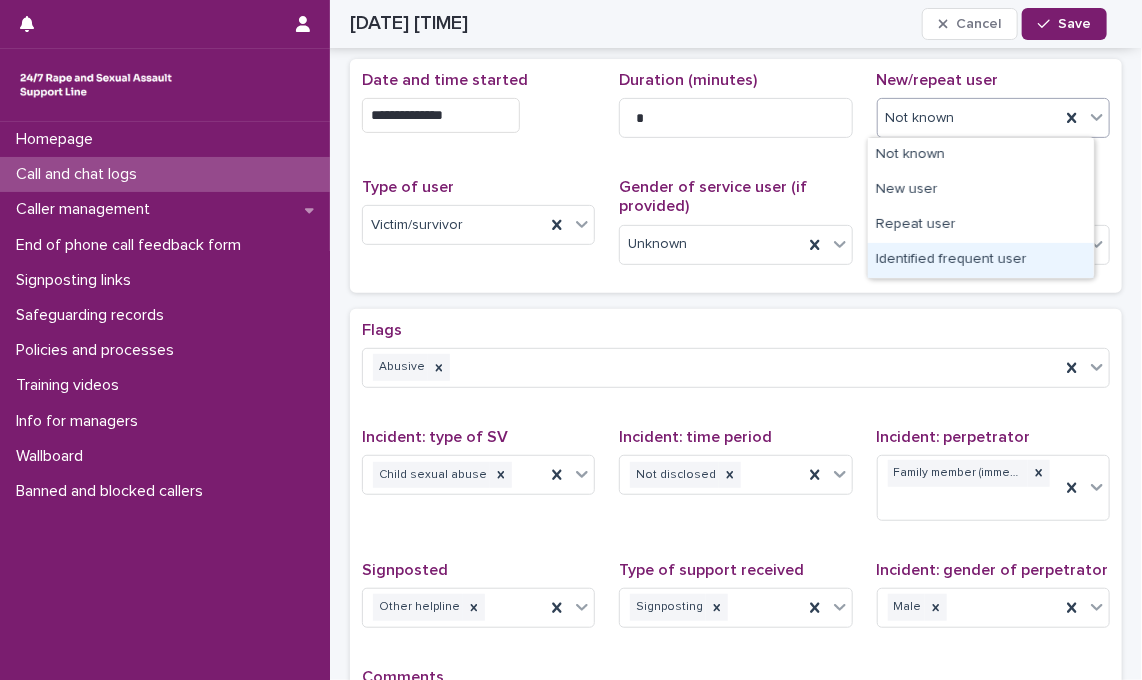 click on "Identified frequent user" at bounding box center (981, 260) 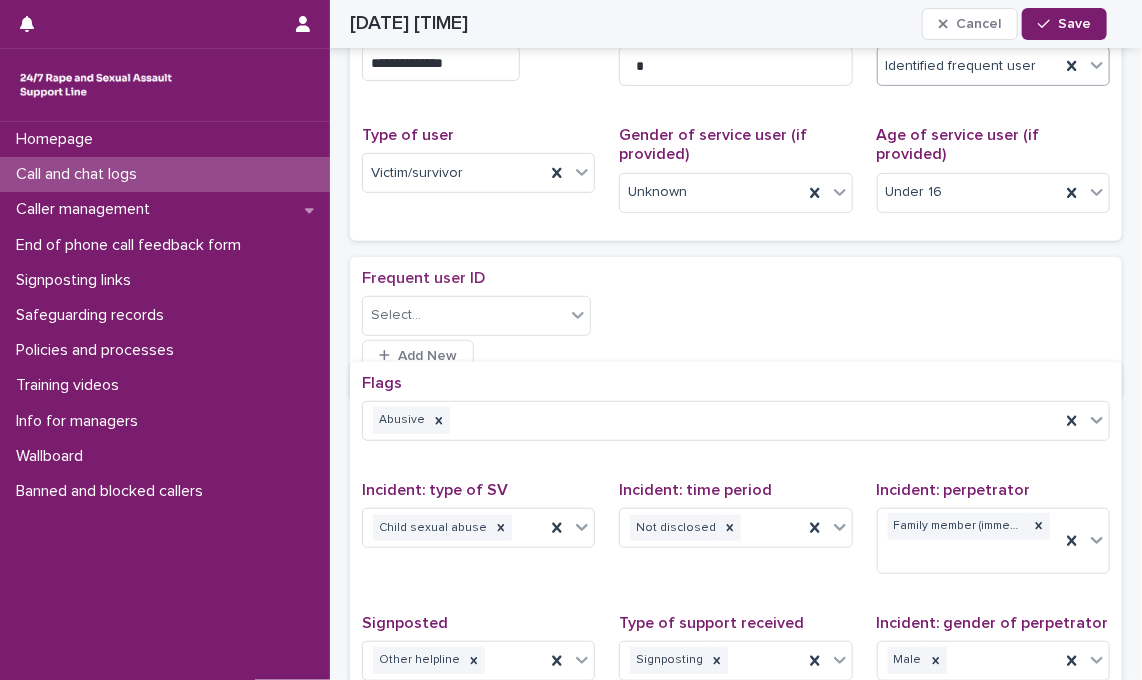 scroll, scrollTop: 299, scrollLeft: 0, axis: vertical 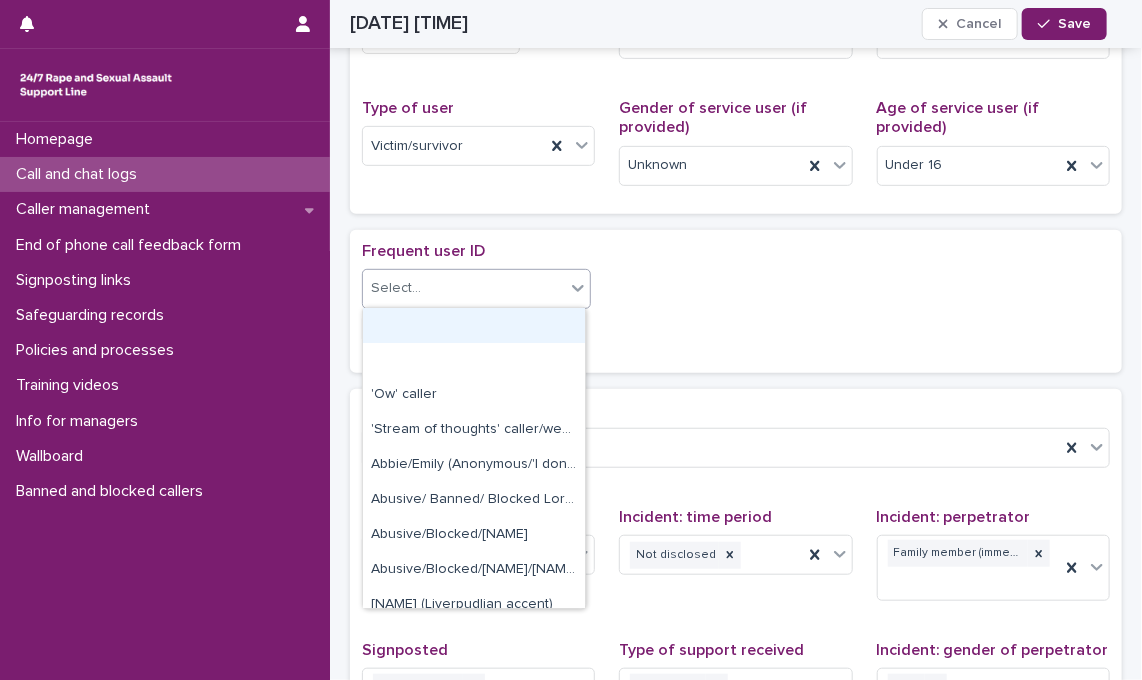 click 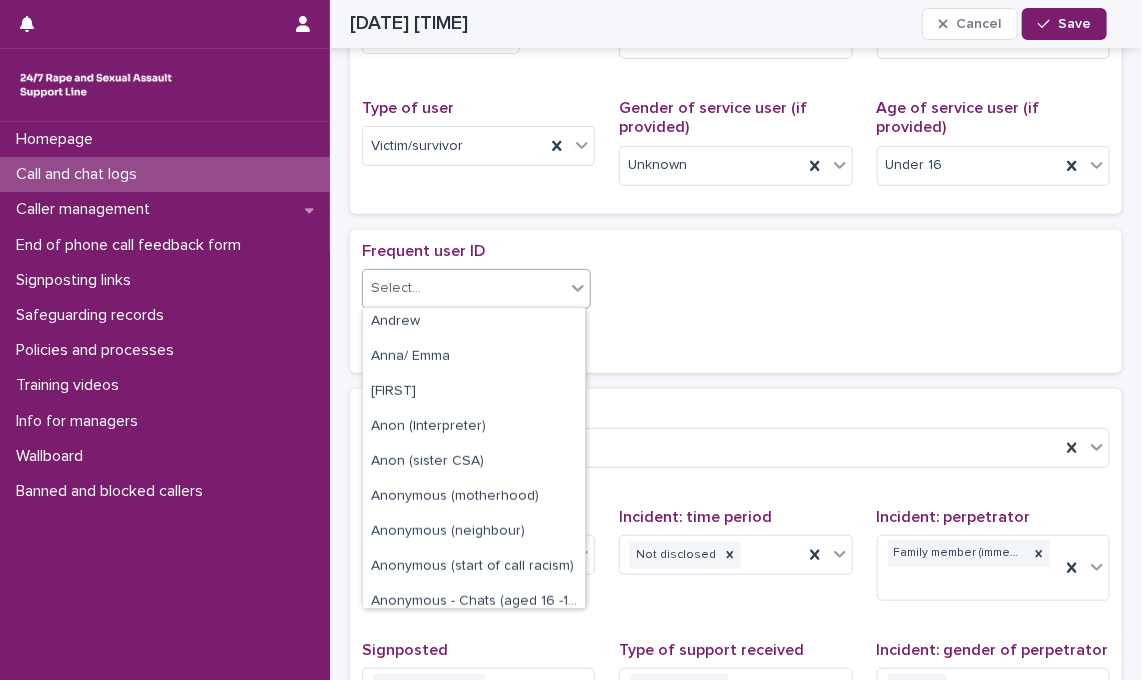scroll, scrollTop: 528, scrollLeft: 0, axis: vertical 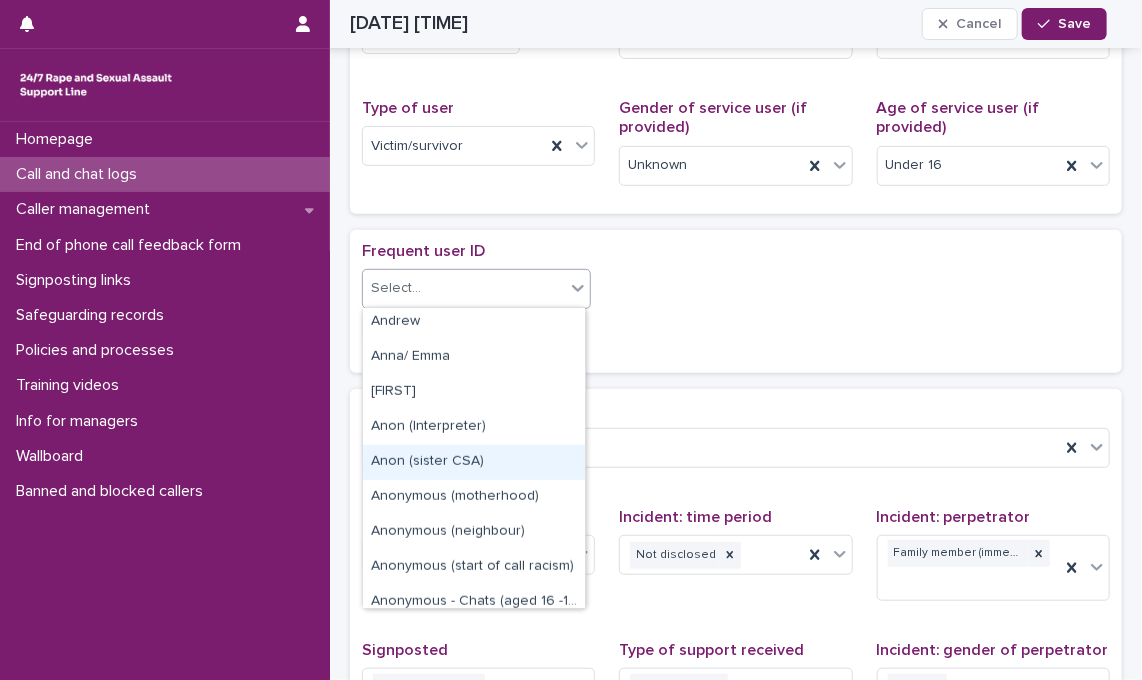 click on "Anon (sister CSA)" at bounding box center [474, 462] 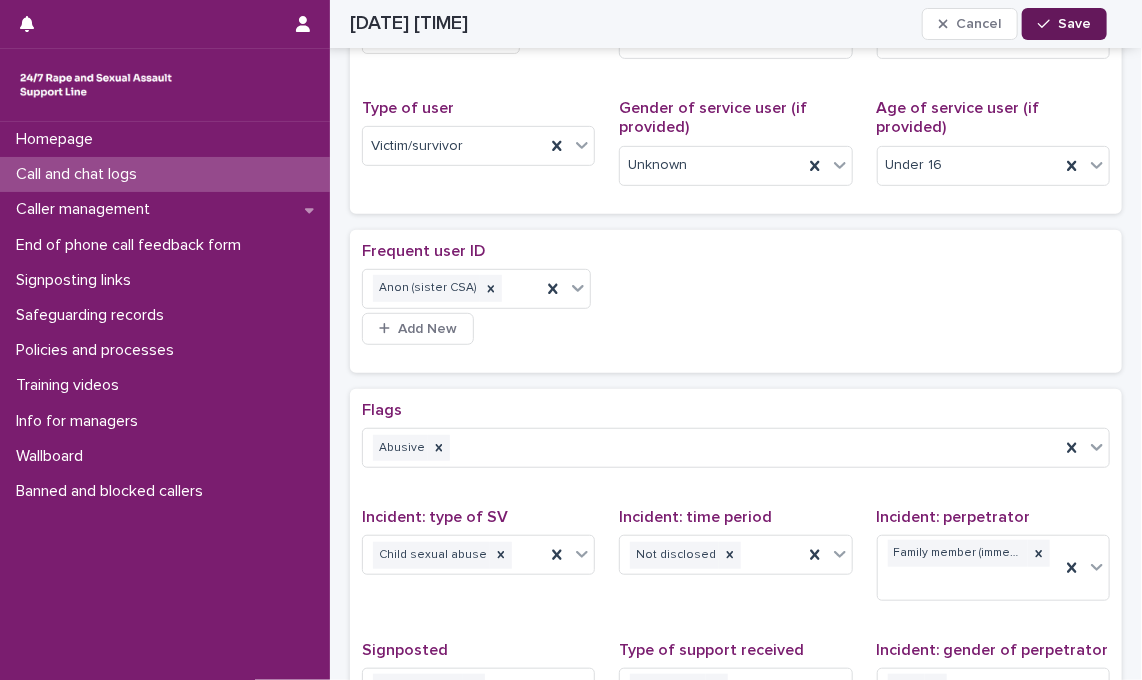 click on "Save" at bounding box center [1074, 24] 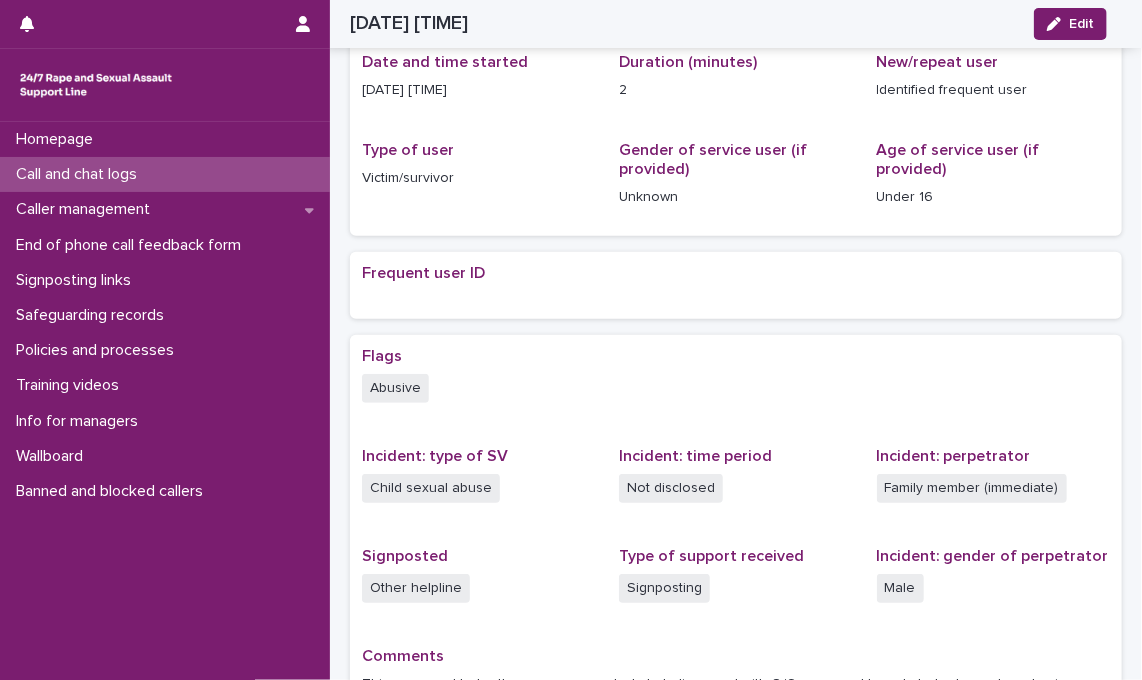 scroll, scrollTop: 0, scrollLeft: 0, axis: both 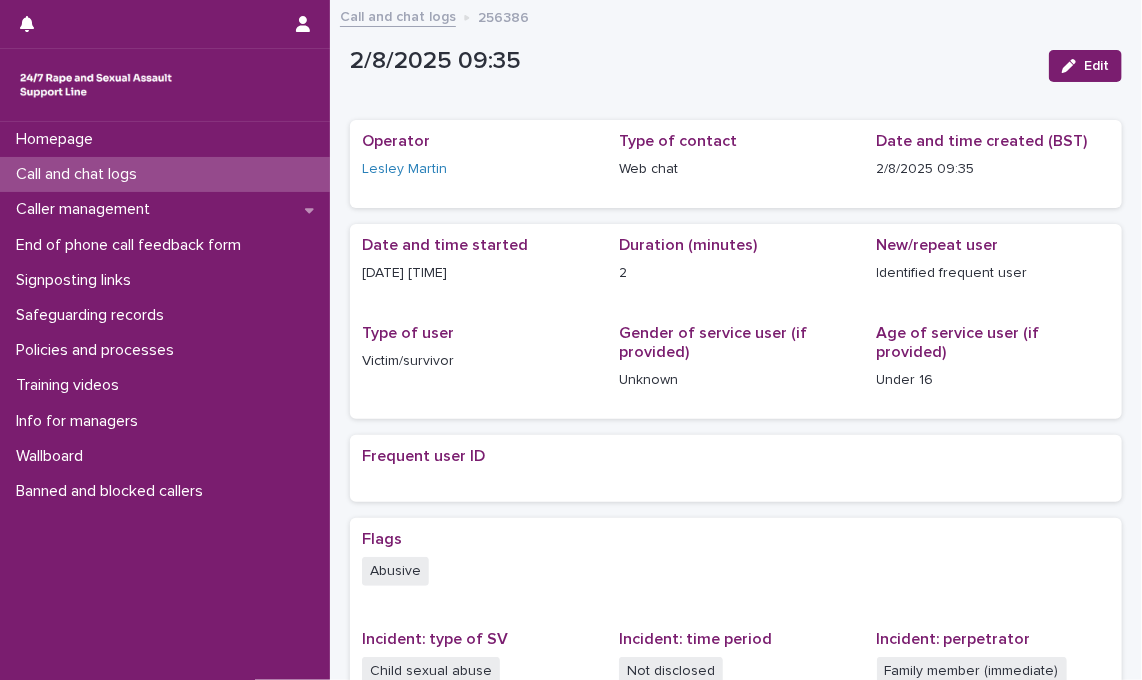 click on "Call and chat logs" at bounding box center (398, 15) 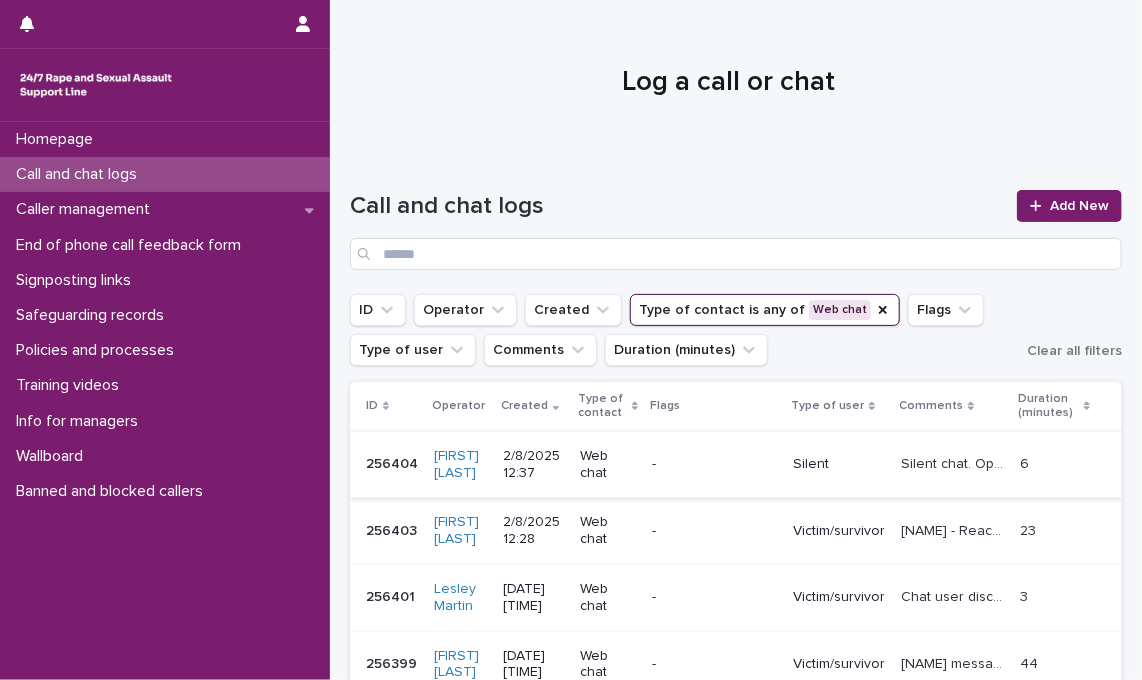 scroll, scrollTop: 692, scrollLeft: 0, axis: vertical 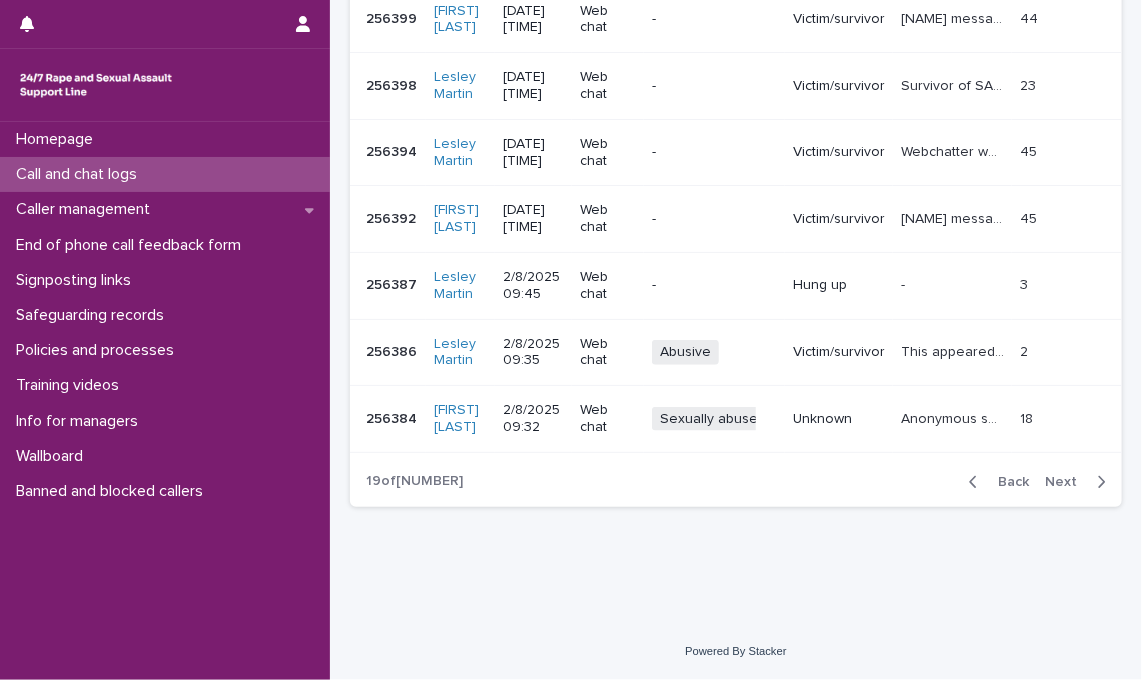 click on "Next" at bounding box center [1067, 482] 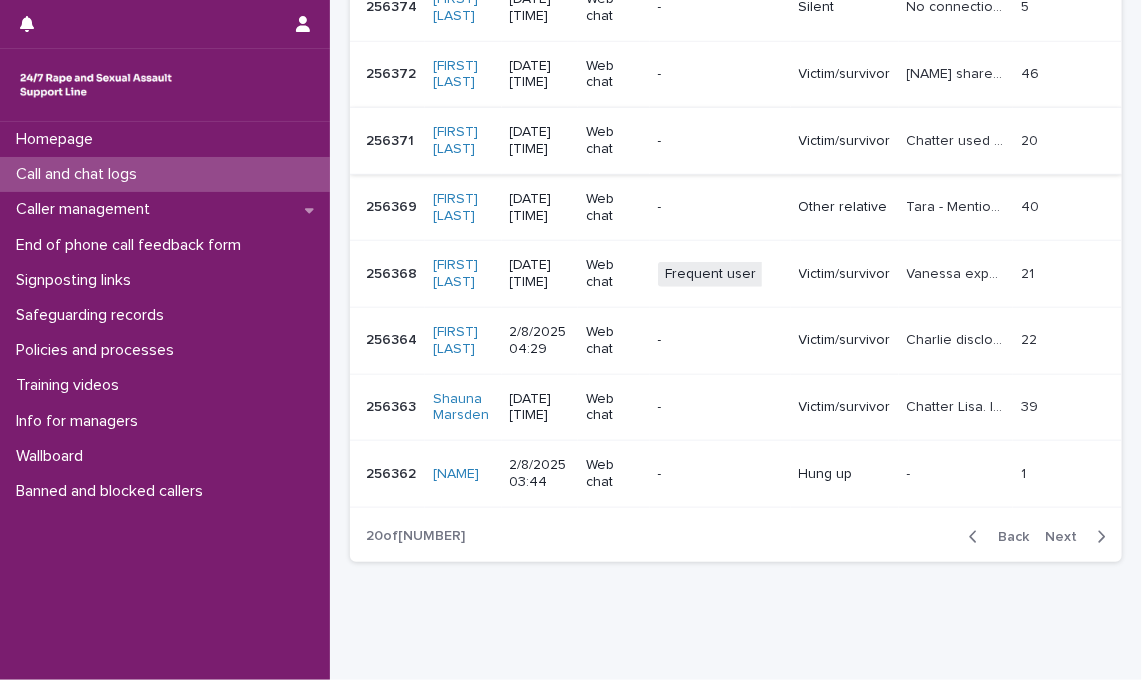 scroll, scrollTop: 597, scrollLeft: 0, axis: vertical 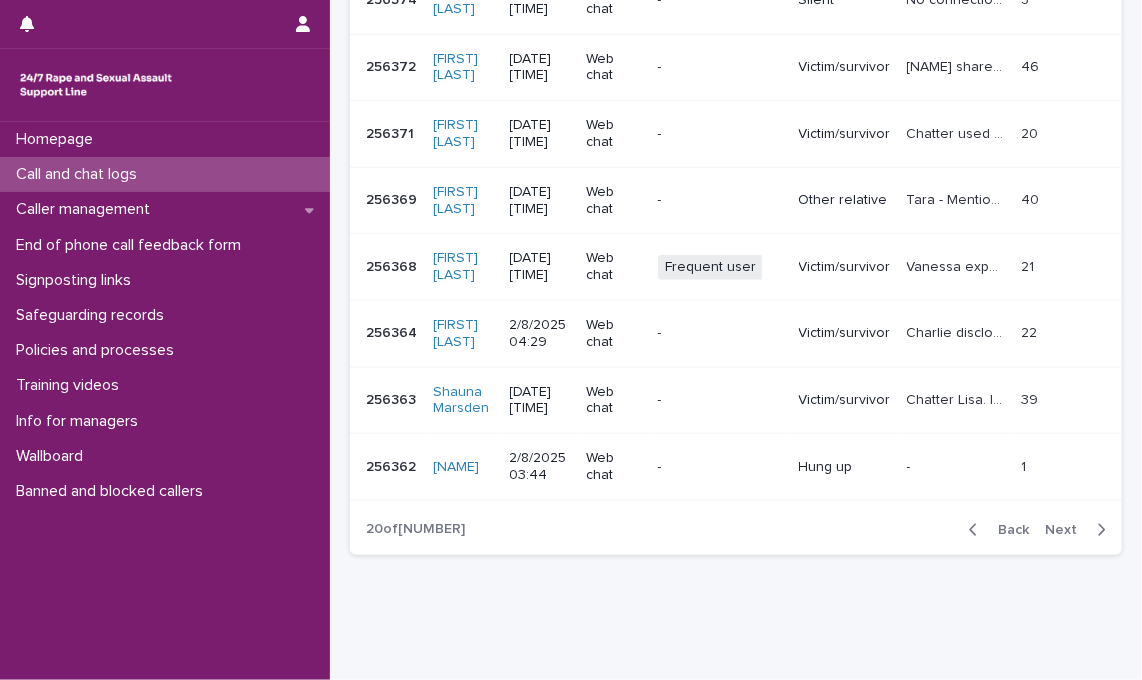 click on "Next" at bounding box center (1067, 530) 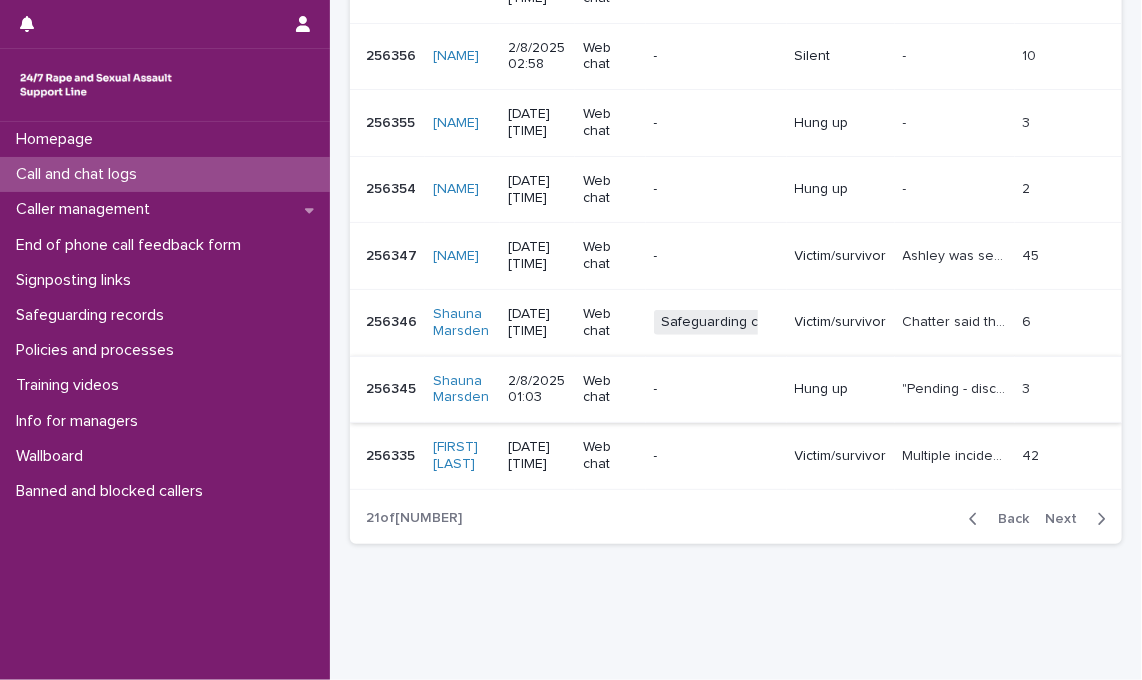 scroll, scrollTop: 622, scrollLeft: 0, axis: vertical 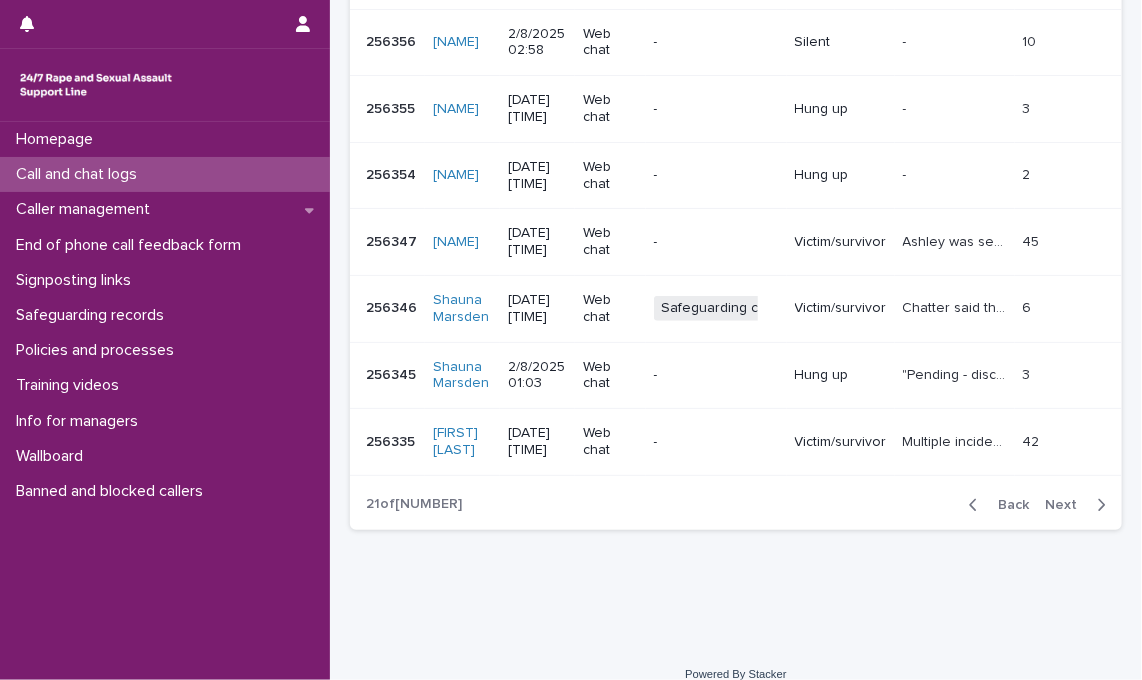 click on "Next" at bounding box center (1067, 505) 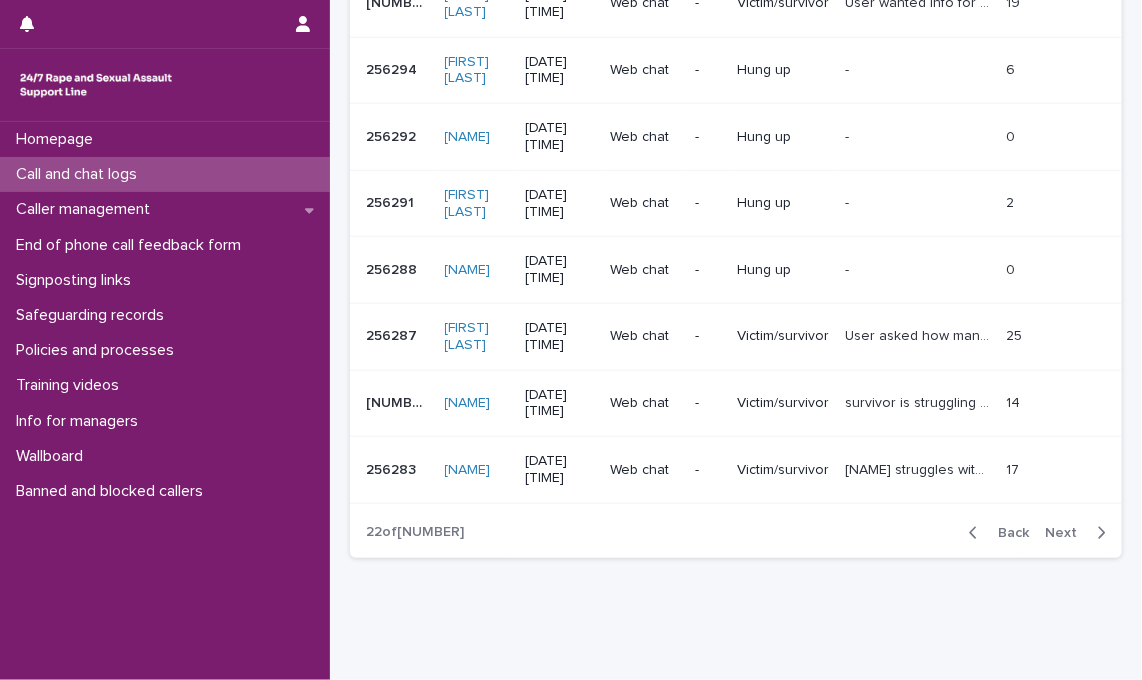 scroll, scrollTop: 595, scrollLeft: 0, axis: vertical 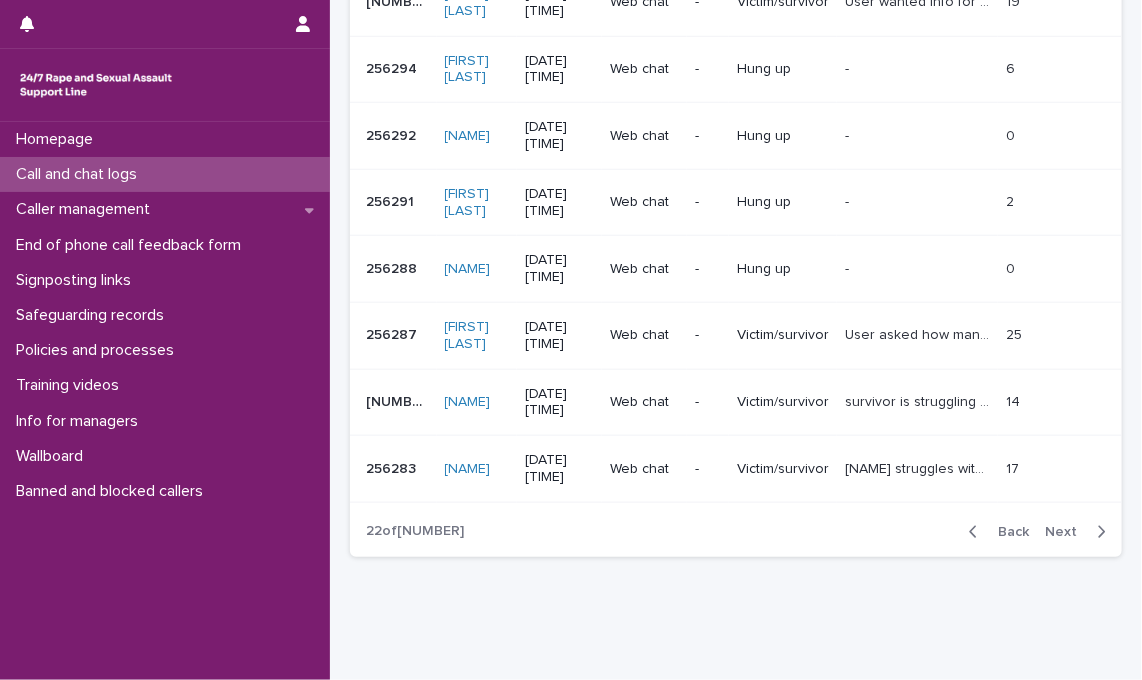 click on "Next" at bounding box center [1067, 532] 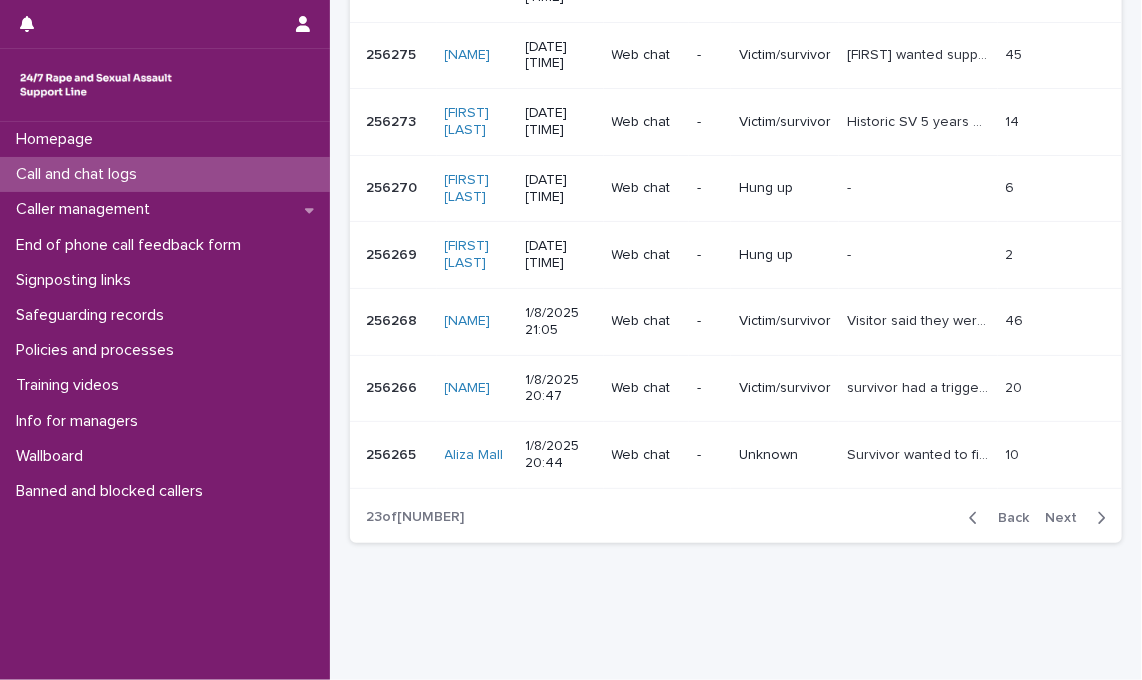 scroll, scrollTop: 641, scrollLeft: 0, axis: vertical 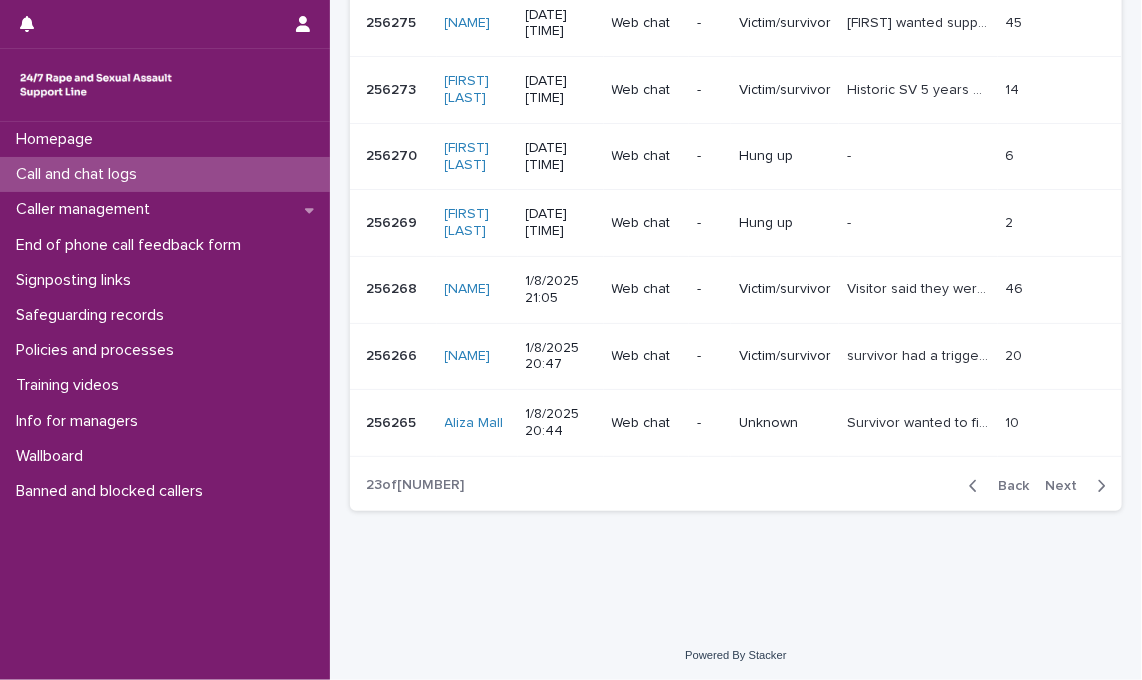 click on "Back" at bounding box center [1007, 486] 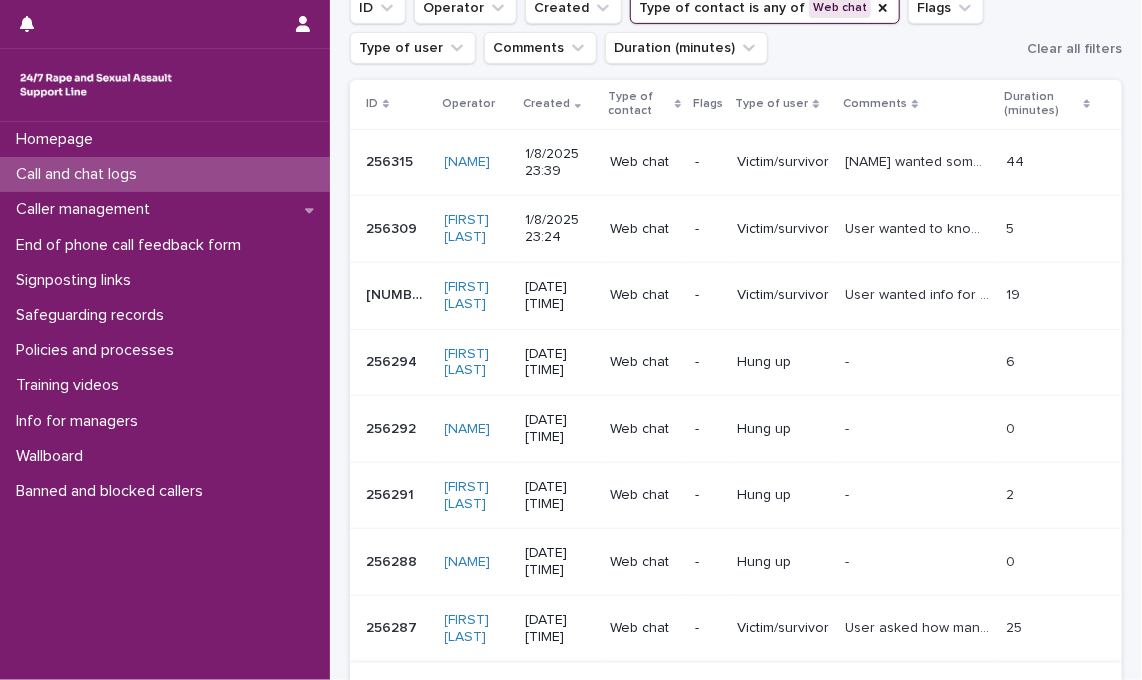 scroll, scrollTop: 641, scrollLeft: 0, axis: vertical 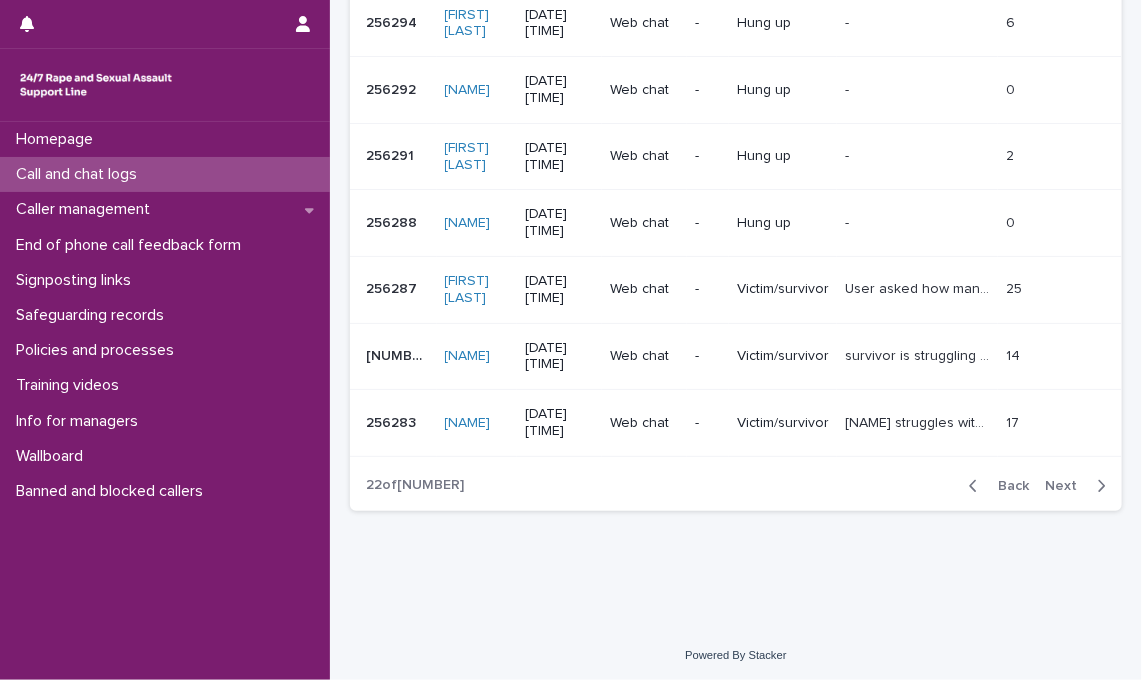 click on "Back" at bounding box center [1007, 486] 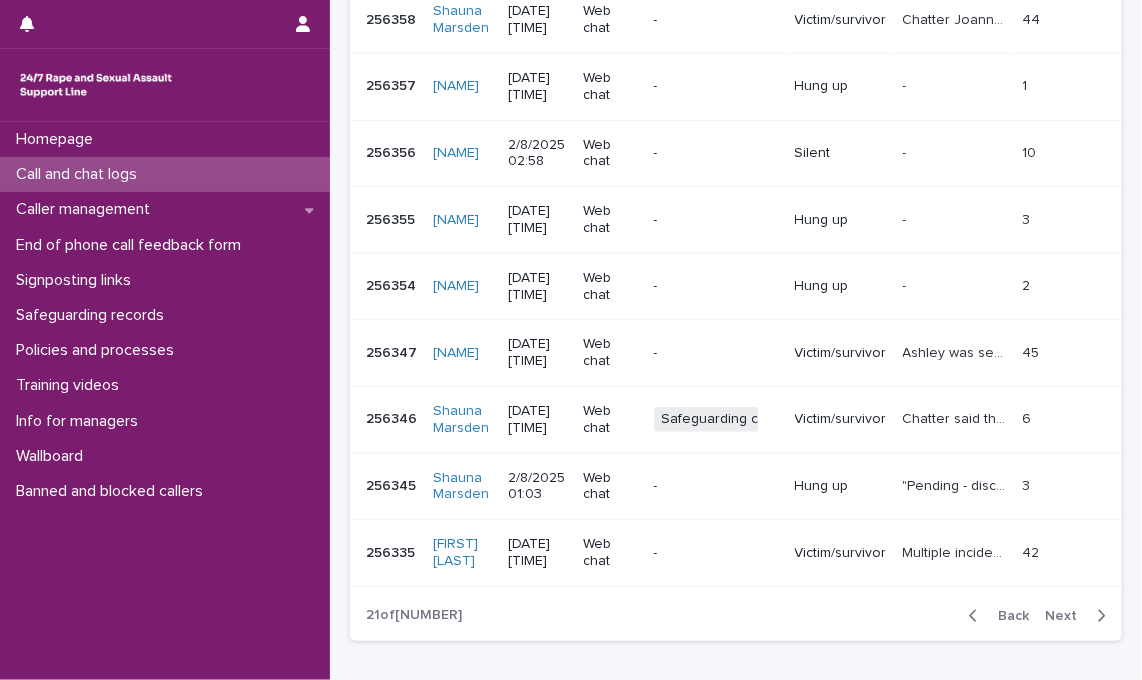 scroll, scrollTop: 658, scrollLeft: 0, axis: vertical 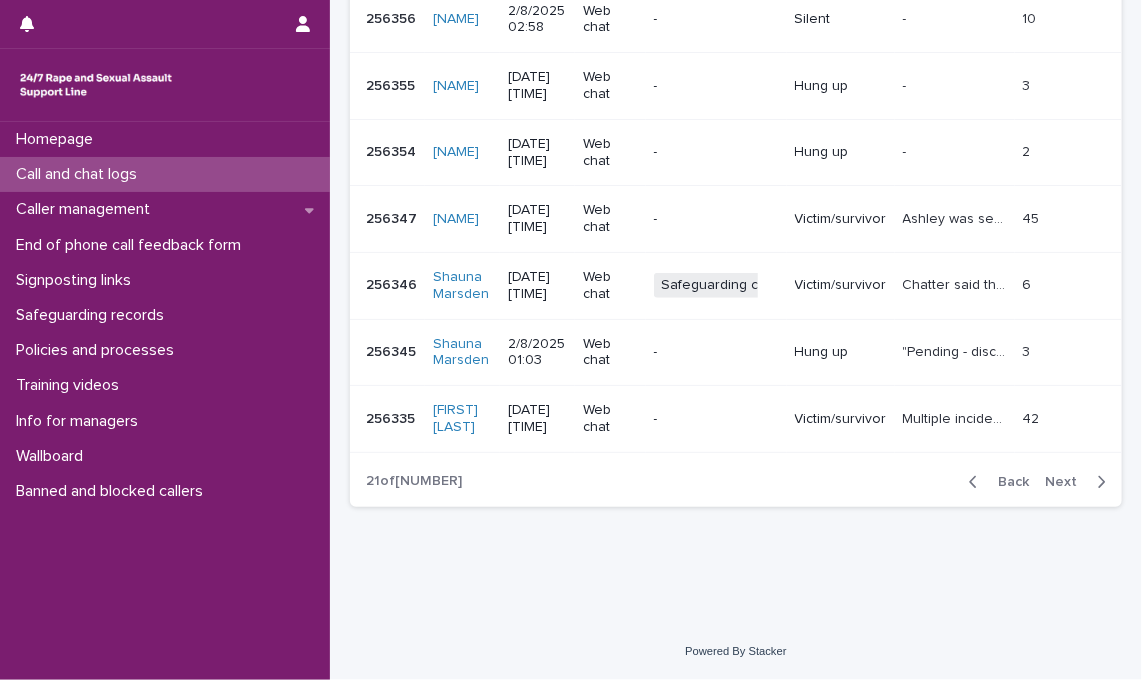 click on "Back" at bounding box center (1007, 482) 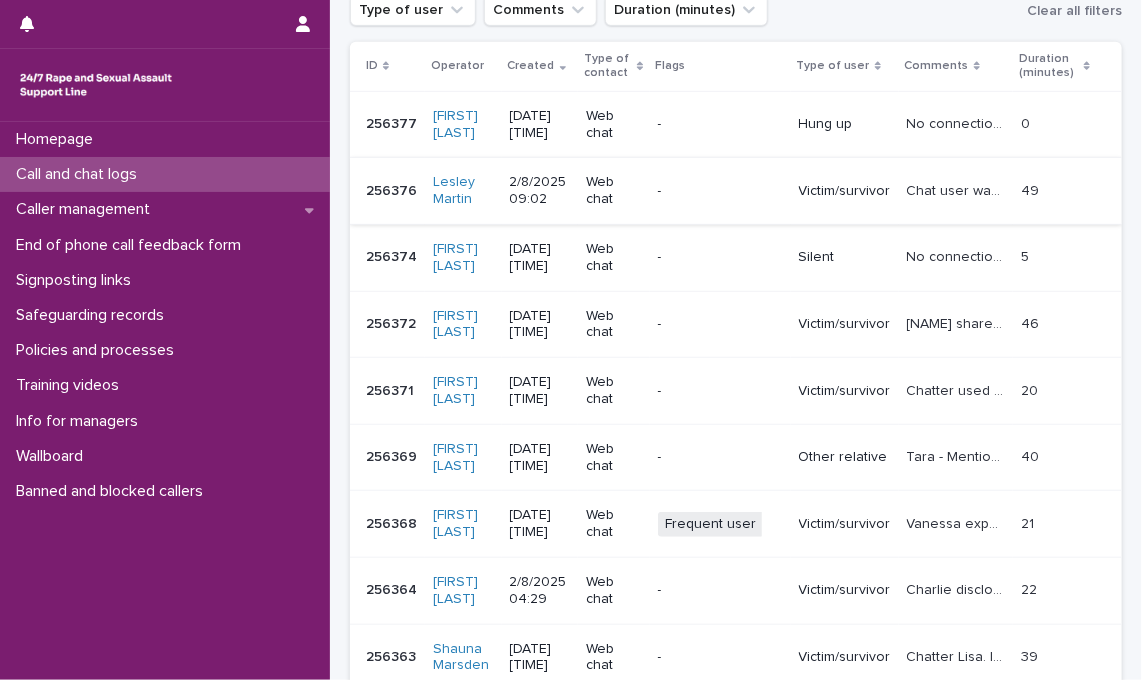 scroll, scrollTop: 675, scrollLeft: 0, axis: vertical 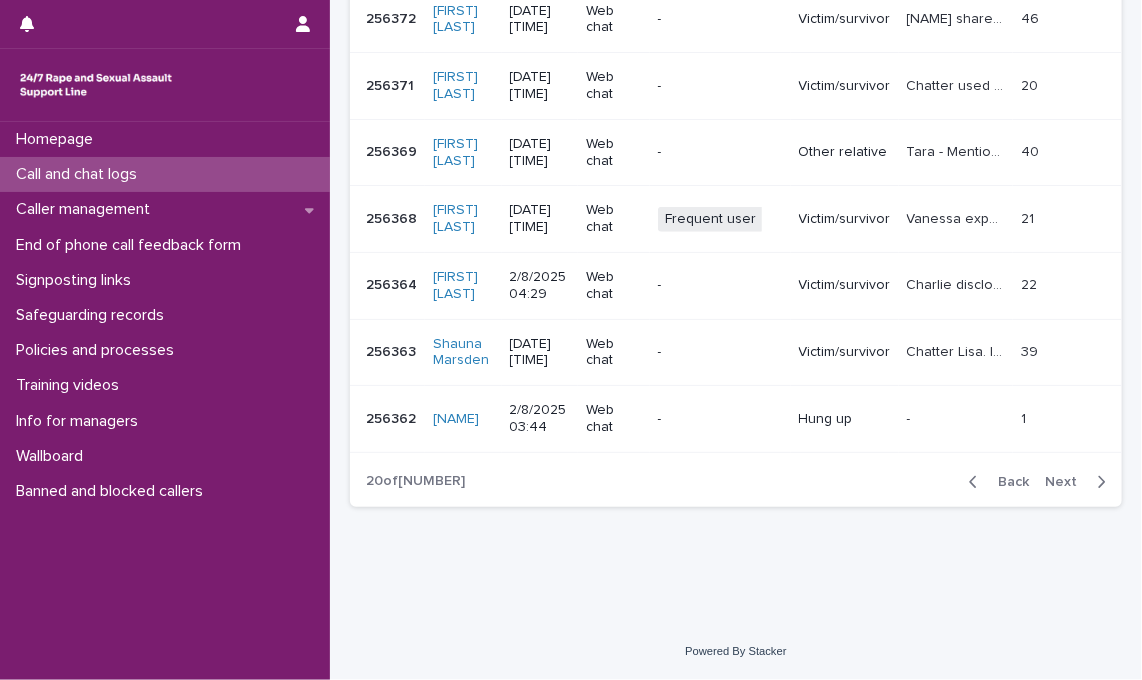 click on "Back" at bounding box center (1007, 482) 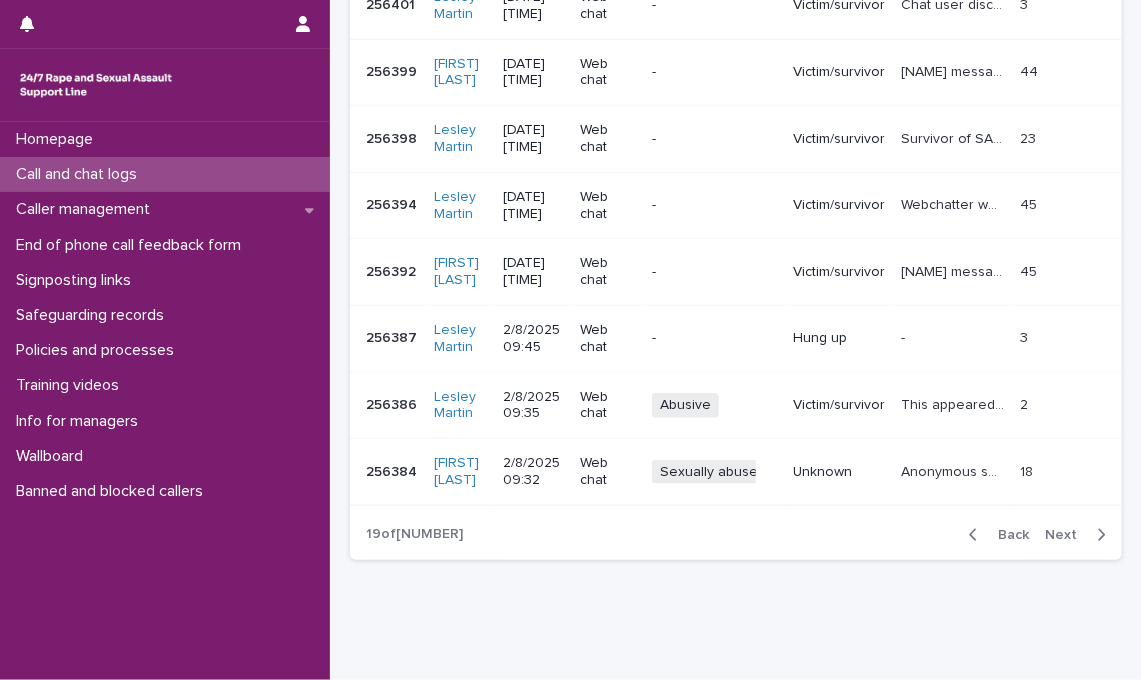 scroll, scrollTop: 692, scrollLeft: 0, axis: vertical 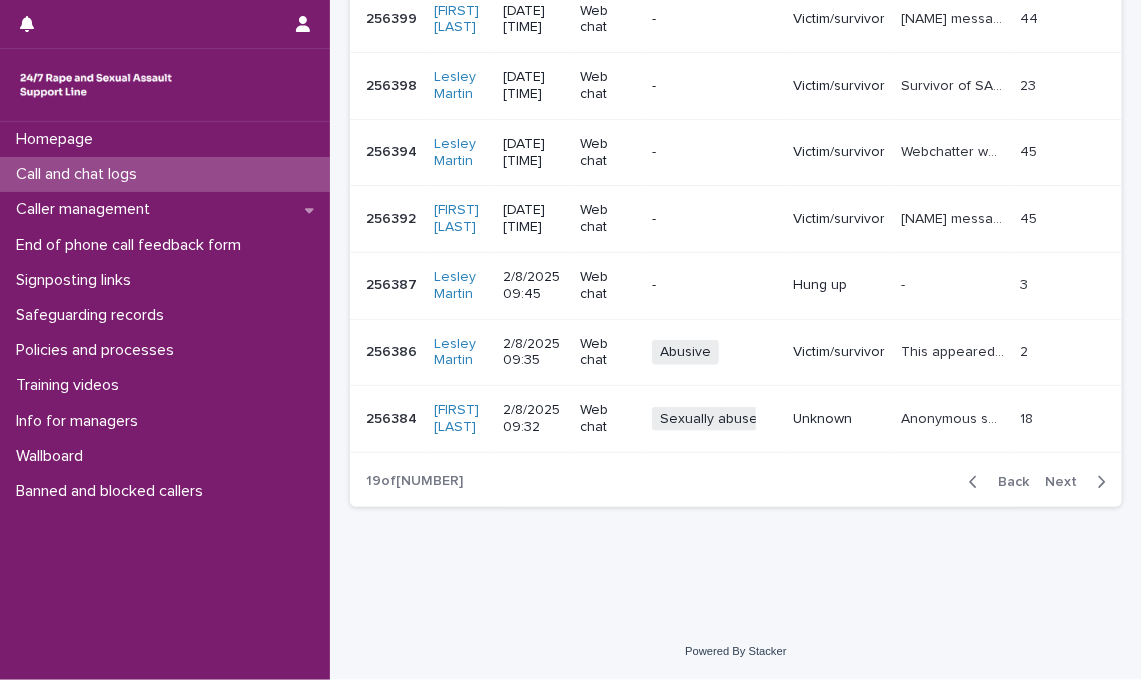 click on "Back" at bounding box center [995, 482] 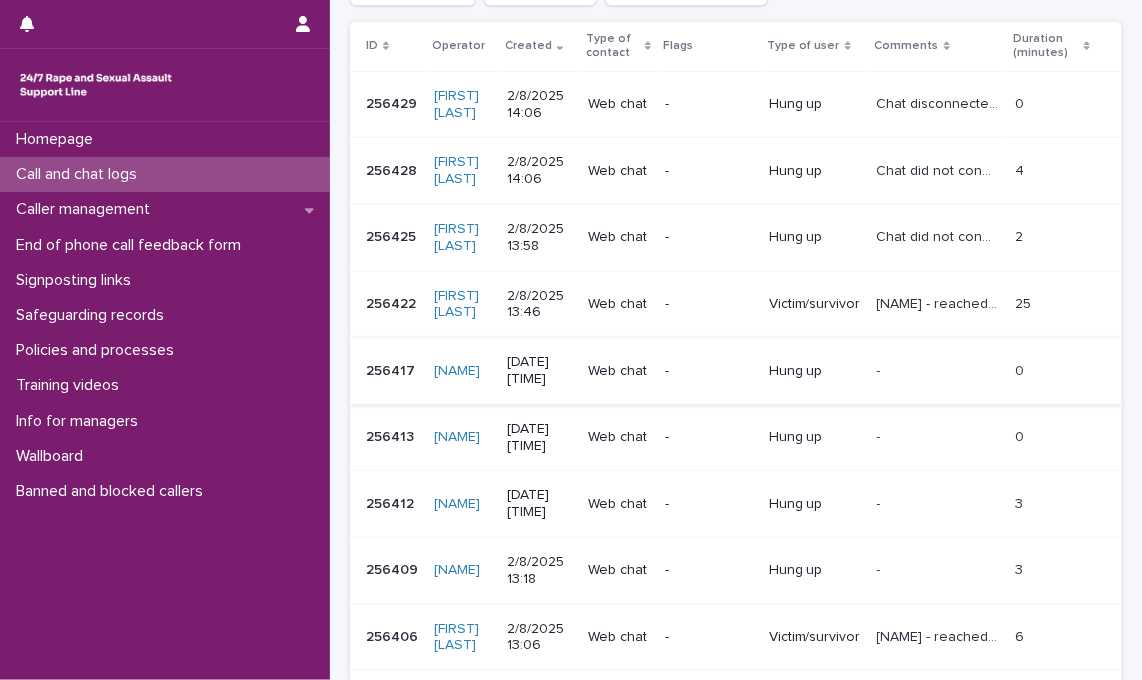 scroll, scrollTop: 692, scrollLeft: 0, axis: vertical 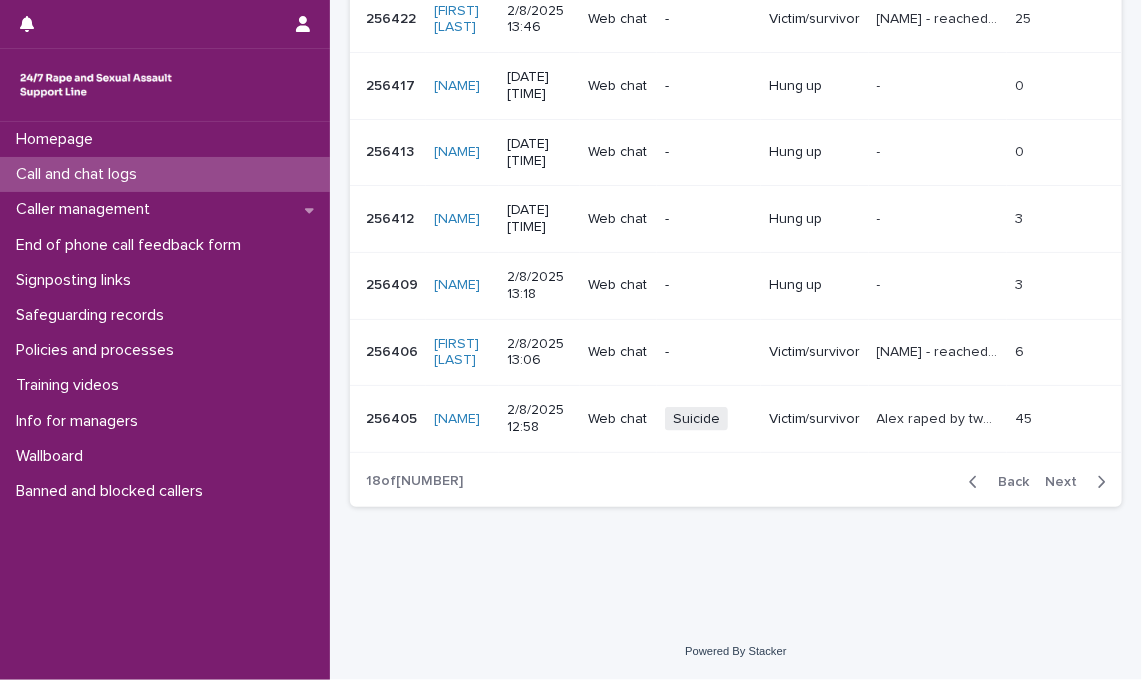 click on "Back" at bounding box center [1007, 482] 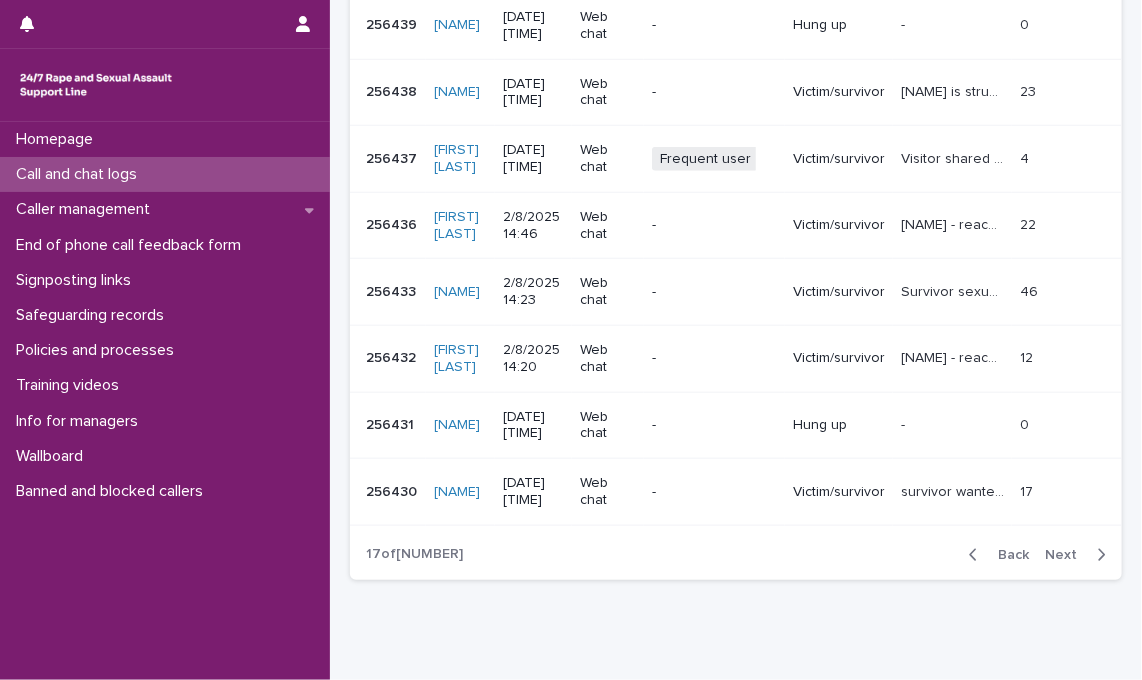 scroll, scrollTop: 675, scrollLeft: 0, axis: vertical 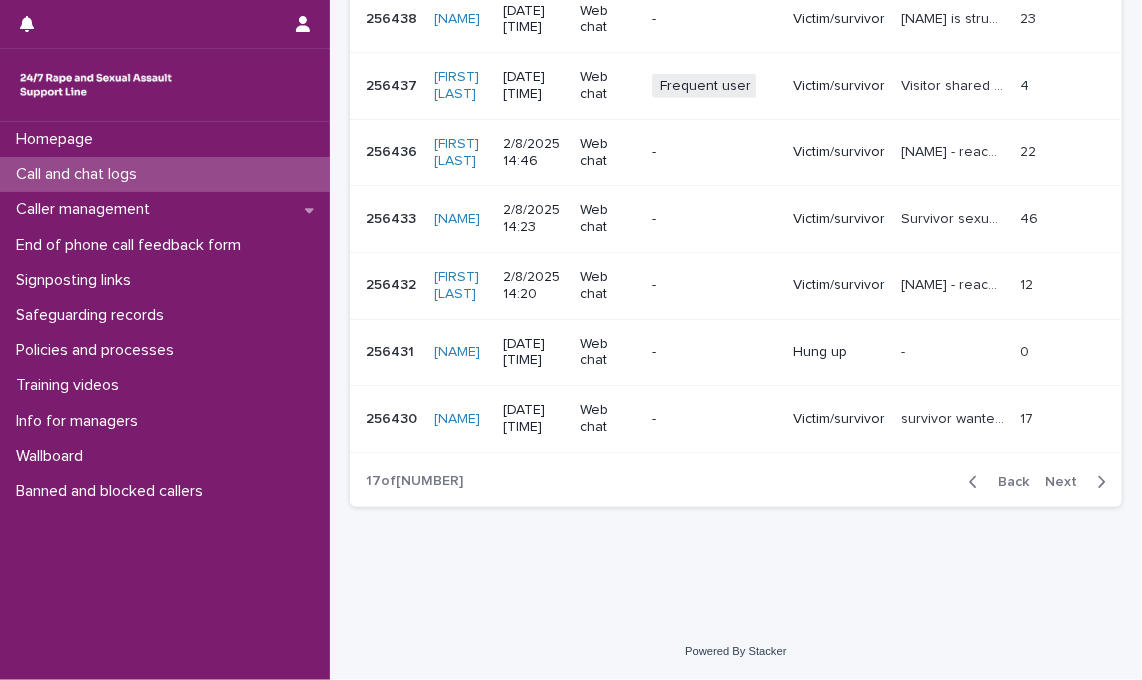 click on "Back" at bounding box center (1007, 482) 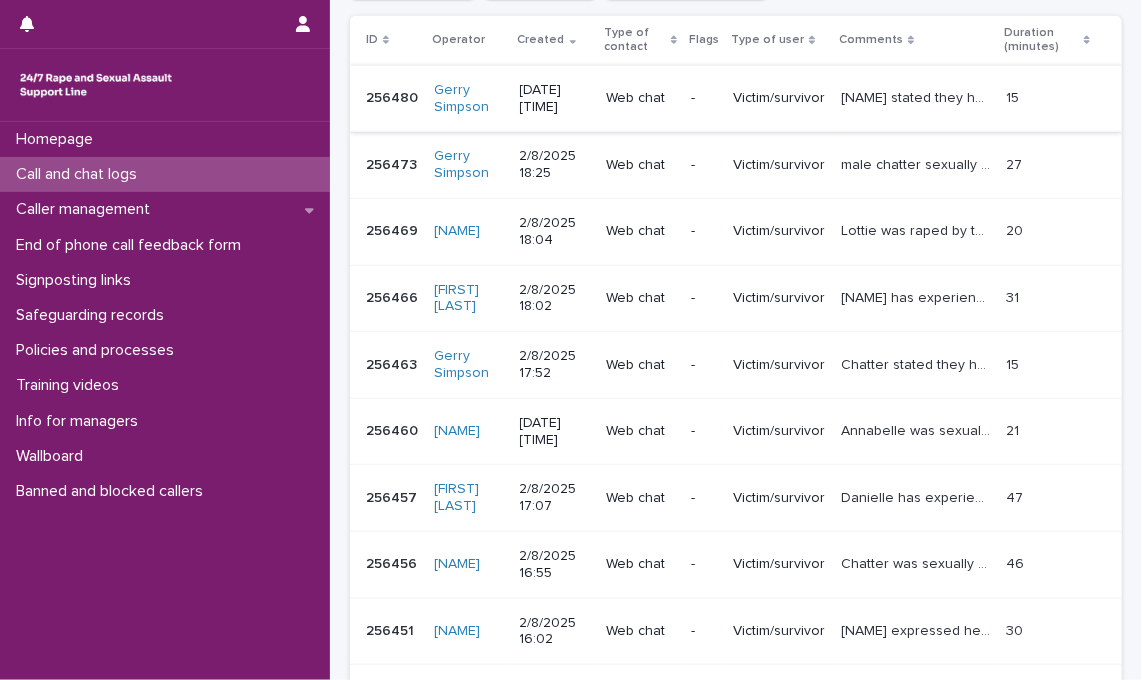 scroll, scrollTop: 641, scrollLeft: 0, axis: vertical 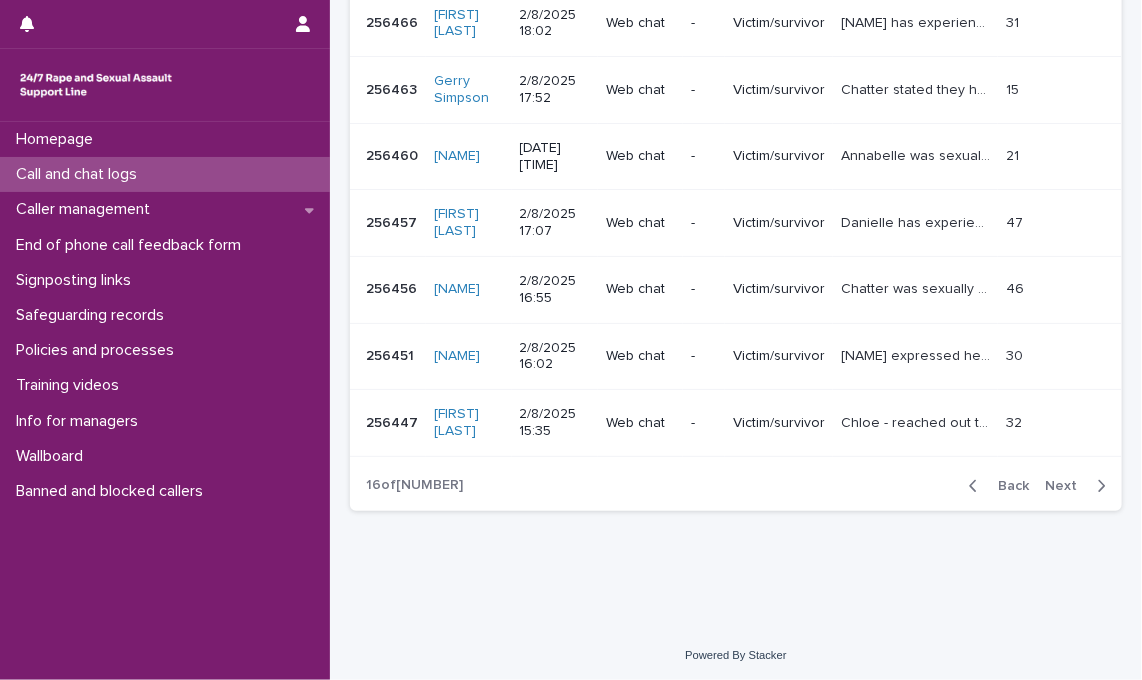 click on "Back" at bounding box center (1007, 486) 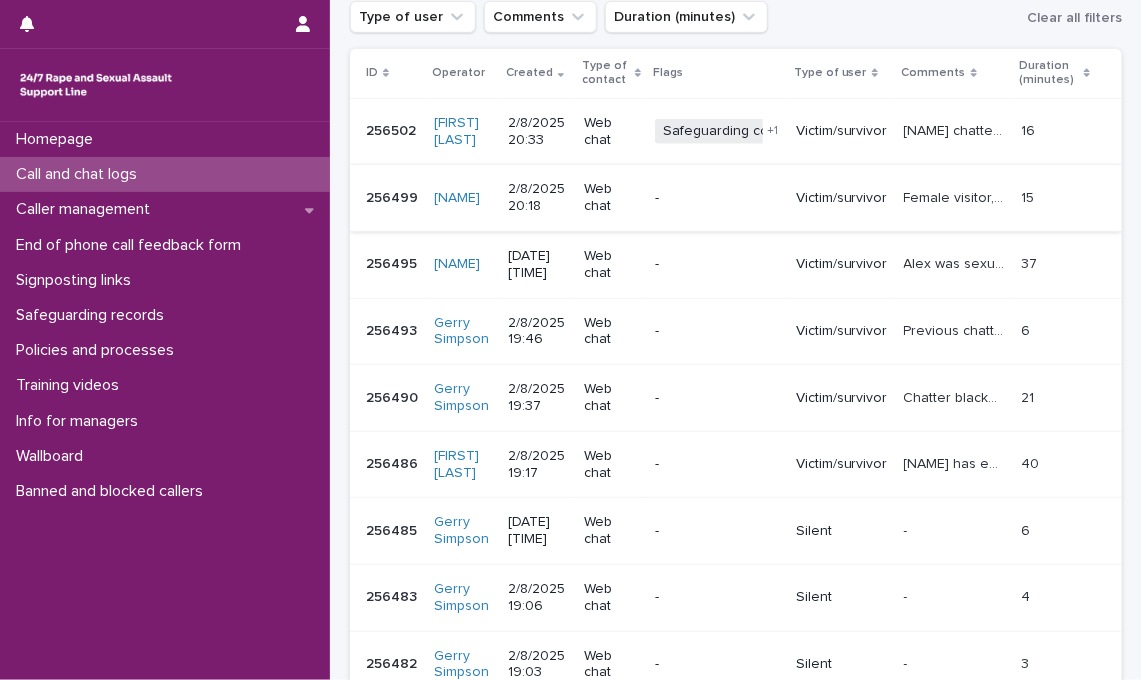 scroll, scrollTop: 641, scrollLeft: 0, axis: vertical 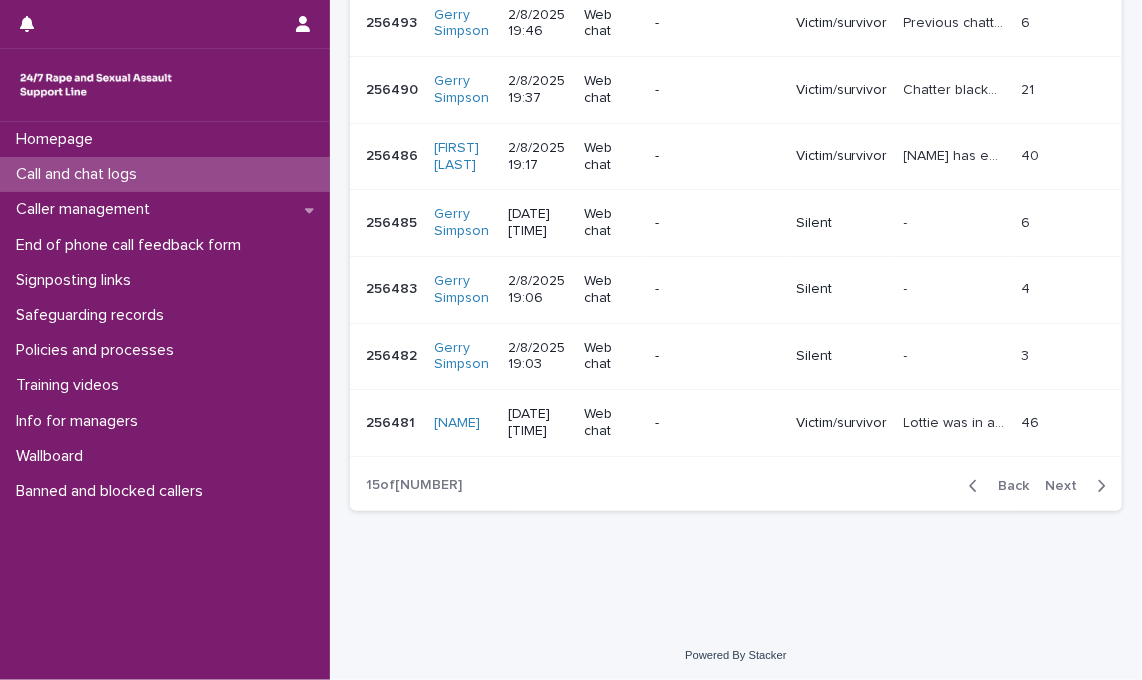 click on "Back" at bounding box center (1007, 486) 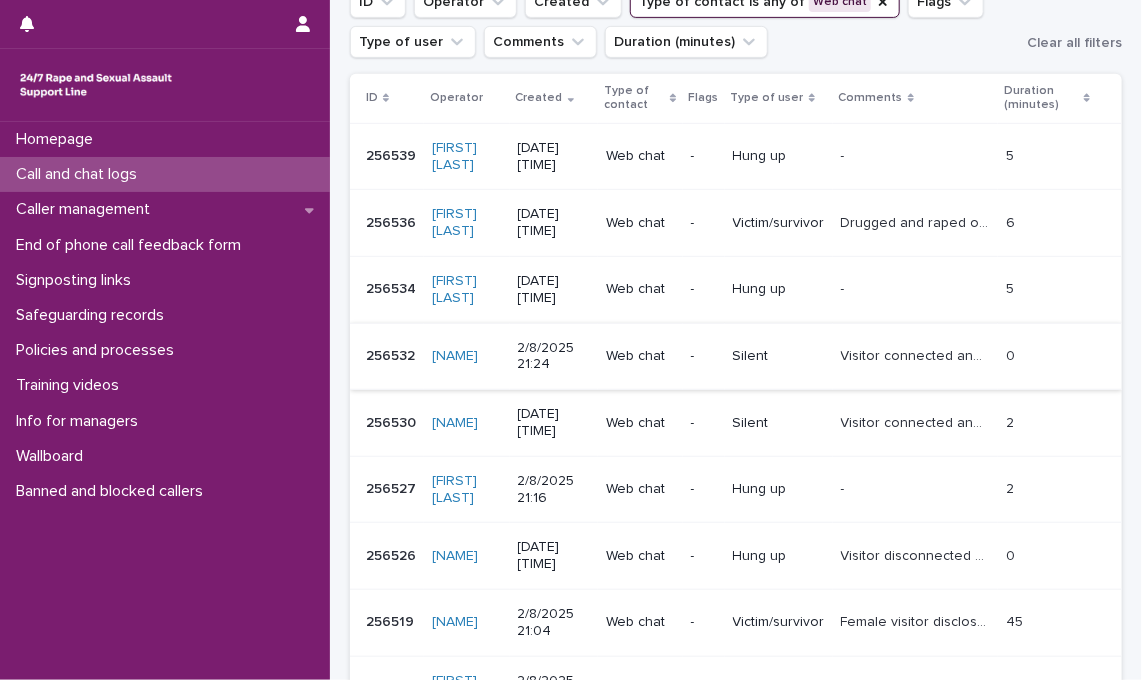 scroll, scrollTop: 641, scrollLeft: 0, axis: vertical 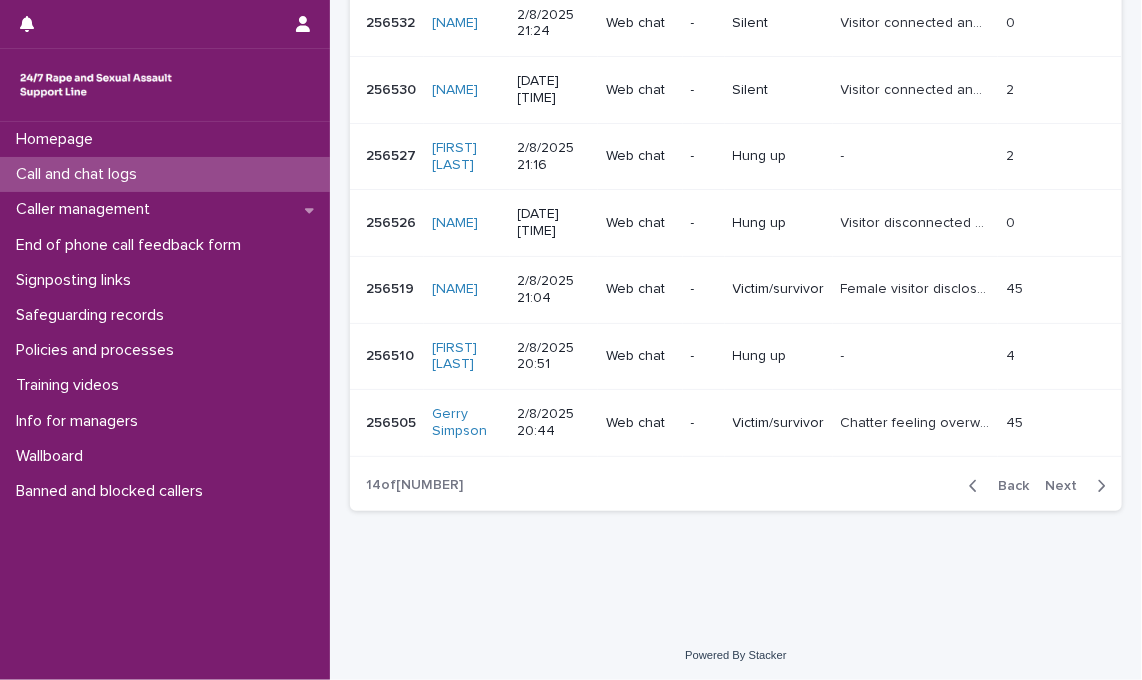 click on "Back" at bounding box center [1007, 486] 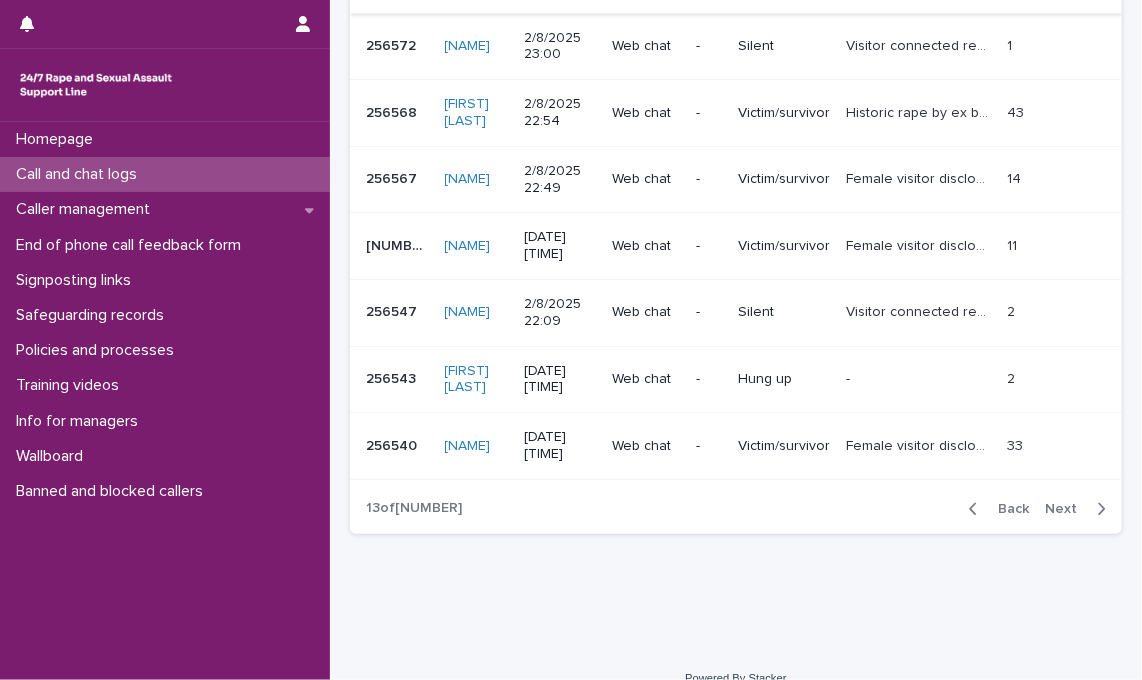 scroll, scrollTop: 641, scrollLeft: 0, axis: vertical 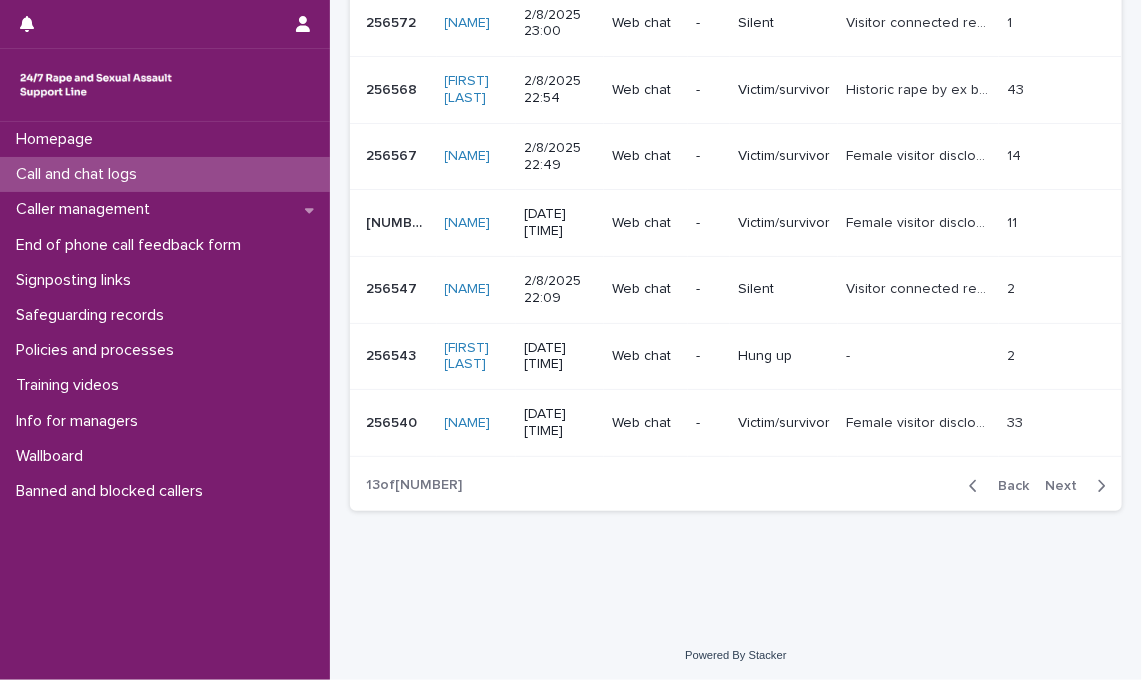 click on "Back" at bounding box center (1007, 486) 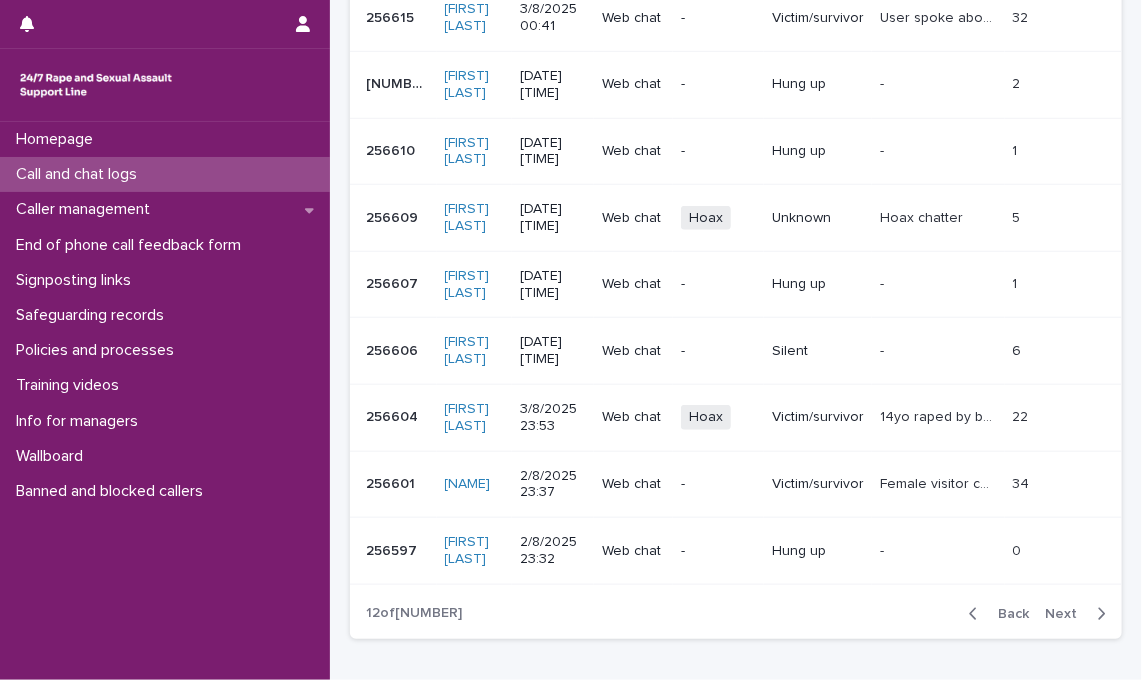 scroll, scrollTop: 641, scrollLeft: 0, axis: vertical 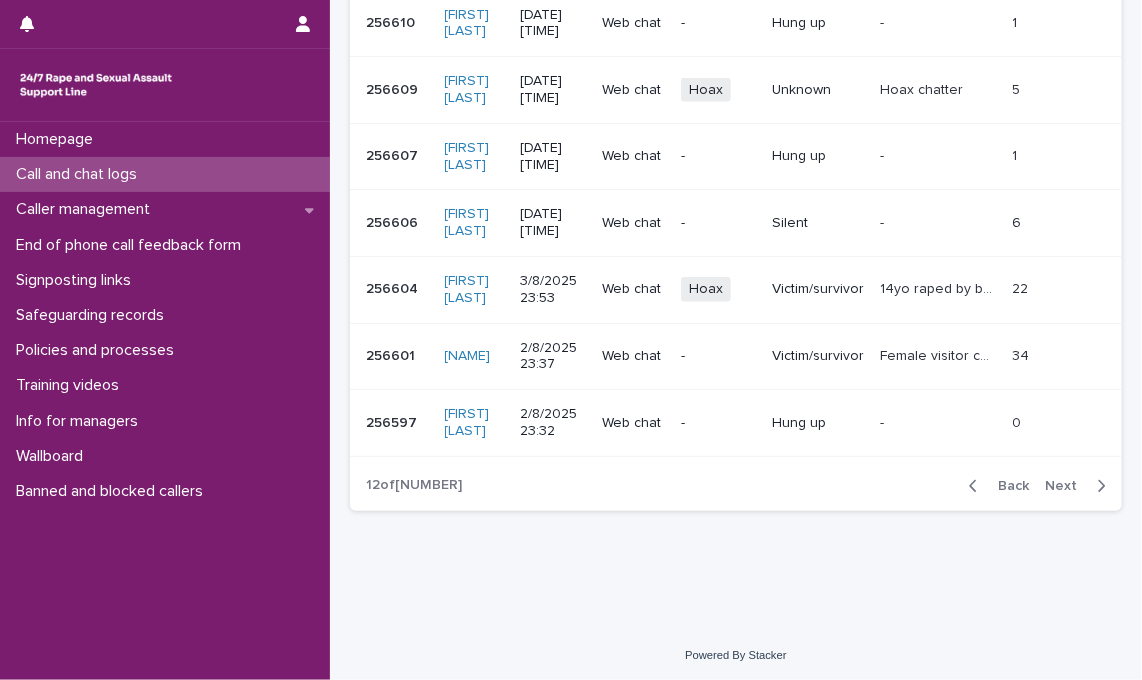 click on "Back" at bounding box center (1007, 486) 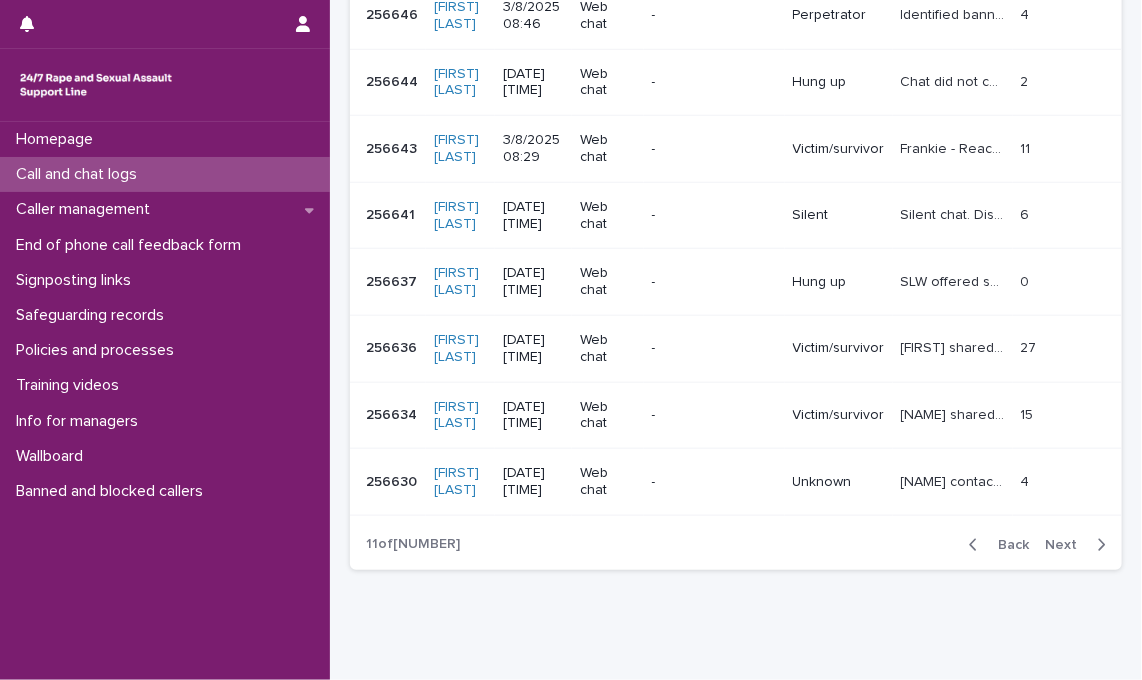 scroll, scrollTop: 675, scrollLeft: 0, axis: vertical 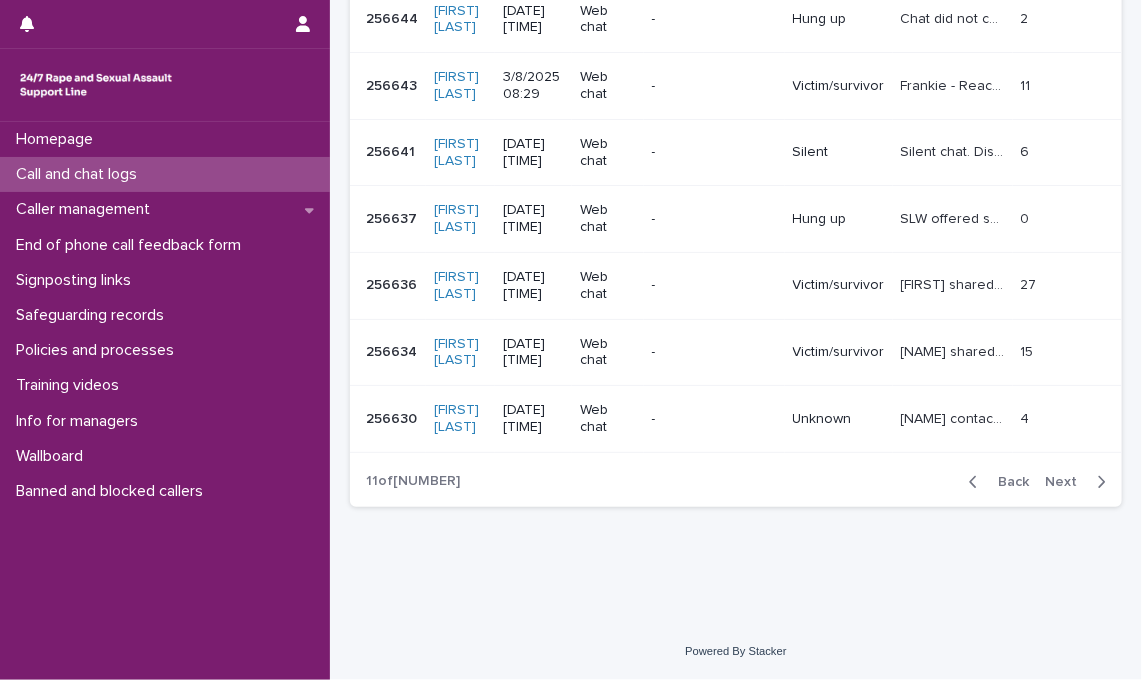 click on "Back" at bounding box center (1007, 482) 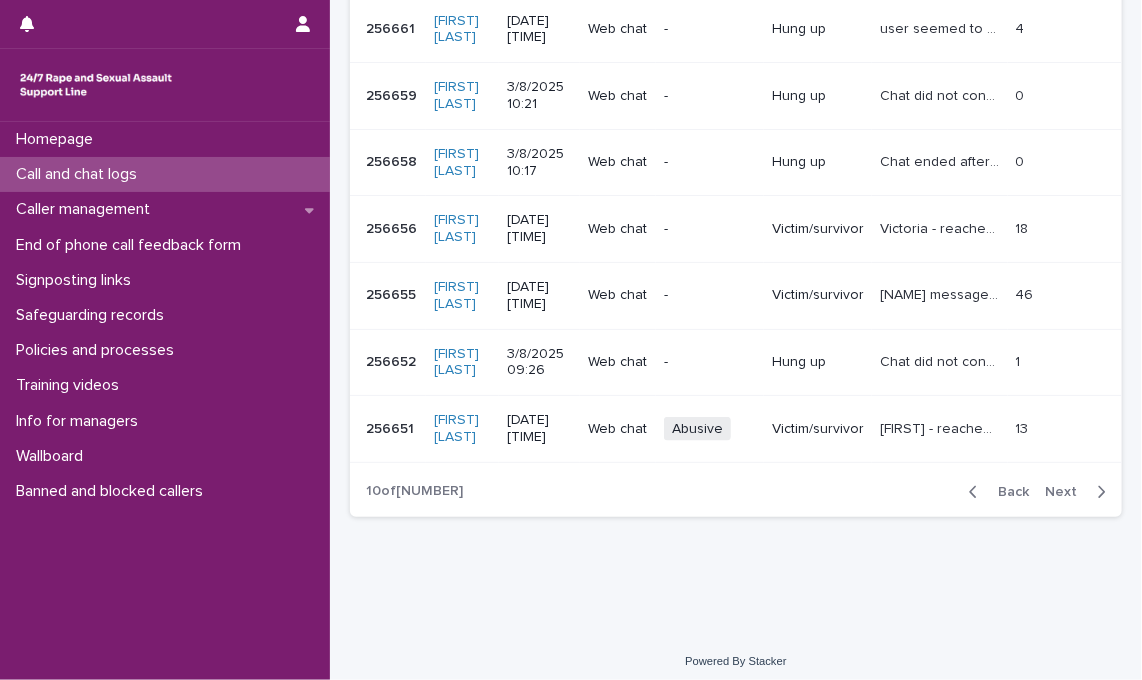 scroll, scrollTop: 692, scrollLeft: 0, axis: vertical 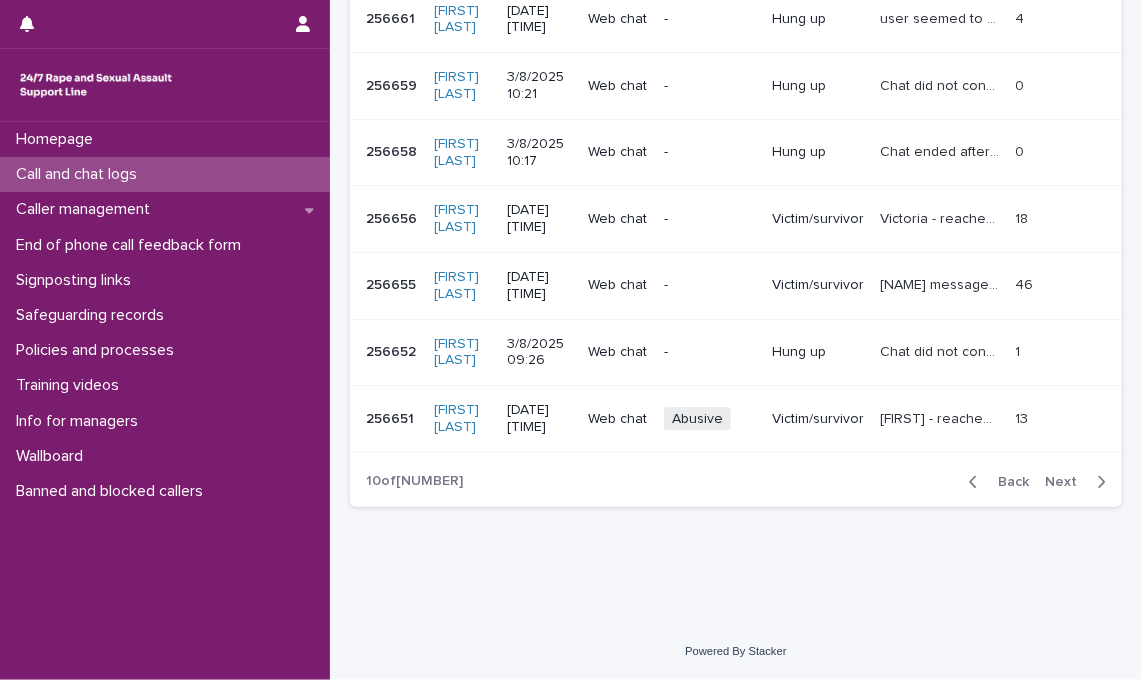 click on "Back" at bounding box center [1007, 482] 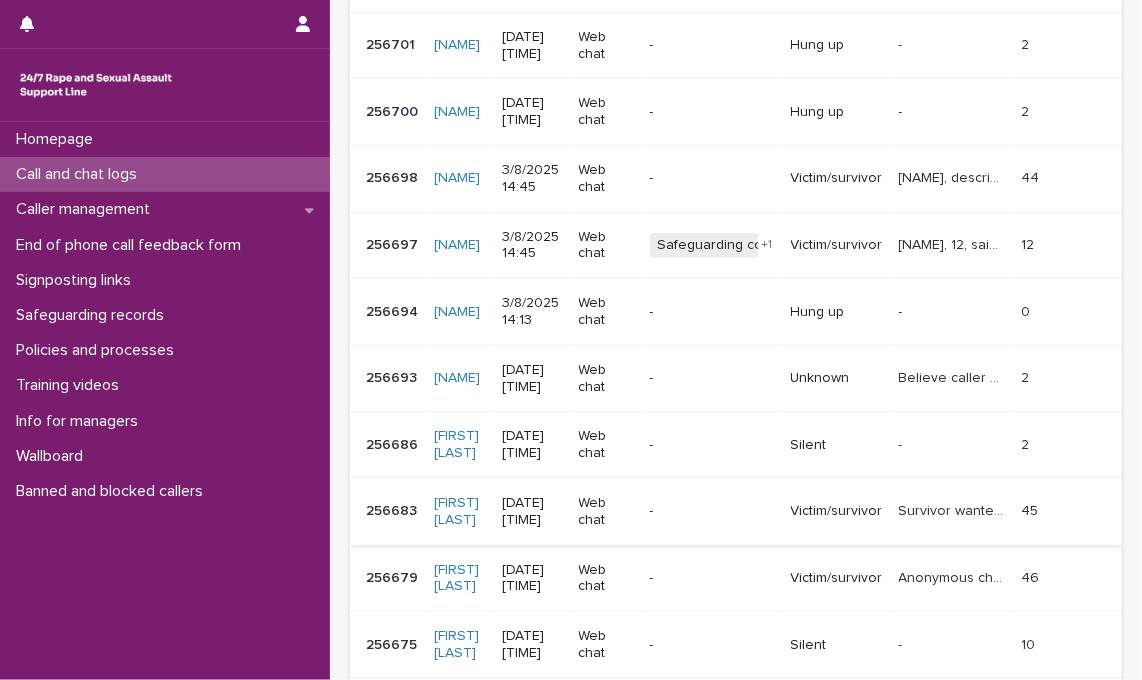 scroll, scrollTop: 387, scrollLeft: 0, axis: vertical 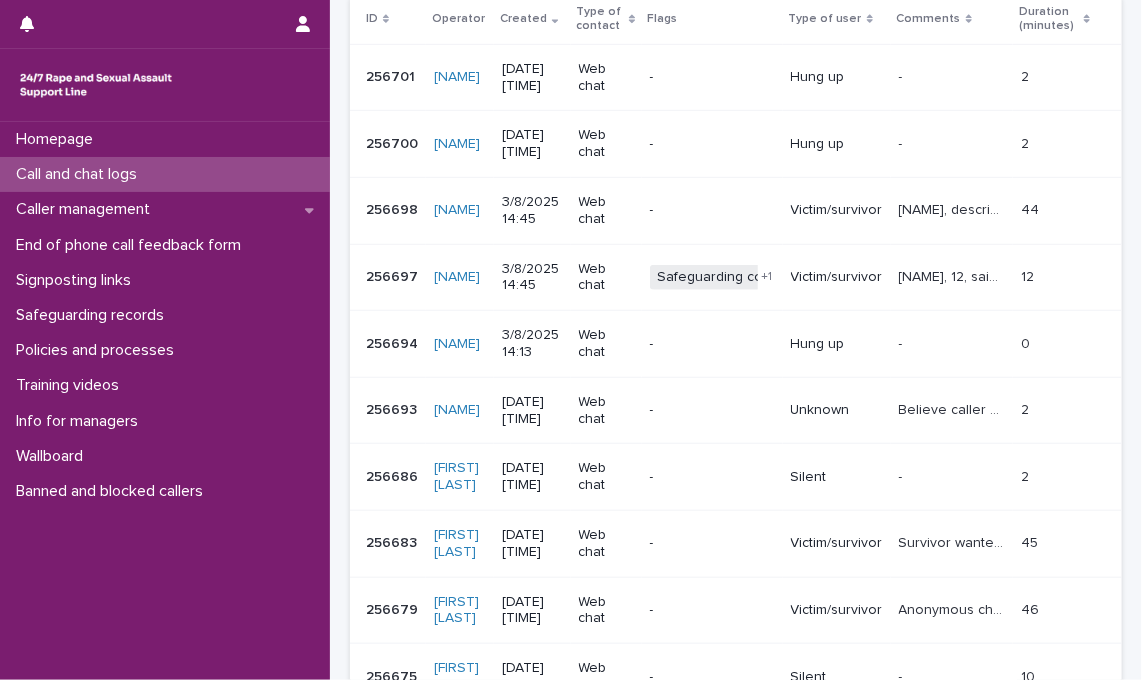 click on "[NAME], 12, said they were being raped. Shared safeguarding before they started to used very explicit language and descriptions incl "fuck', 'pussy' Caller gave number which [NAME] confirmed was not real. I gave caller the number of ChildLine, gave age boundary for service and ended the chat." at bounding box center (954, 275) 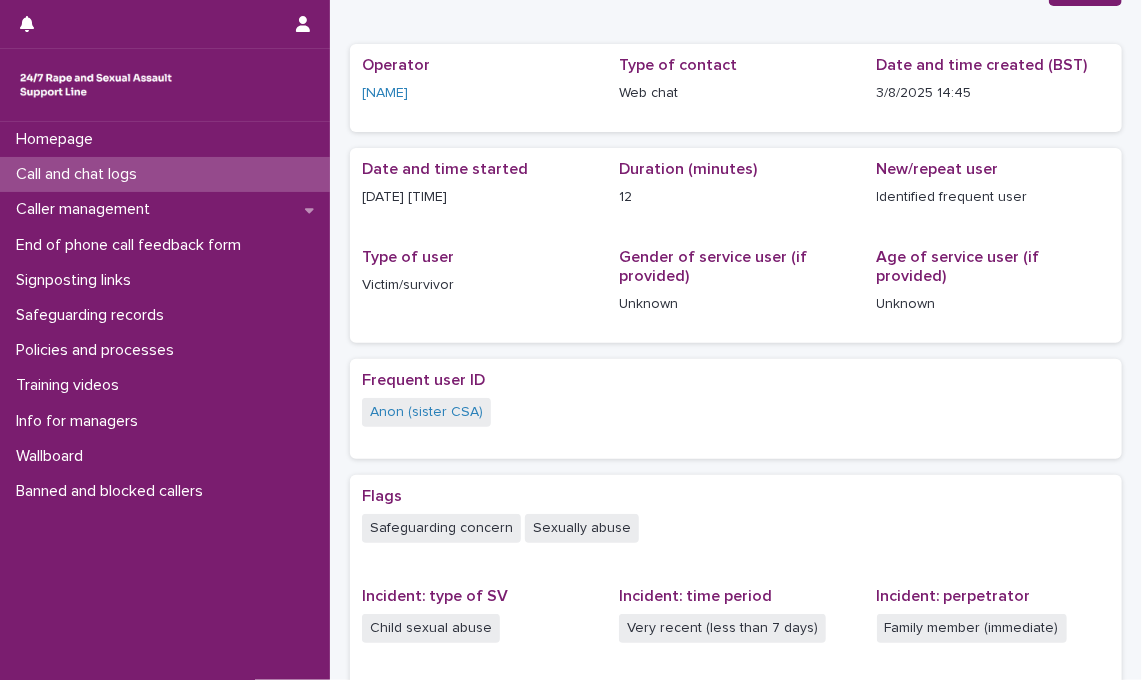 scroll, scrollTop: 0, scrollLeft: 0, axis: both 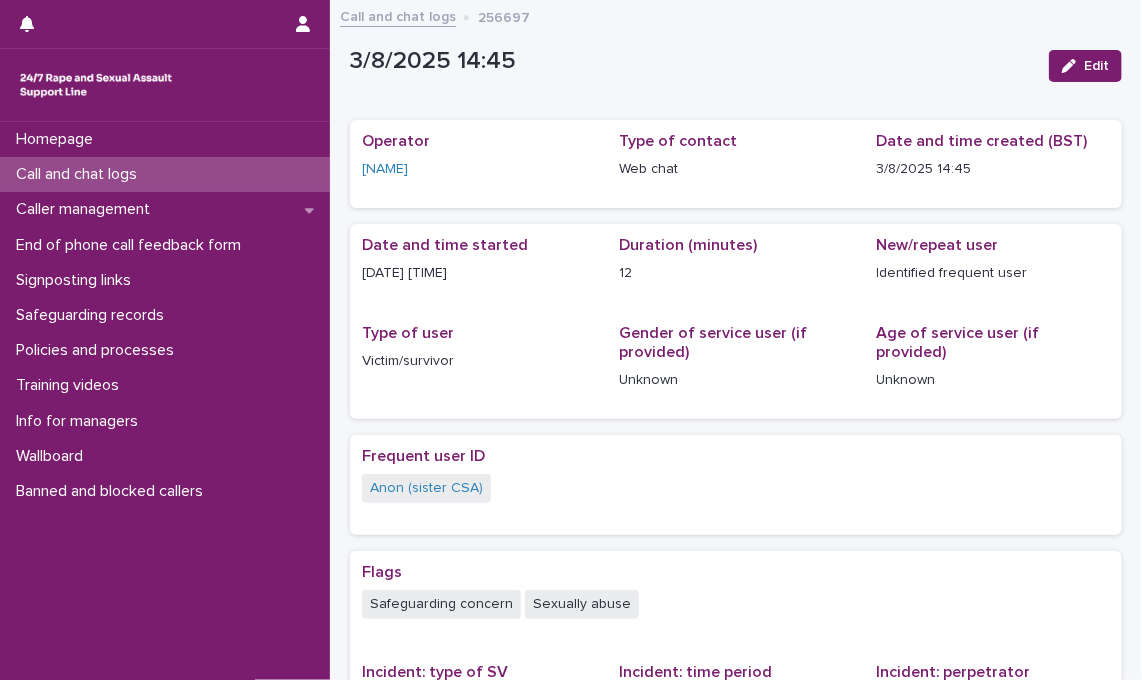 click on "Call and chat logs" at bounding box center (398, 15) 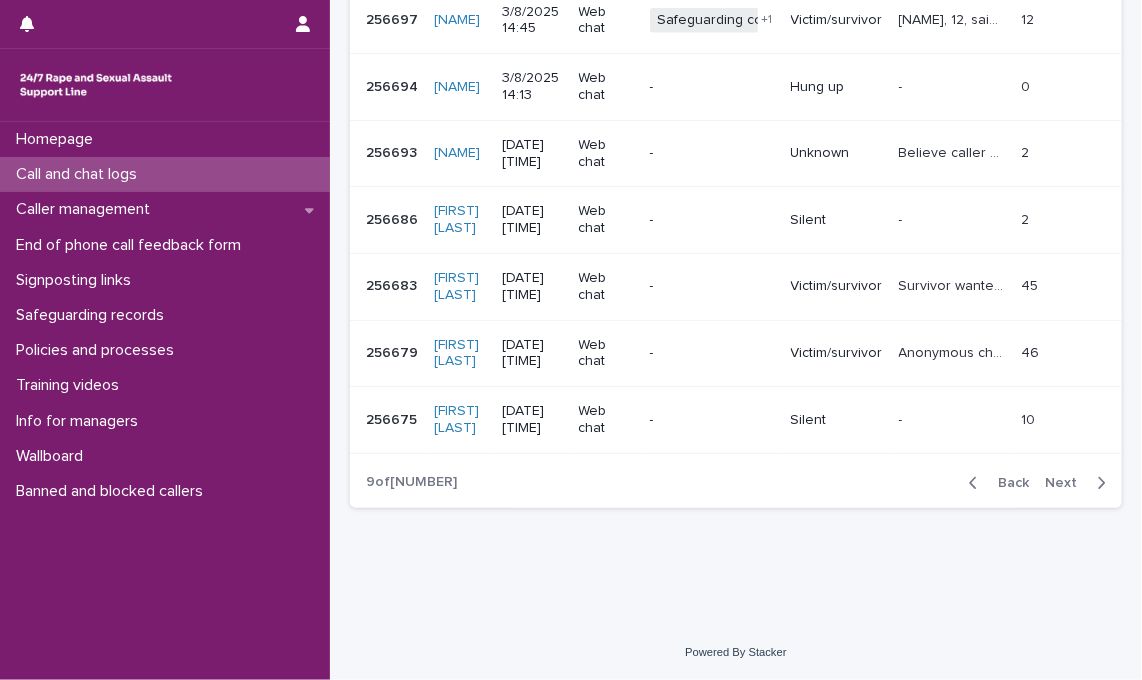 scroll, scrollTop: 658, scrollLeft: 0, axis: vertical 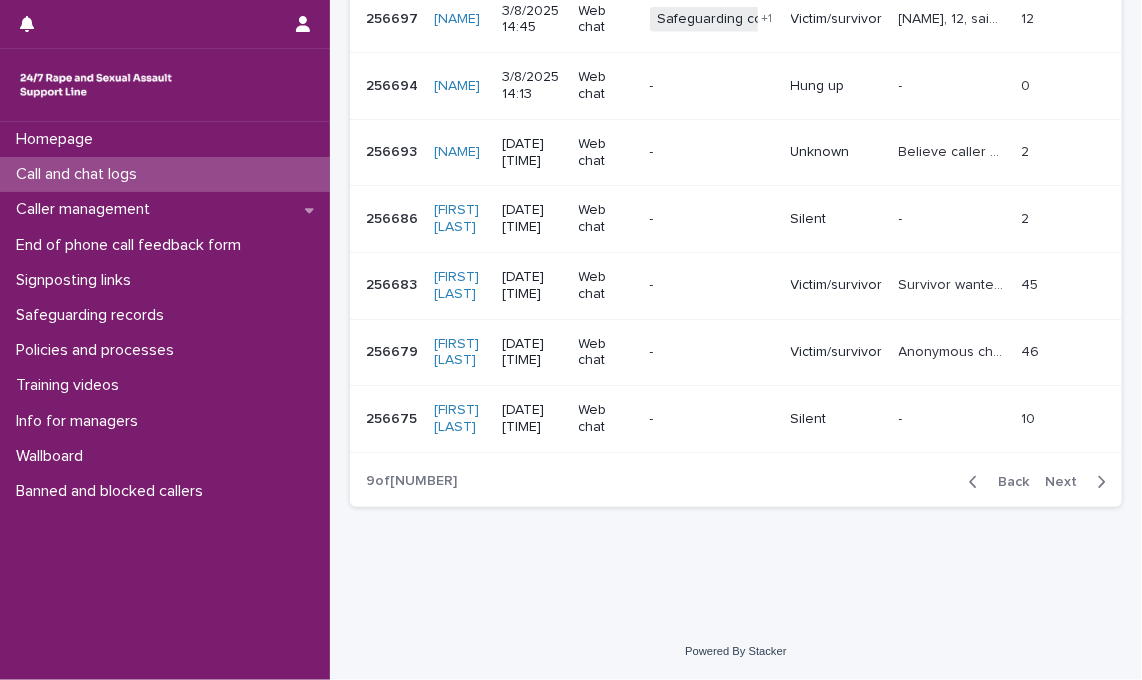click on "Back" at bounding box center (1007, 482) 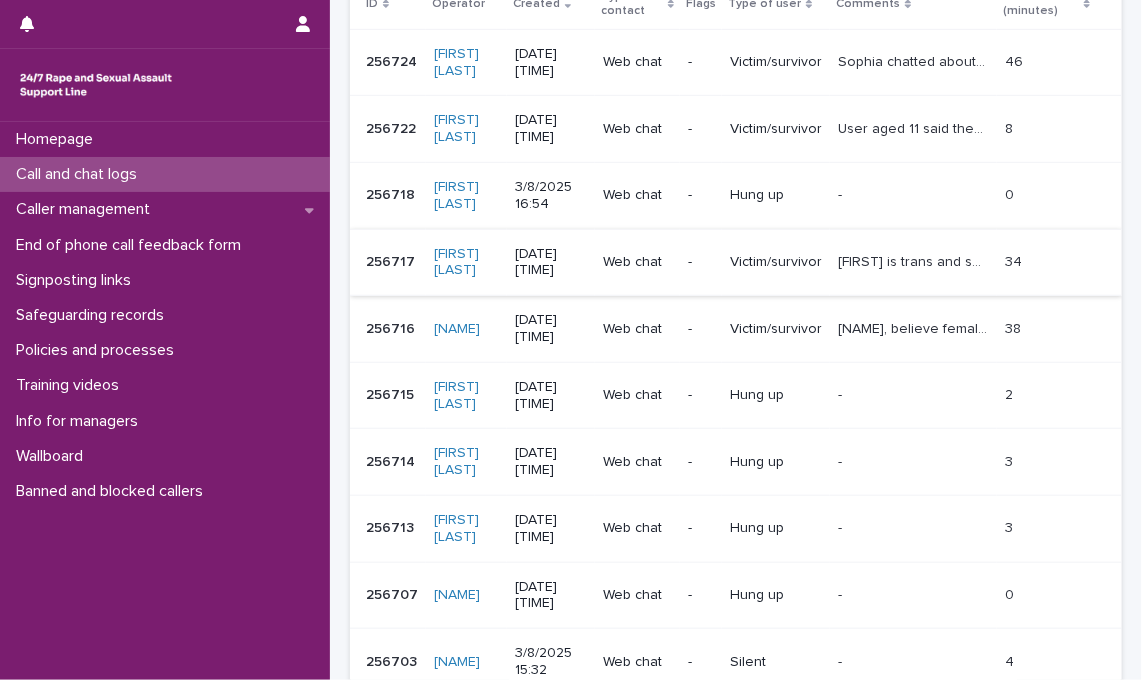 scroll, scrollTop: 397, scrollLeft: 0, axis: vertical 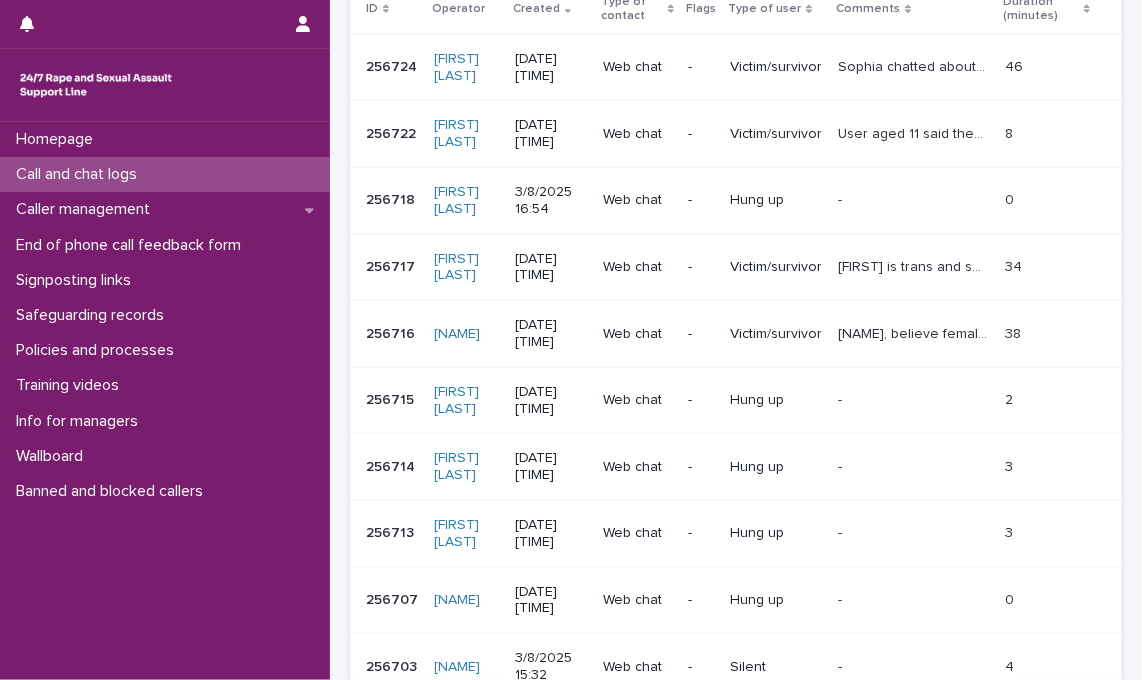 click on "User aged 11 said they were being raped whilst on the webchat by their older brother aged 23. User was detailed and graphic describing every action. Using the terms "pussy" and asking questions about "white stuff" on their genitals and asking is that "cum"." at bounding box center [915, 132] 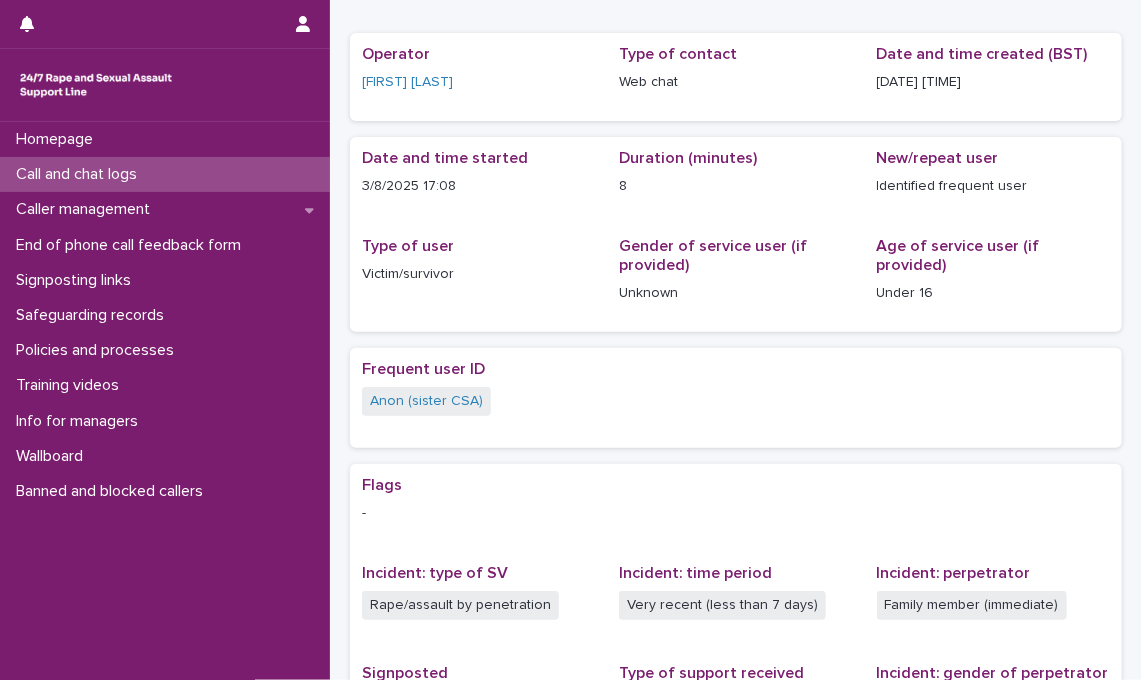 scroll, scrollTop: 0, scrollLeft: 0, axis: both 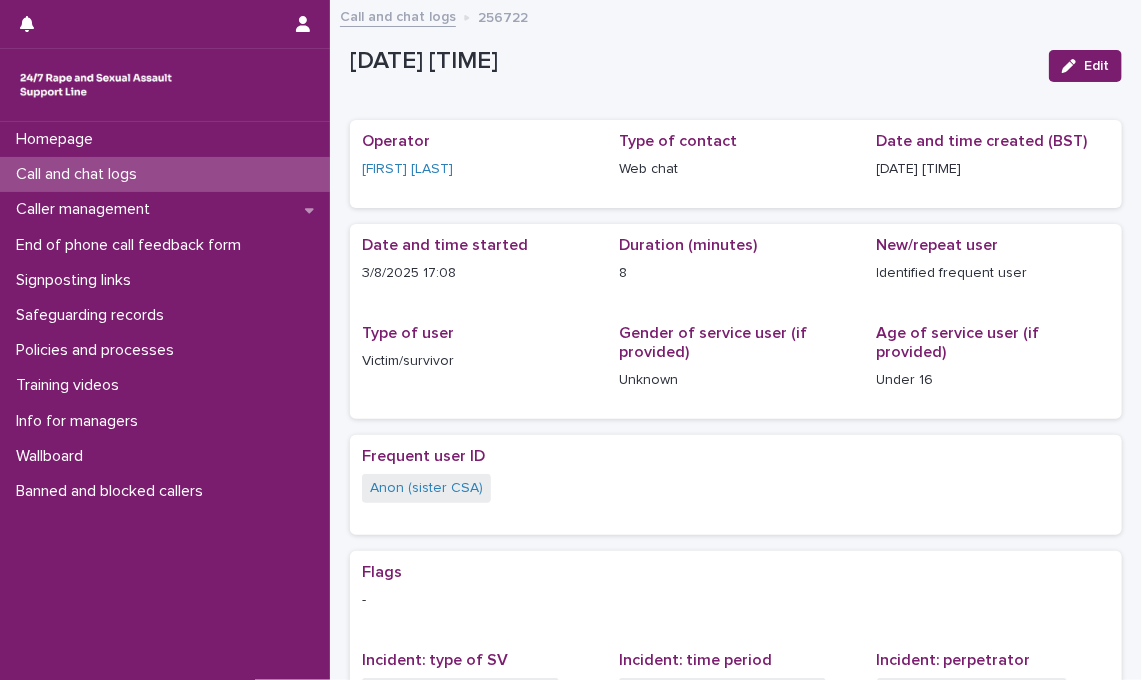 click on "Call and chat logs" at bounding box center [398, 15] 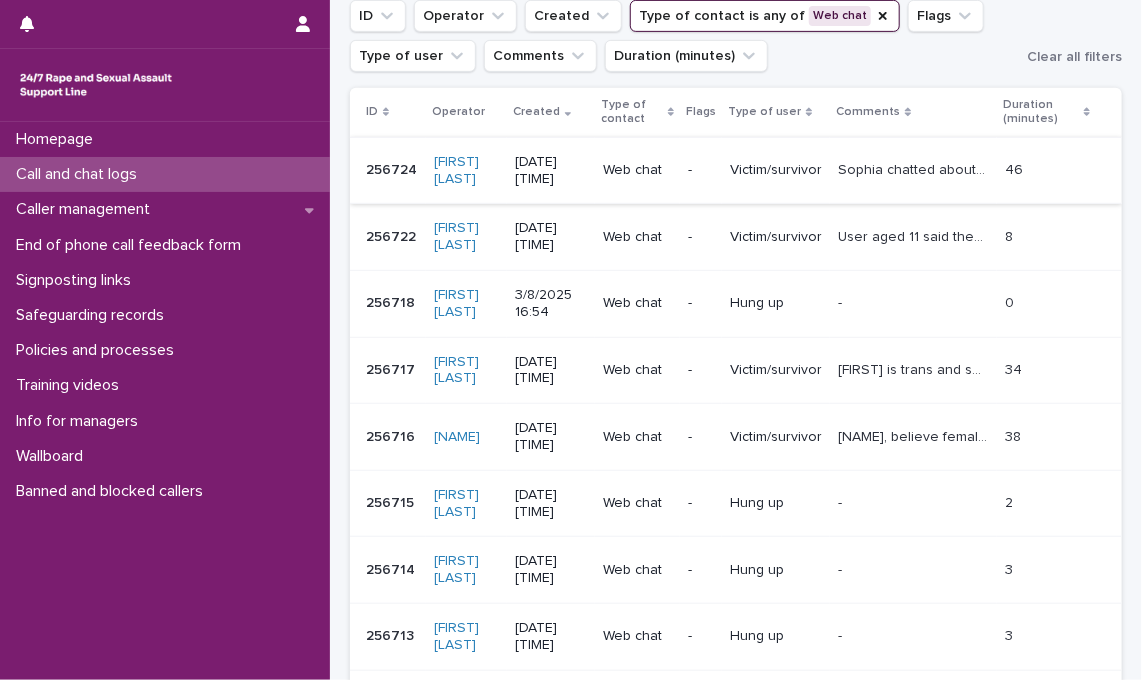 scroll, scrollTop: 641, scrollLeft: 0, axis: vertical 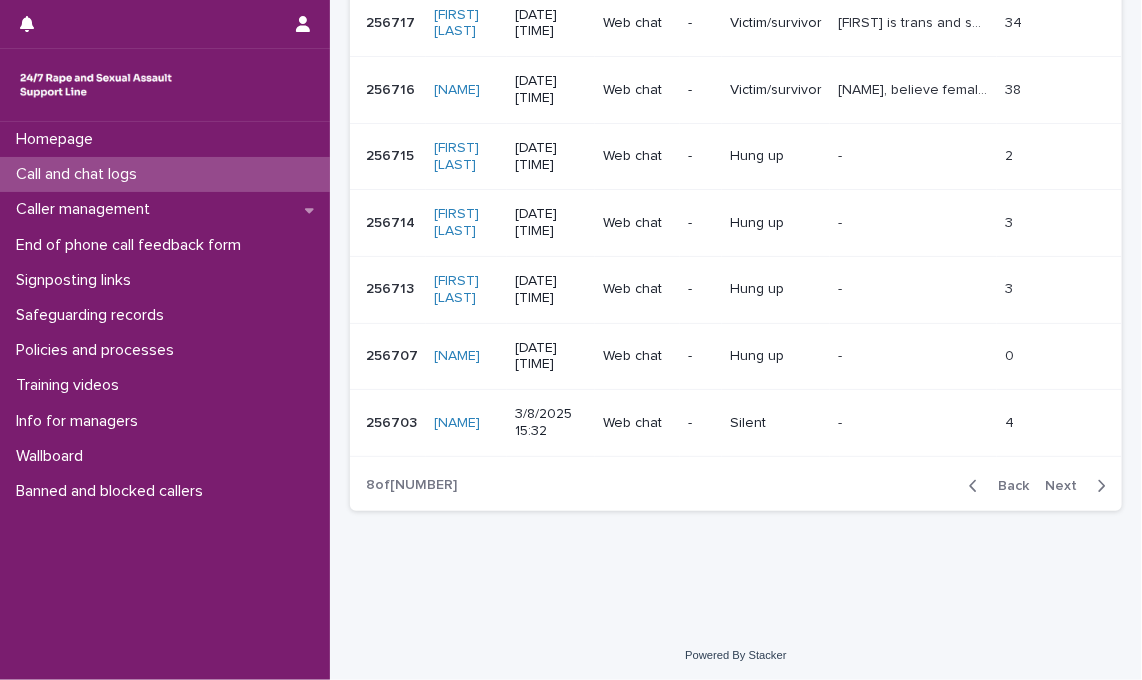 click on "Back" at bounding box center [1007, 486] 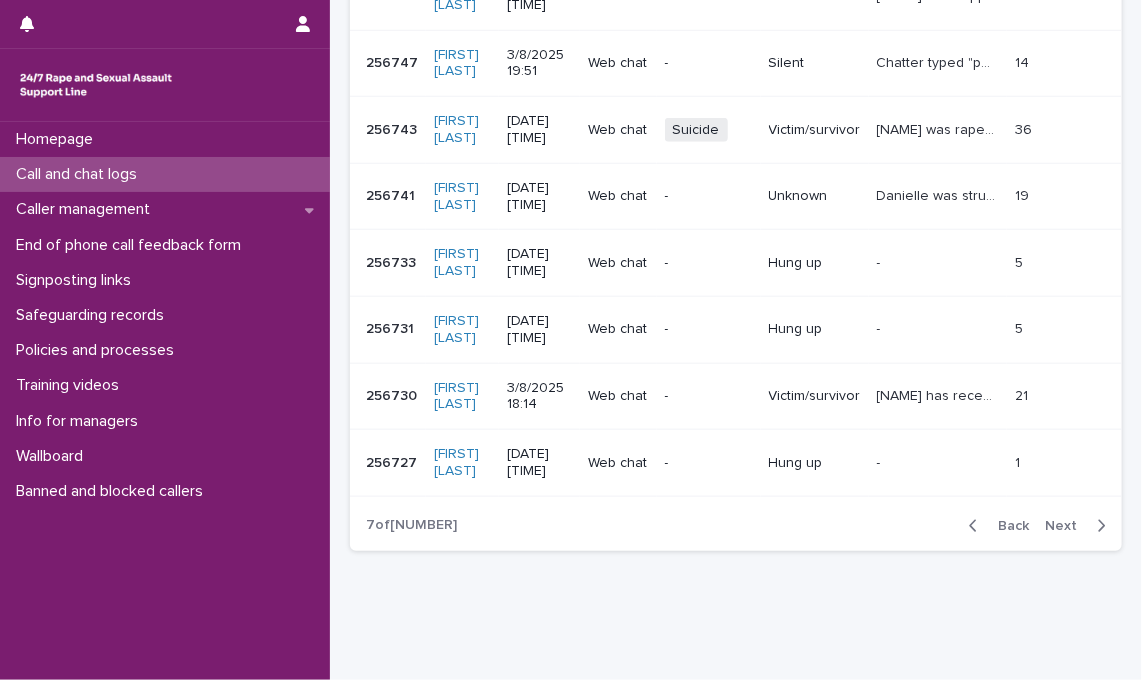 scroll, scrollTop: 641, scrollLeft: 0, axis: vertical 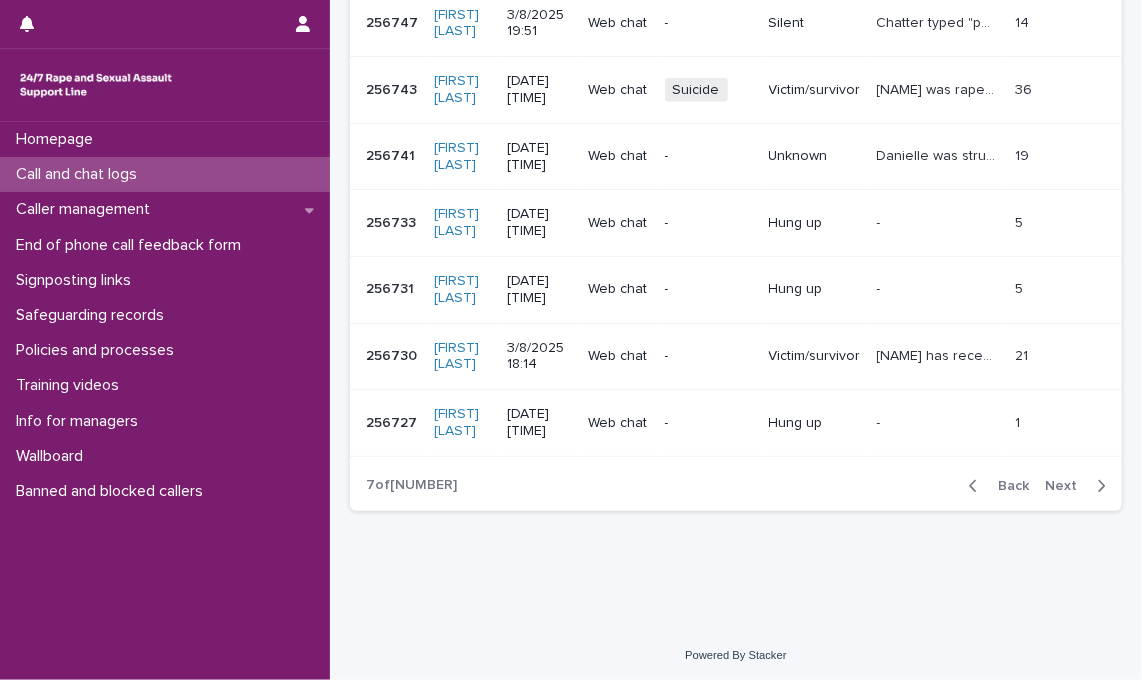 click on "Back Next" at bounding box center [1037, 486] 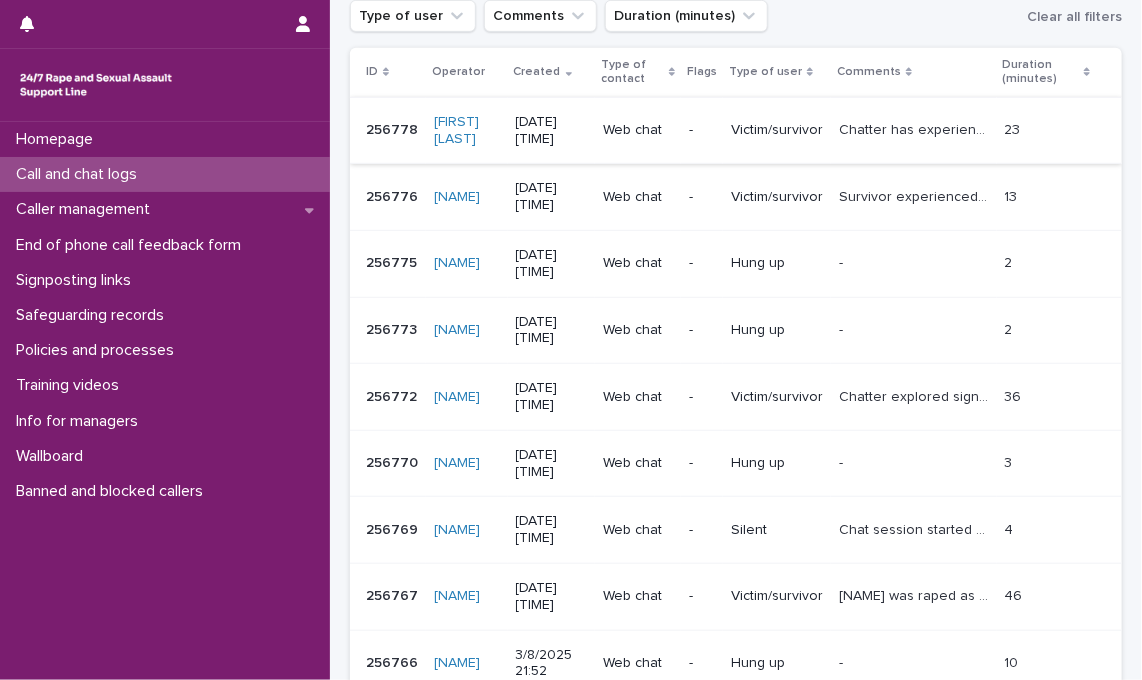 scroll, scrollTop: 641, scrollLeft: 0, axis: vertical 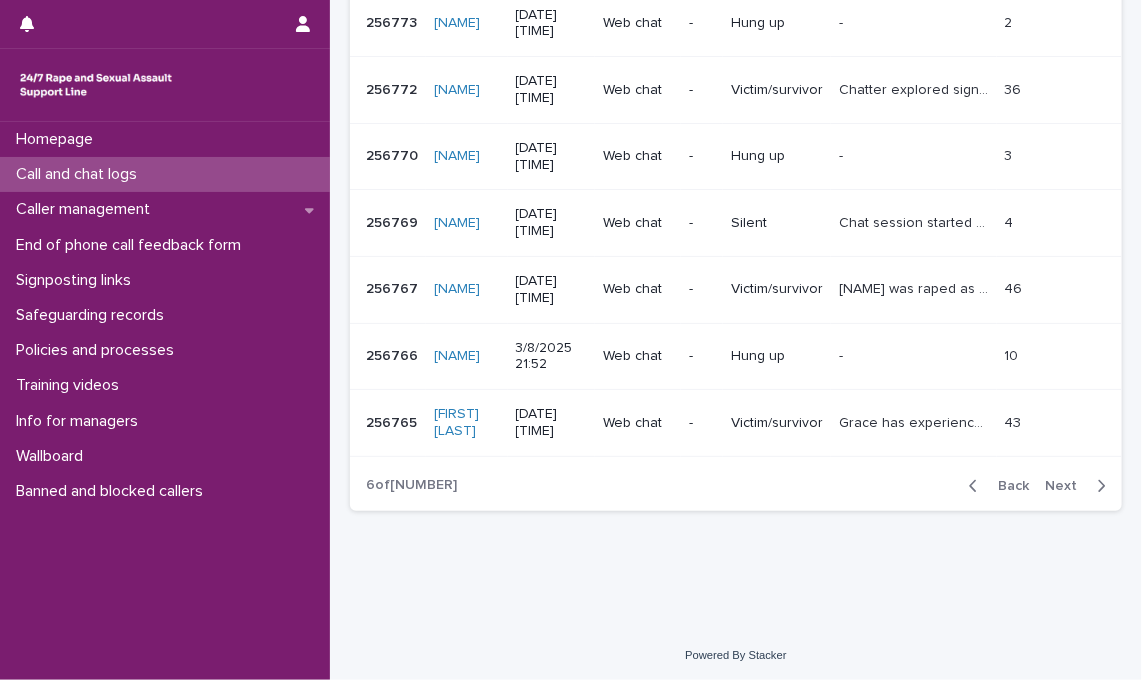 click on "Back" at bounding box center (1007, 486) 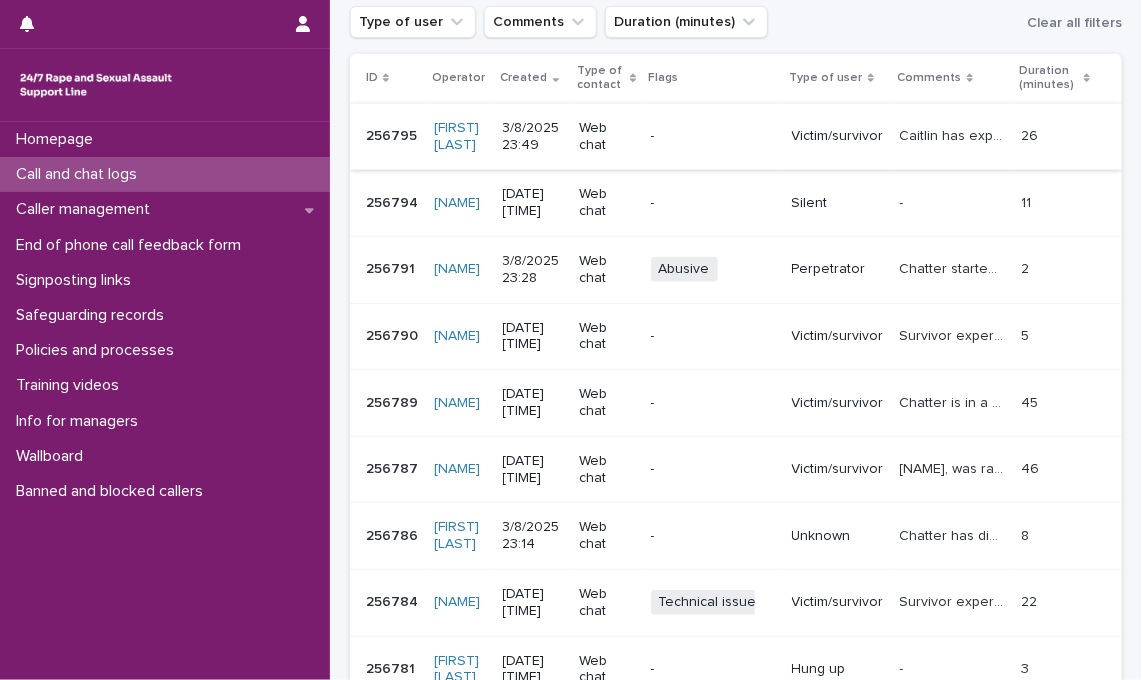 scroll, scrollTop: 641, scrollLeft: 0, axis: vertical 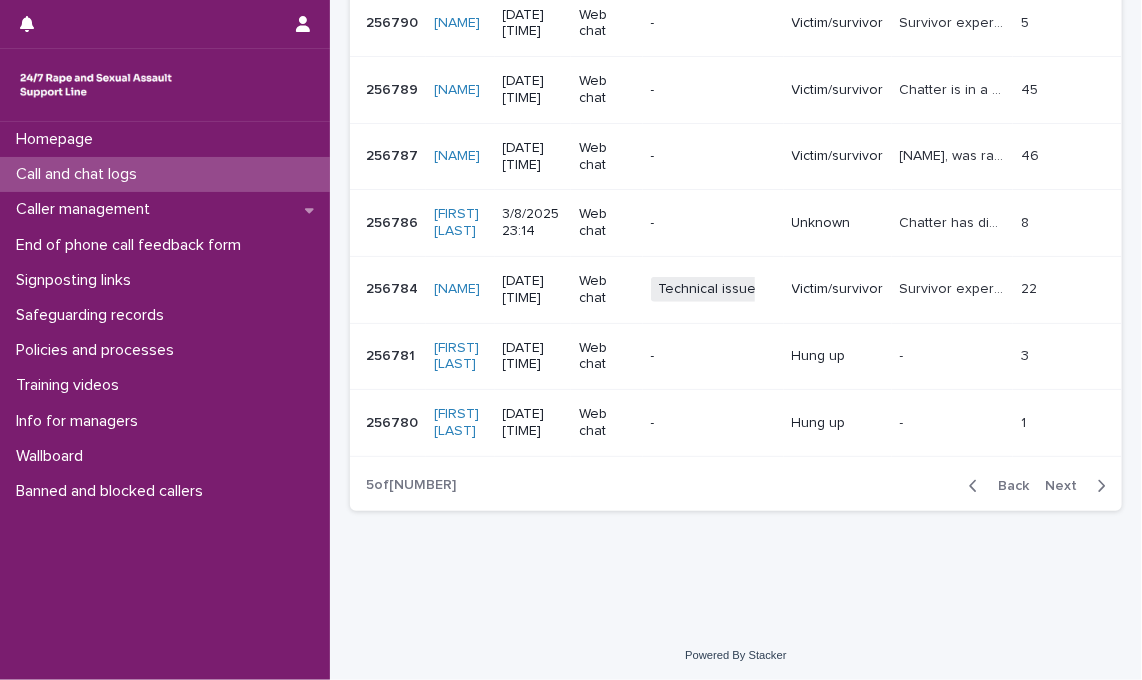 click on "Back" at bounding box center [1007, 486] 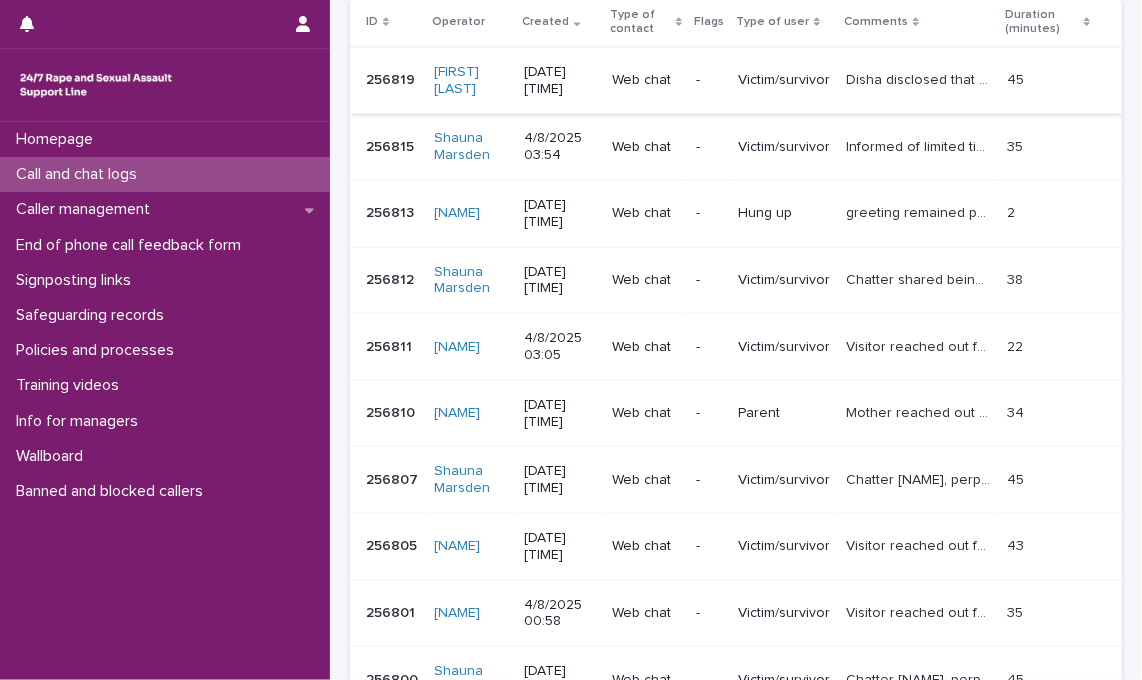 scroll, scrollTop: 641, scrollLeft: 0, axis: vertical 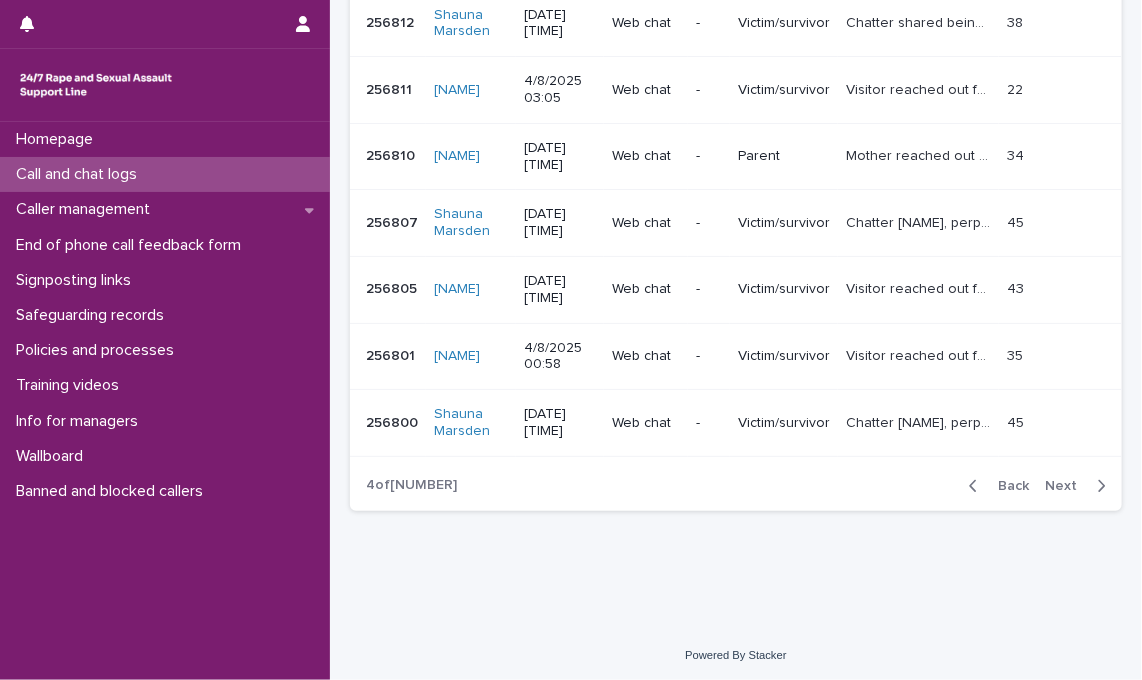 click on "Back" at bounding box center (1007, 486) 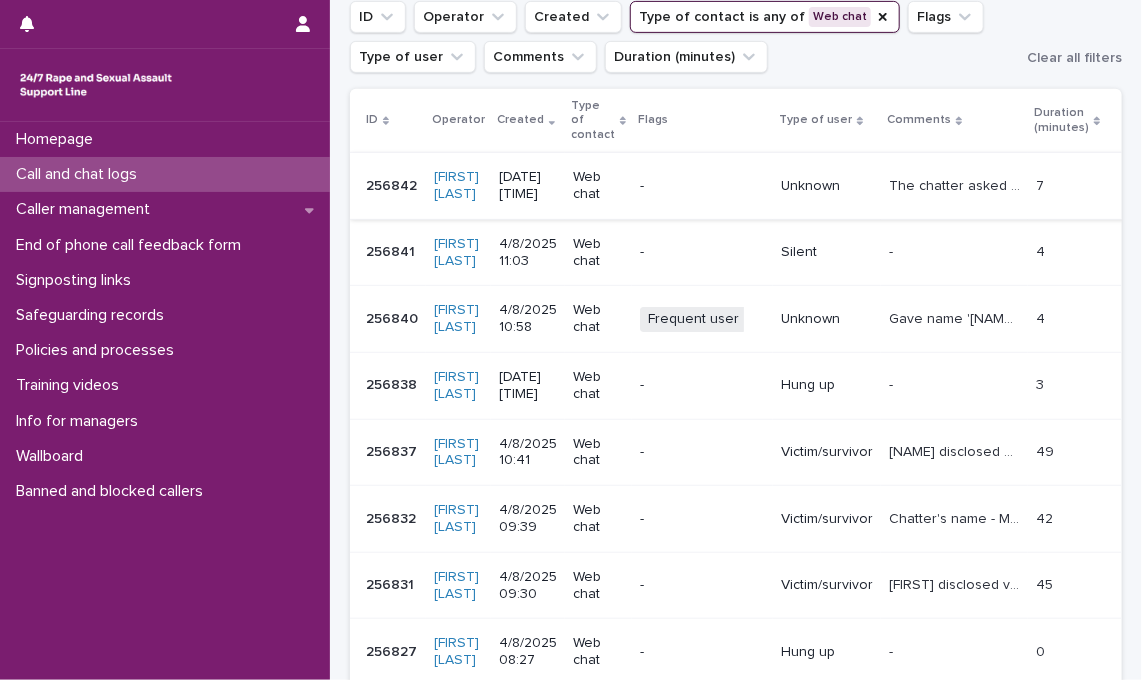 scroll, scrollTop: 658, scrollLeft: 0, axis: vertical 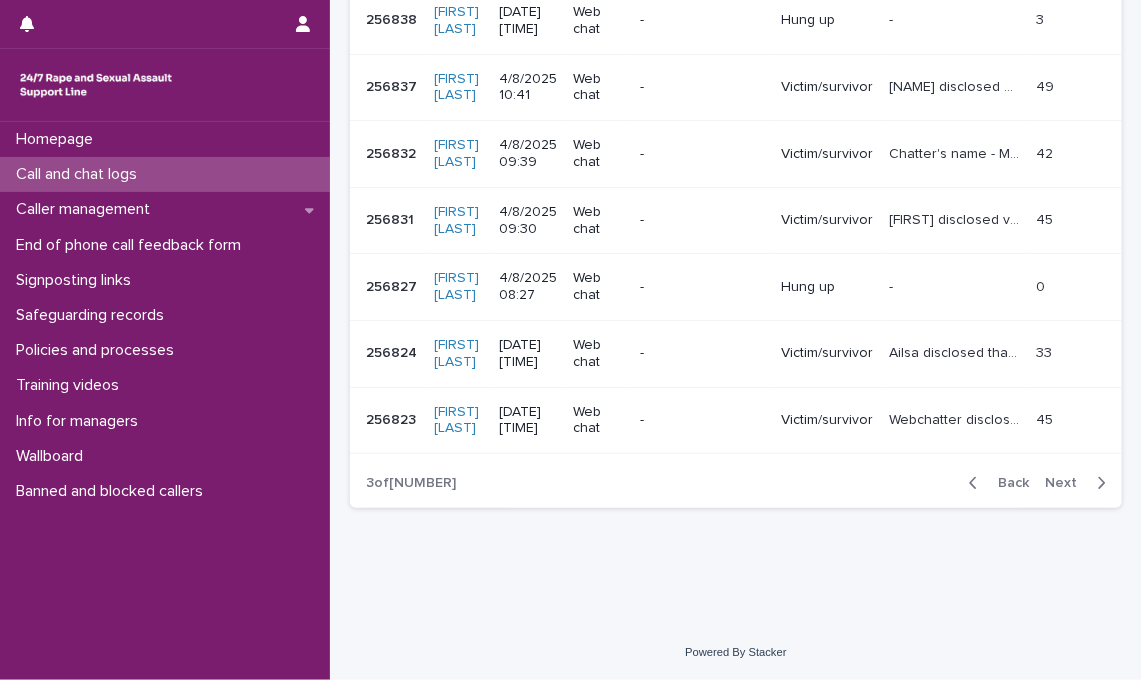 click on "Back" at bounding box center [1007, 483] 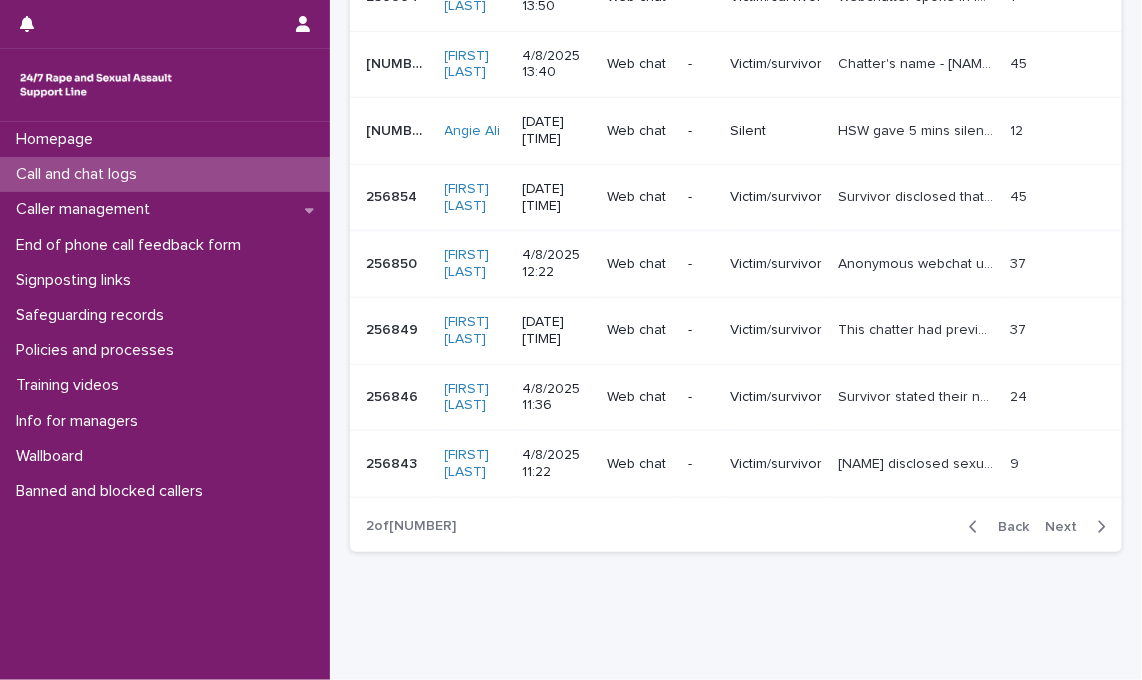 scroll, scrollTop: 641, scrollLeft: 0, axis: vertical 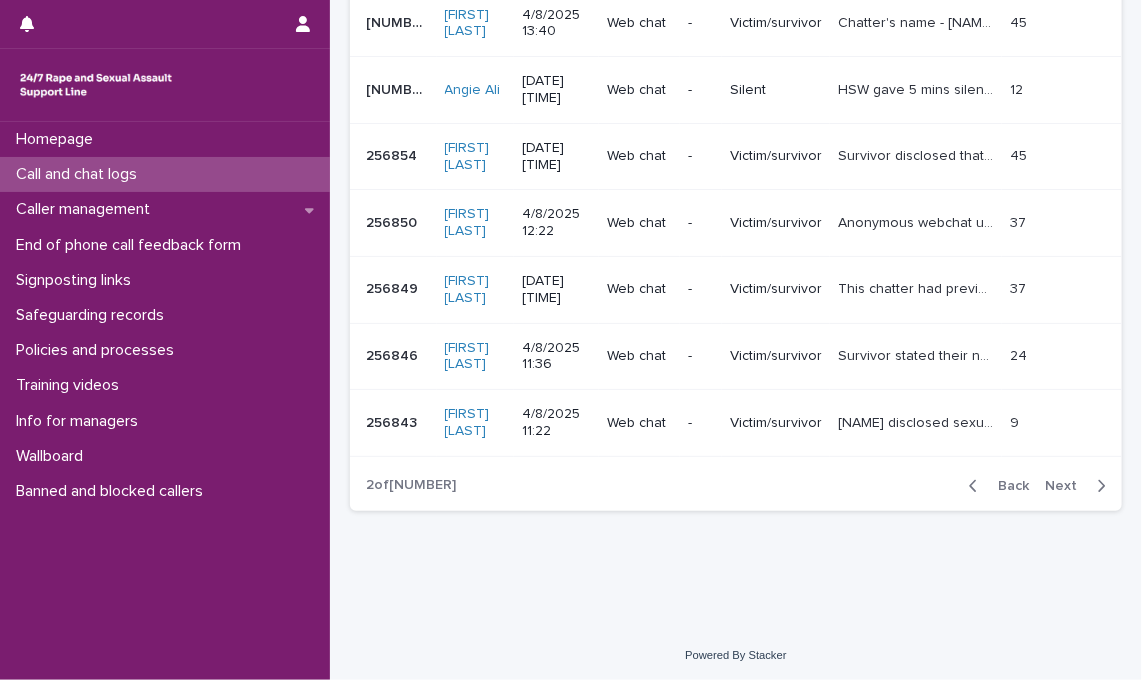 click on "Back" at bounding box center [1007, 486] 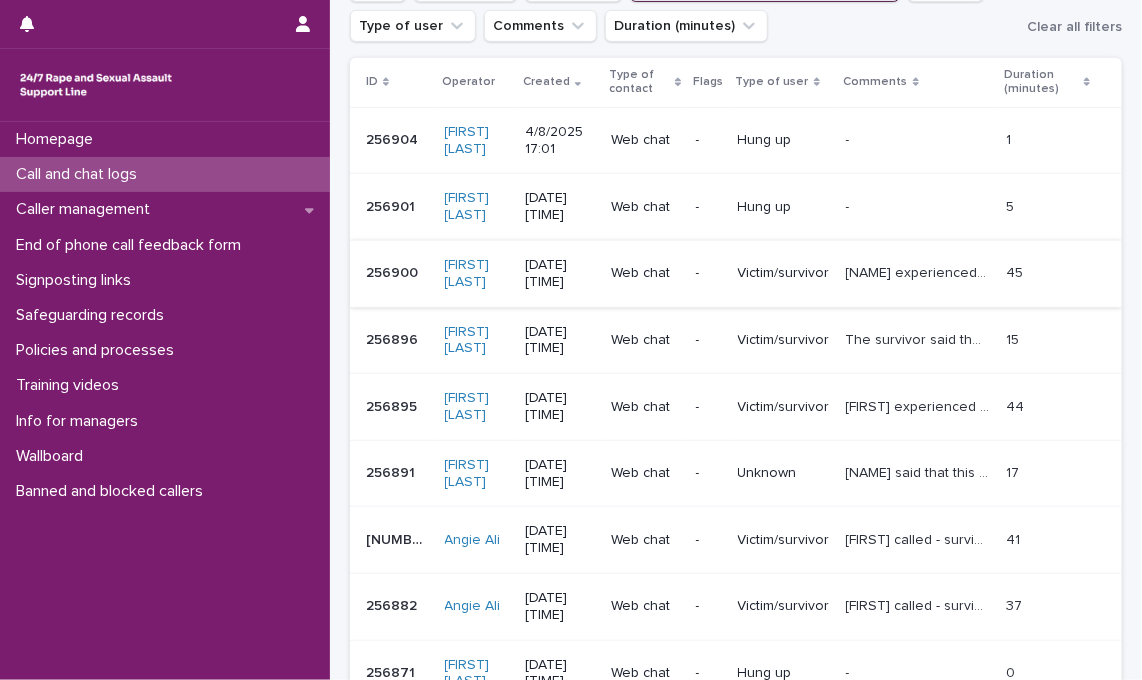 scroll, scrollTop: 322, scrollLeft: 0, axis: vertical 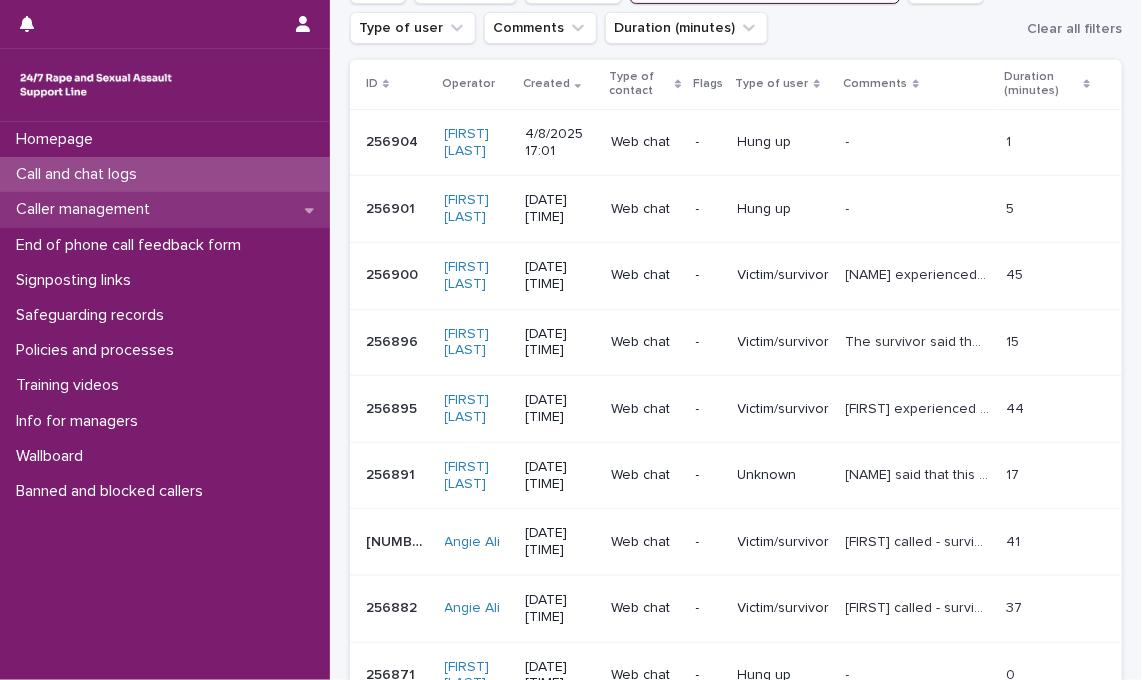 click on "Caller management" at bounding box center (87, 209) 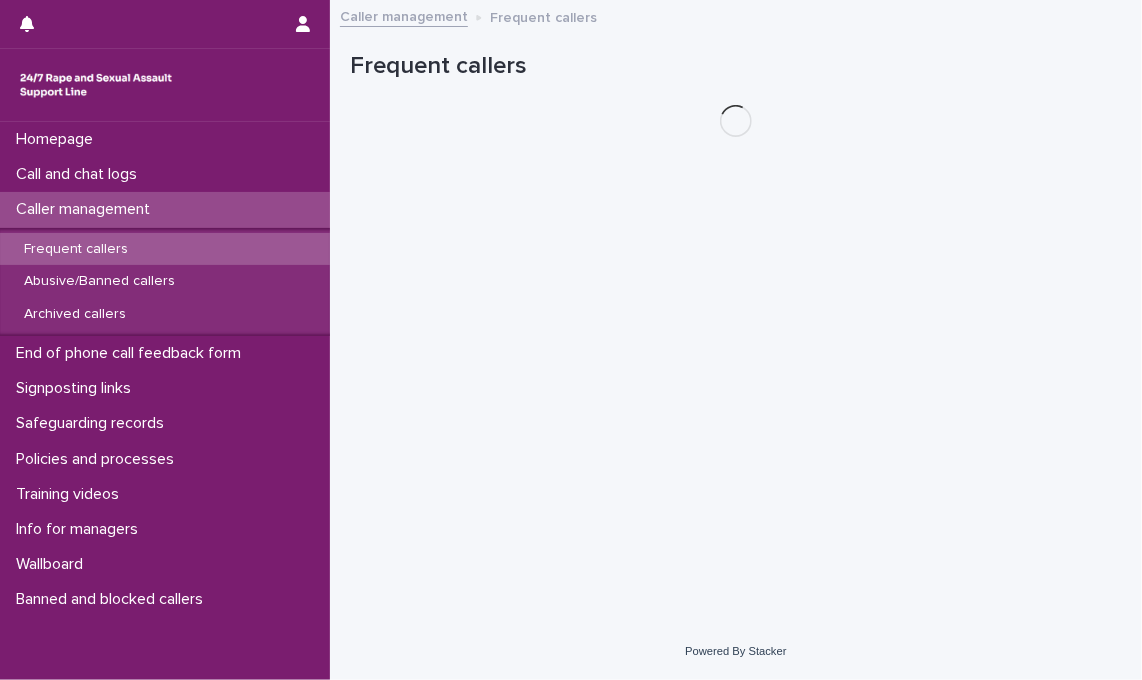 scroll, scrollTop: 0, scrollLeft: 0, axis: both 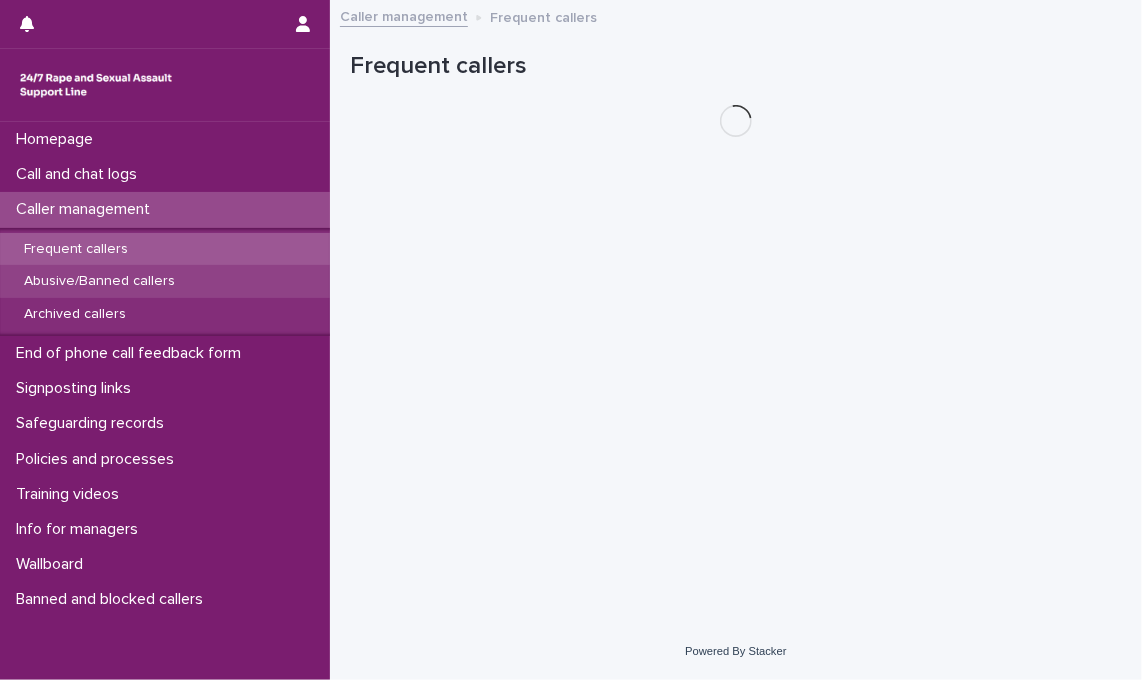 click on "Abusive/Banned callers" at bounding box center [165, 281] 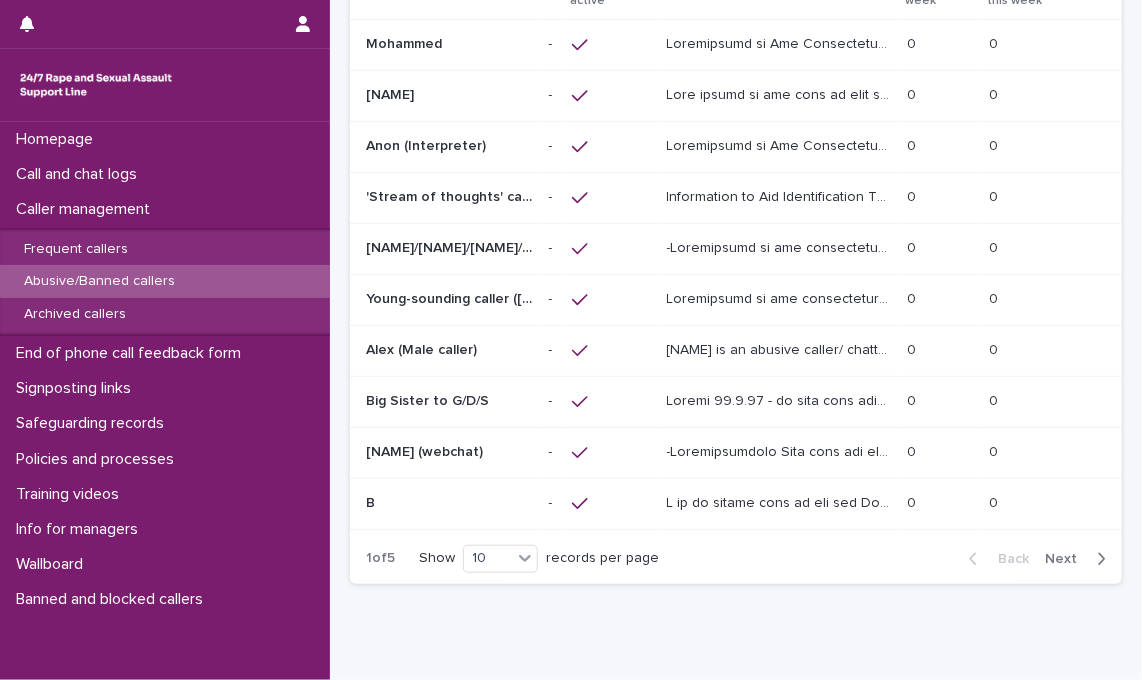 scroll, scrollTop: 236, scrollLeft: 0, axis: vertical 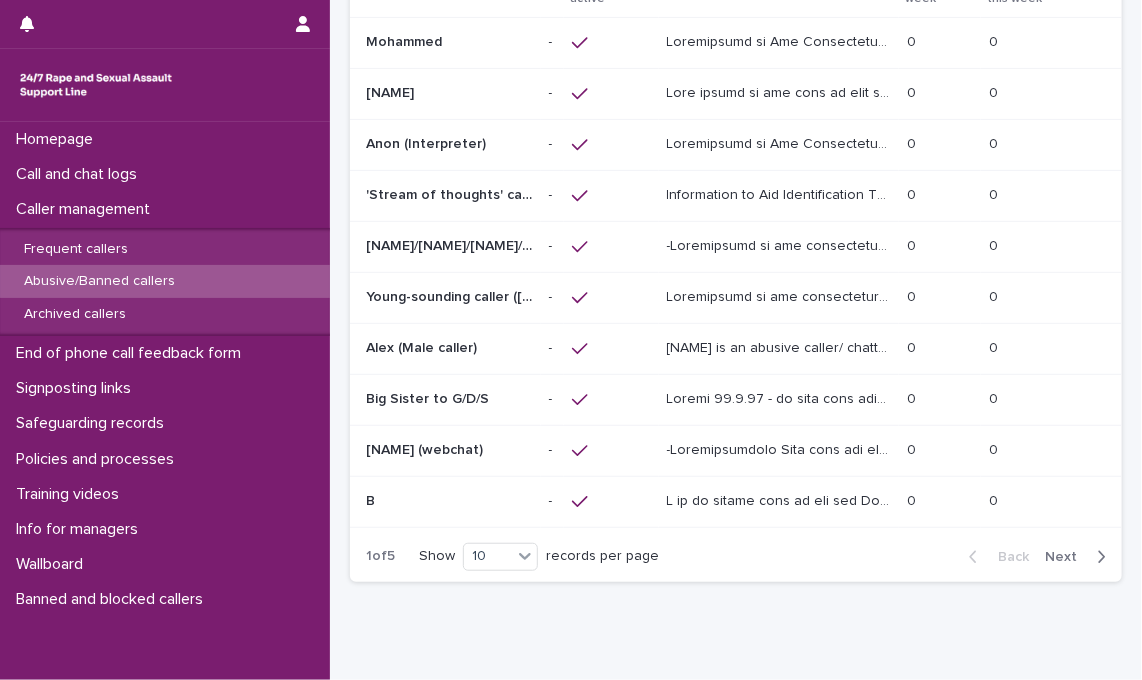 click on "Next" at bounding box center [1067, 557] 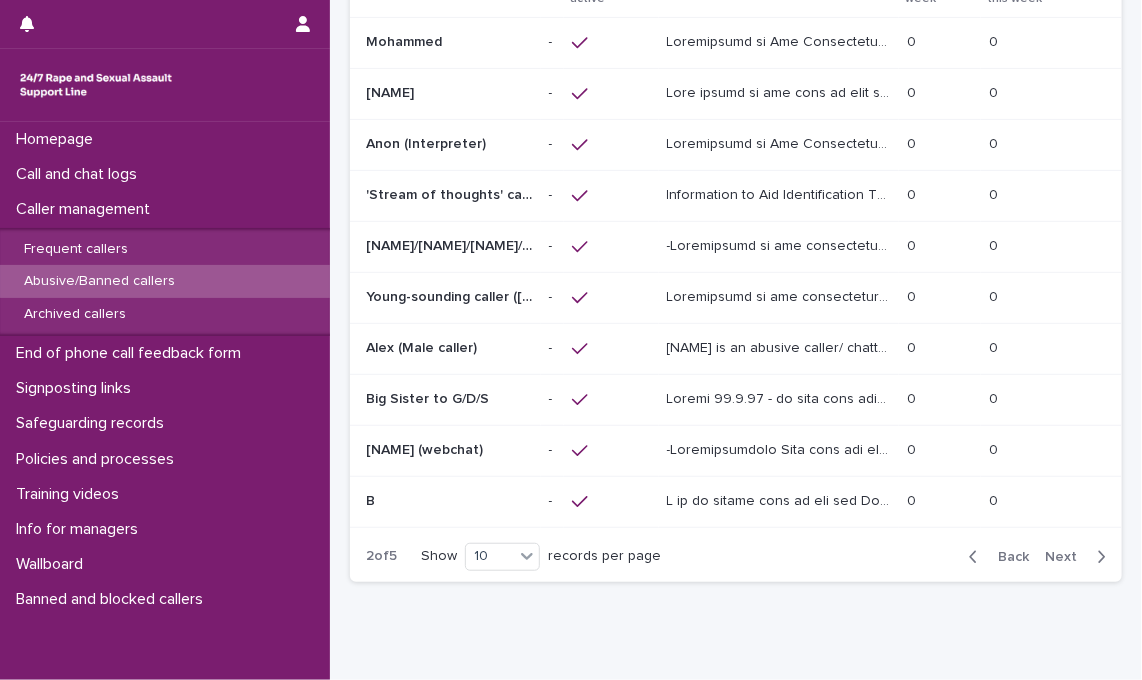 scroll, scrollTop: 235, scrollLeft: 0, axis: vertical 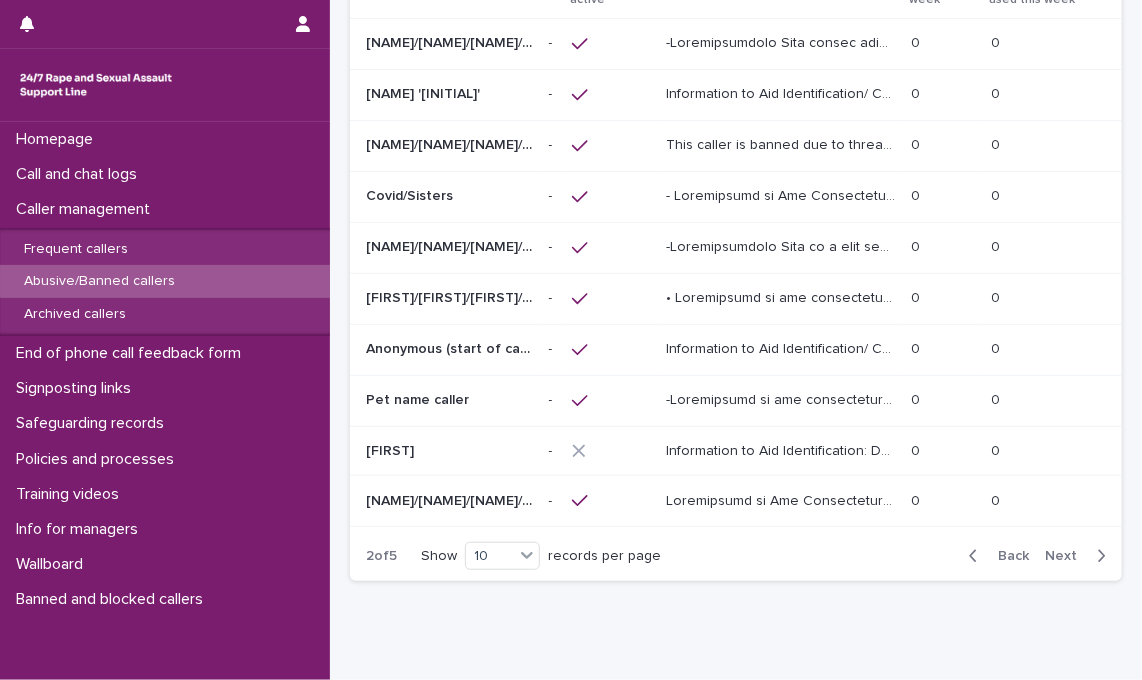 click on "Next" at bounding box center [1067, 556] 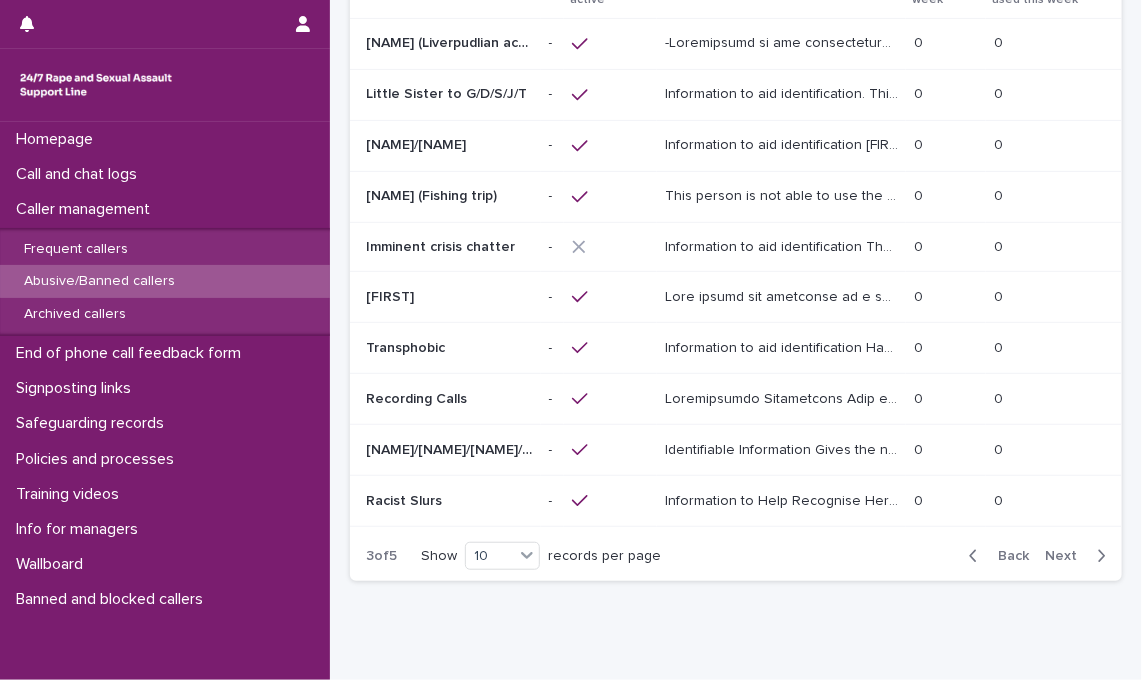 click on "Next" at bounding box center (1067, 556) 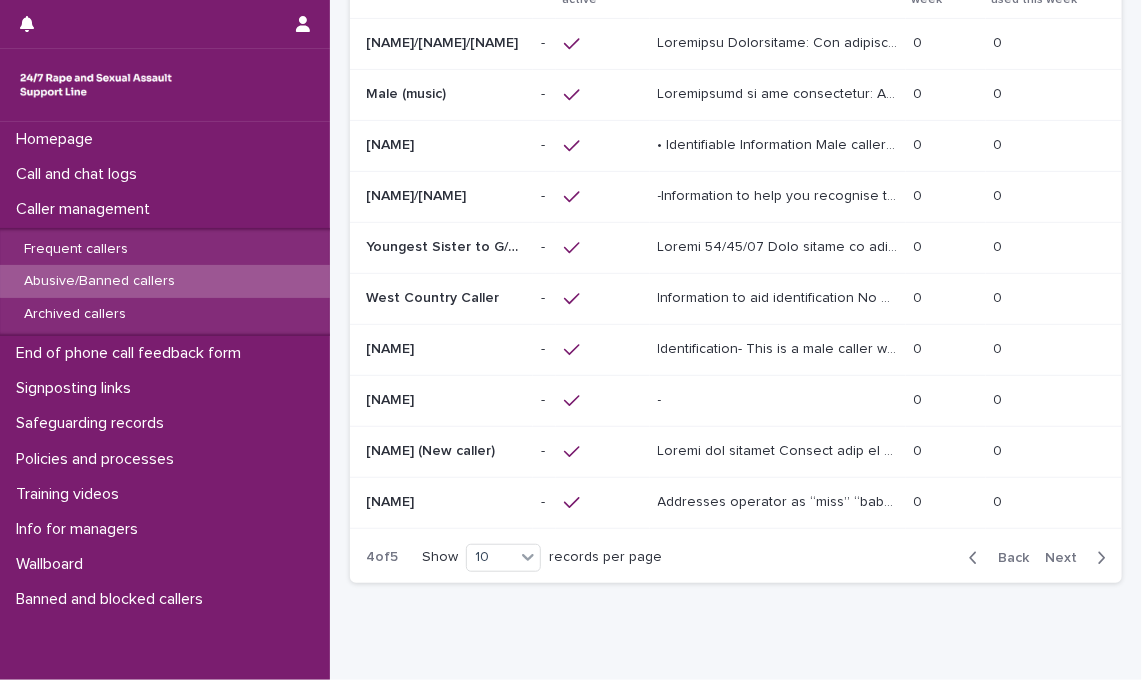 scroll, scrollTop: 236, scrollLeft: 0, axis: vertical 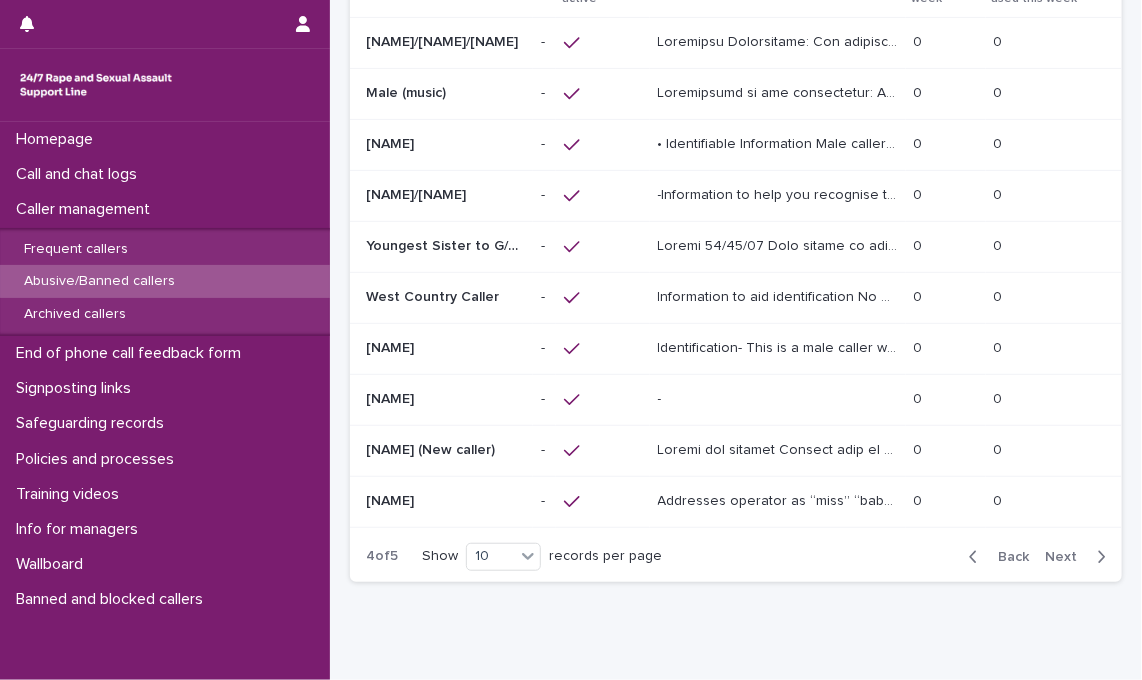 click on "Next" at bounding box center [1067, 557] 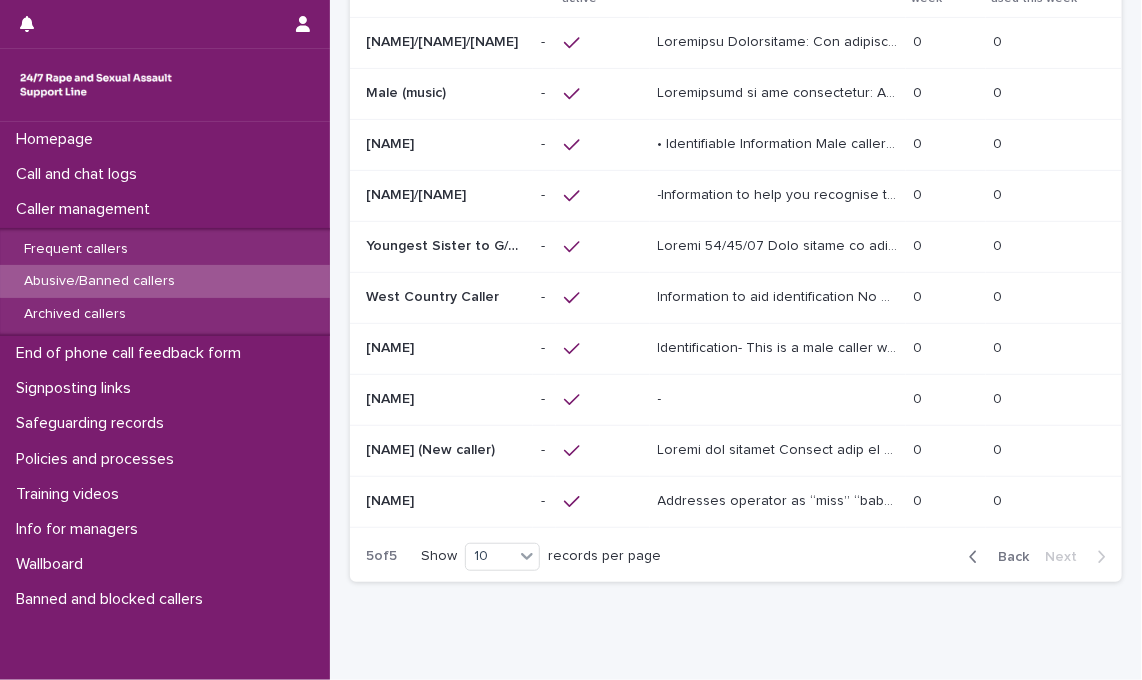scroll, scrollTop: 0, scrollLeft: 0, axis: both 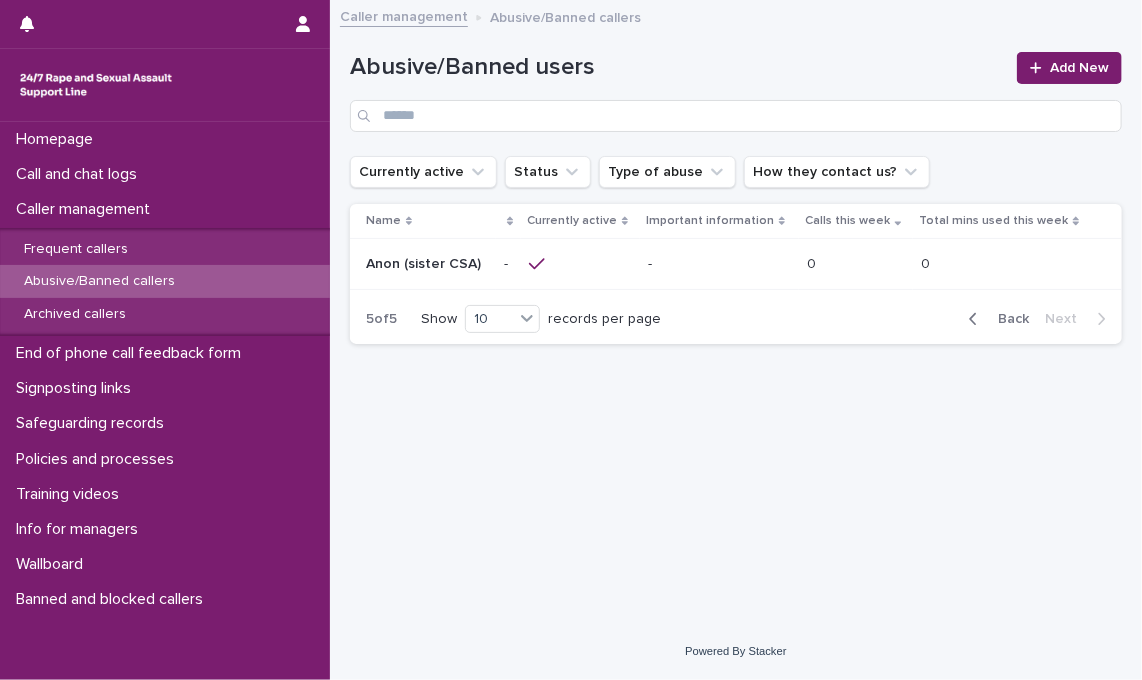 click at bounding box center (580, 264) 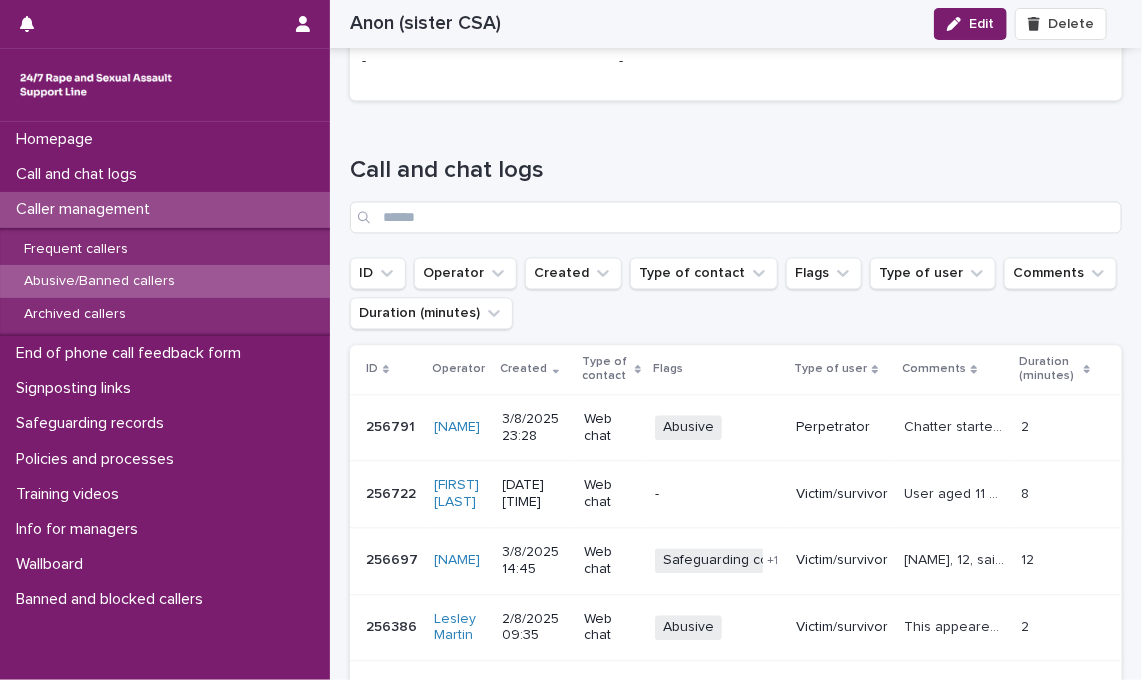 scroll, scrollTop: 1486, scrollLeft: 0, axis: vertical 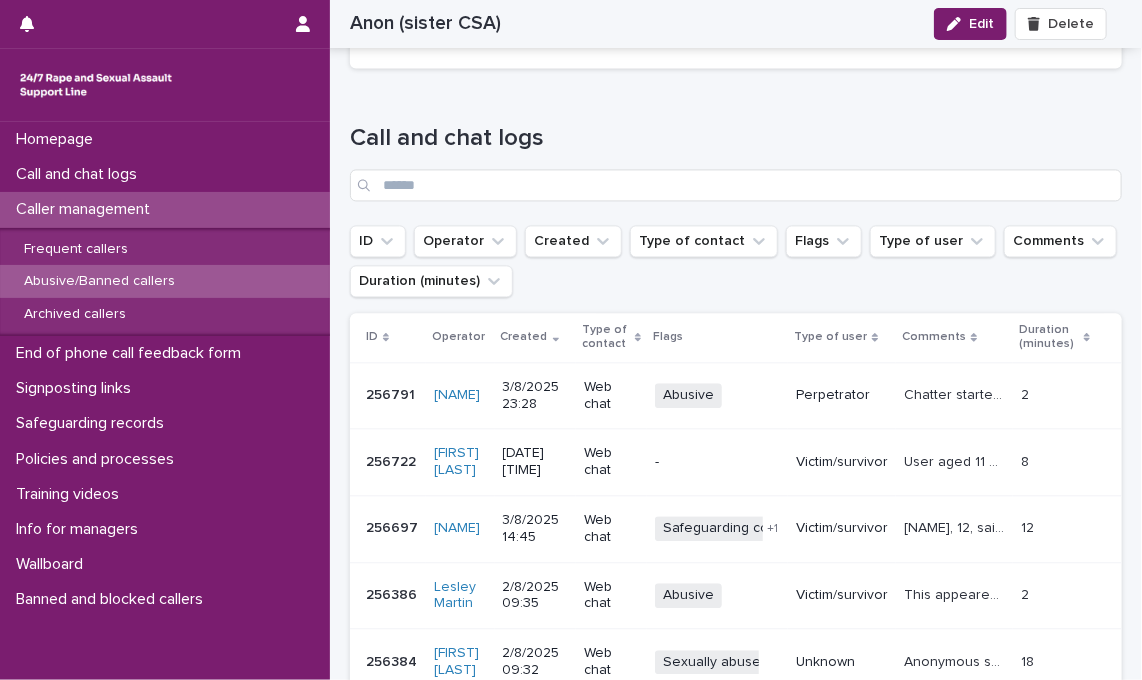 click on "Abusive/Banned callers" at bounding box center [99, 281] 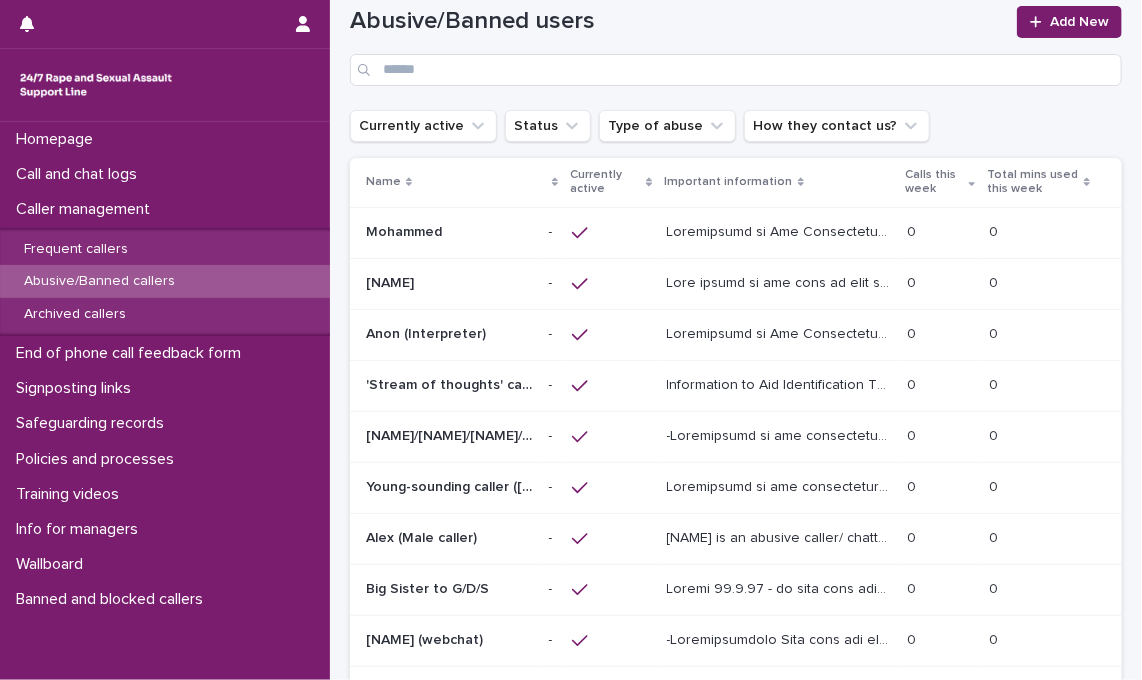 scroll, scrollTop: 308, scrollLeft: 0, axis: vertical 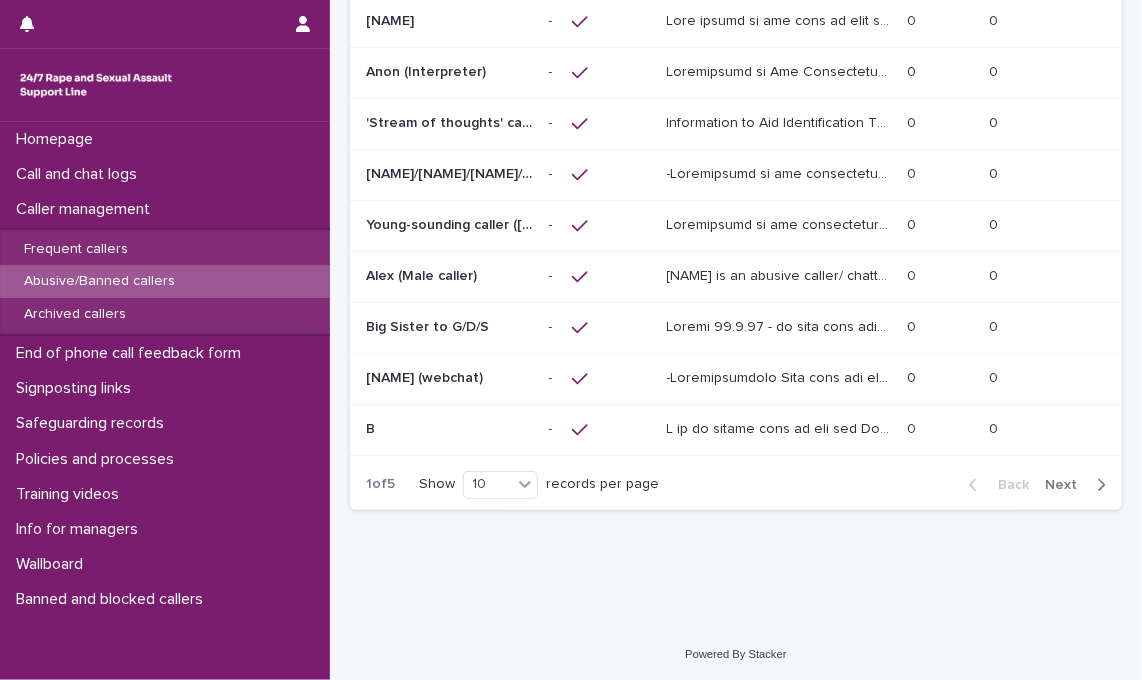 click on "Next" at bounding box center [1067, 485] 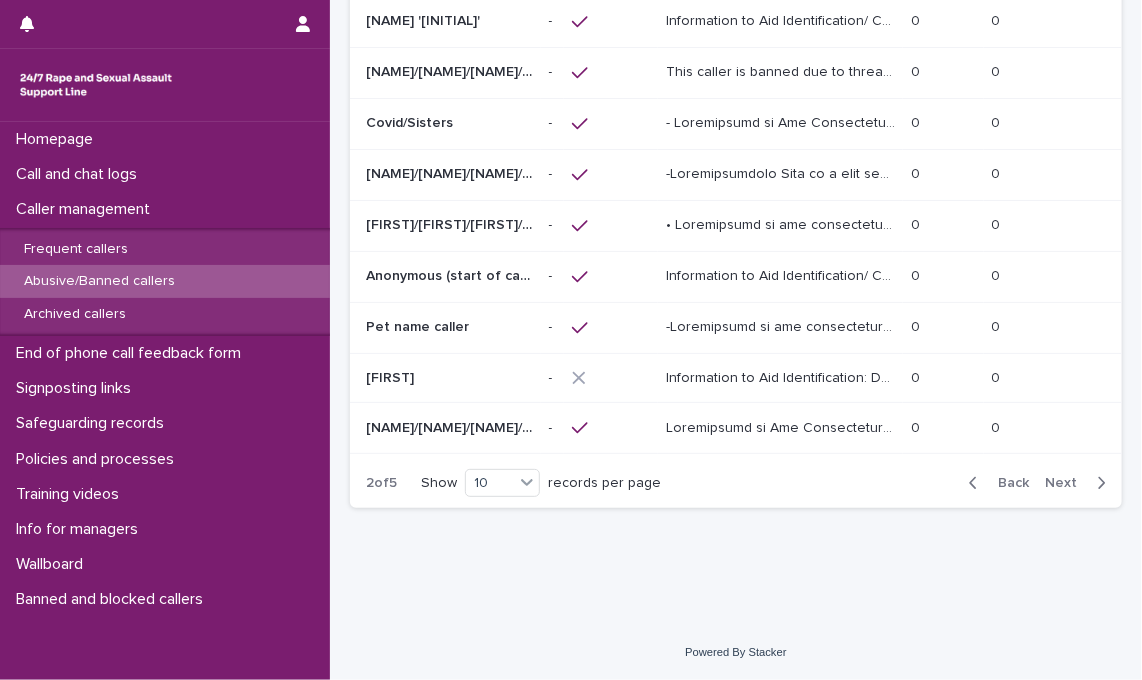 scroll, scrollTop: 306, scrollLeft: 0, axis: vertical 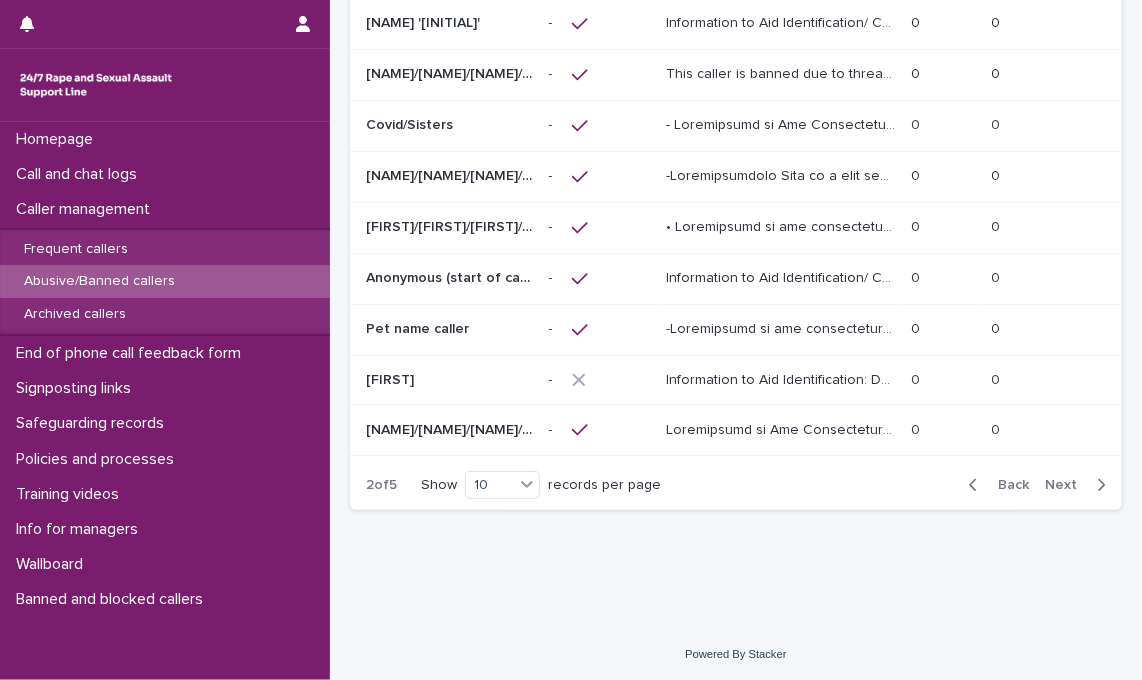 click on "Next" at bounding box center (1067, 485) 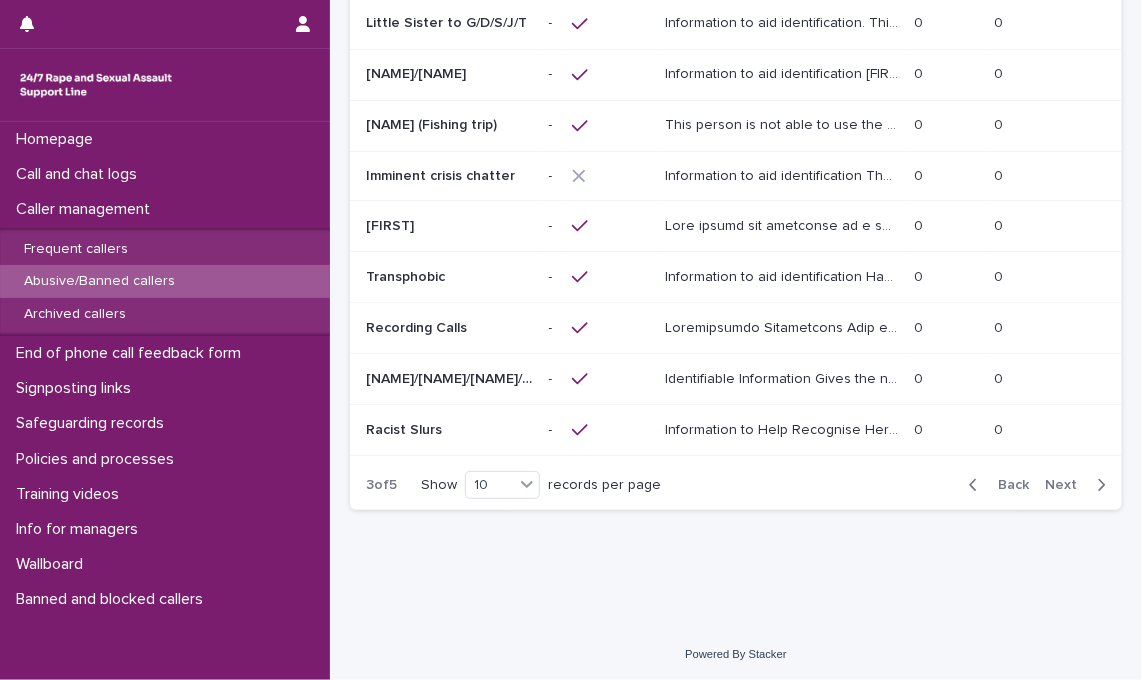 click on "Next" at bounding box center [1067, 485] 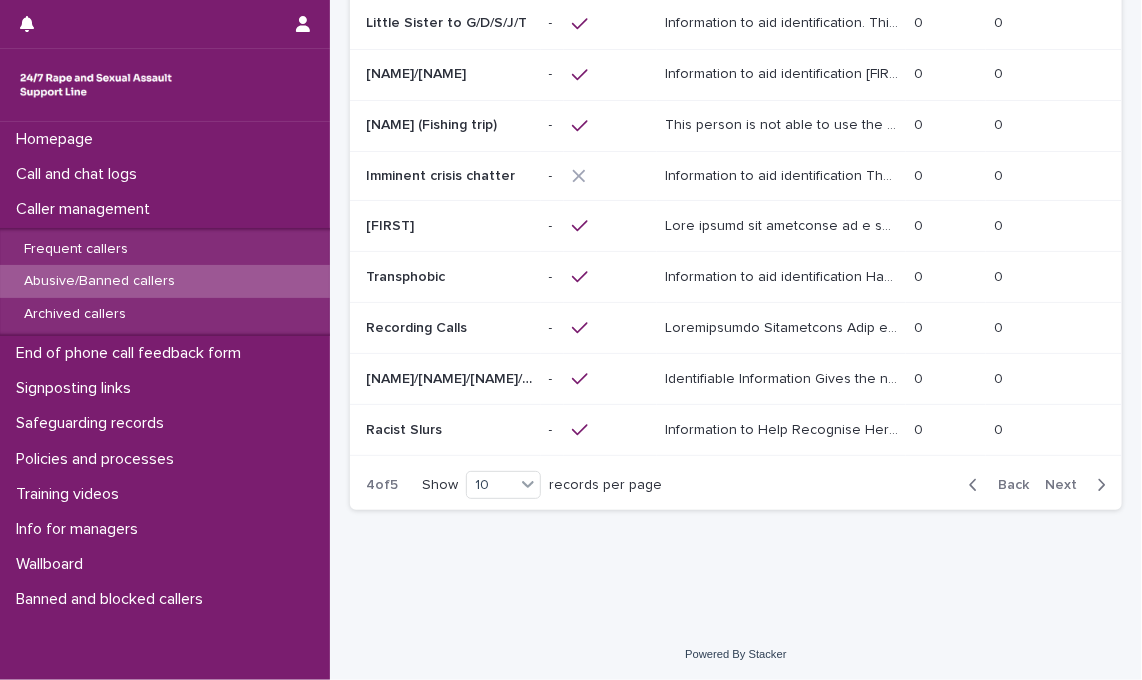 scroll, scrollTop: 307, scrollLeft: 0, axis: vertical 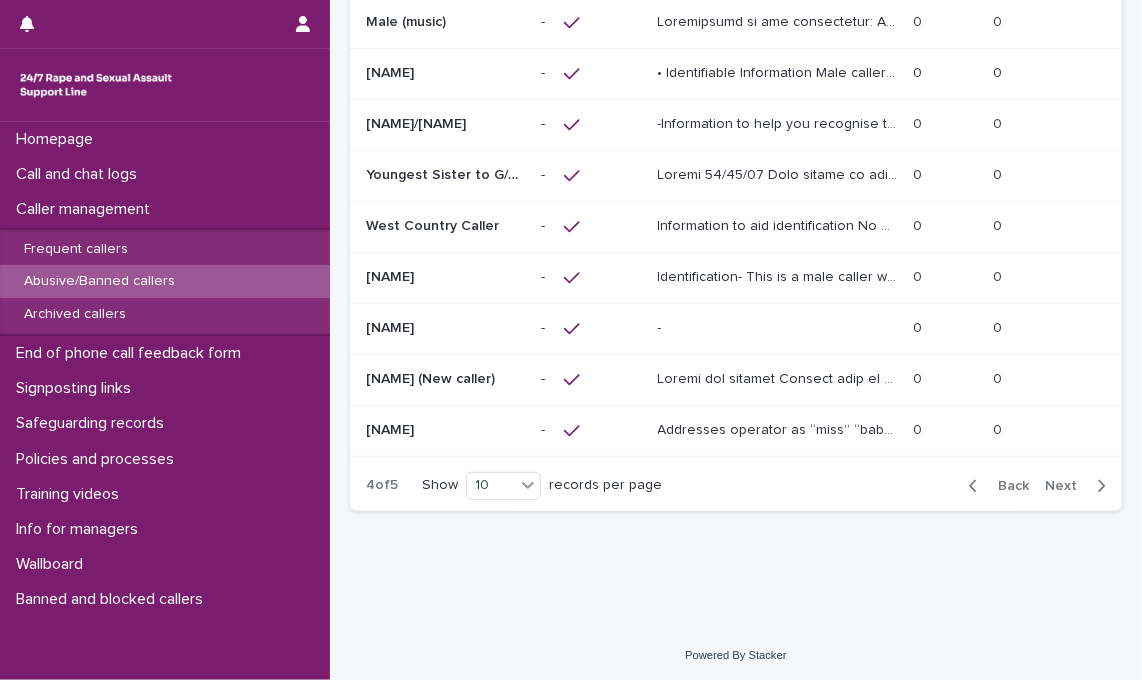 click on "Next" at bounding box center [1067, 486] 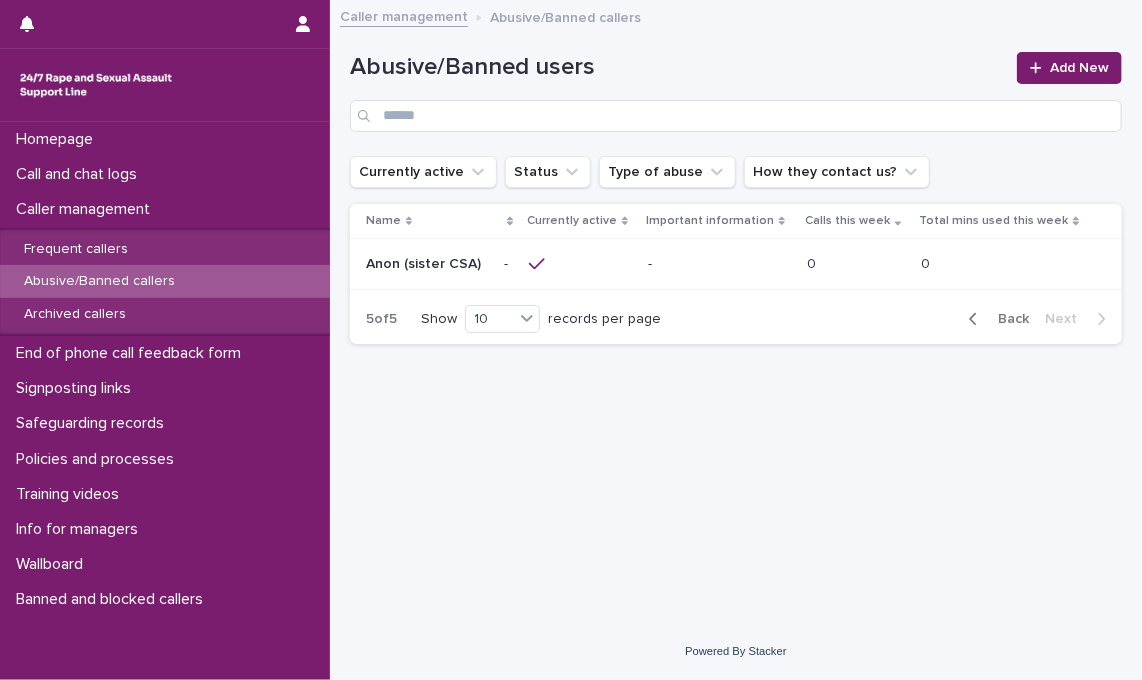 scroll, scrollTop: 0, scrollLeft: 0, axis: both 